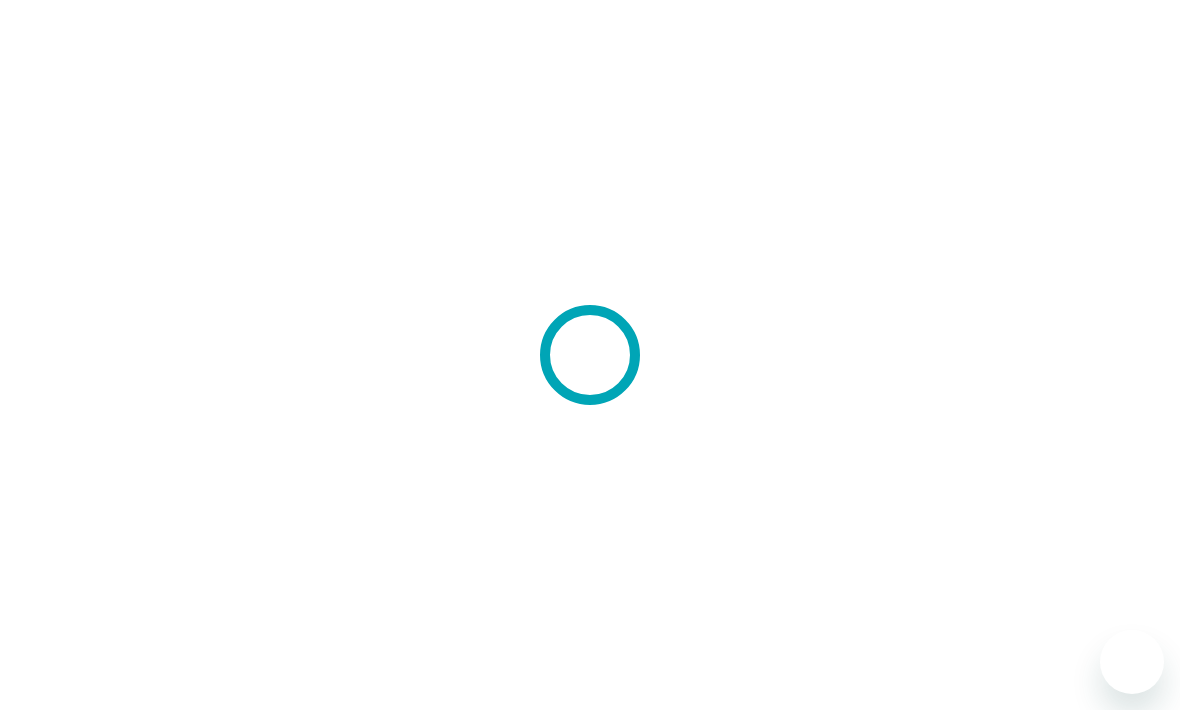 scroll, scrollTop: 0, scrollLeft: 0, axis: both 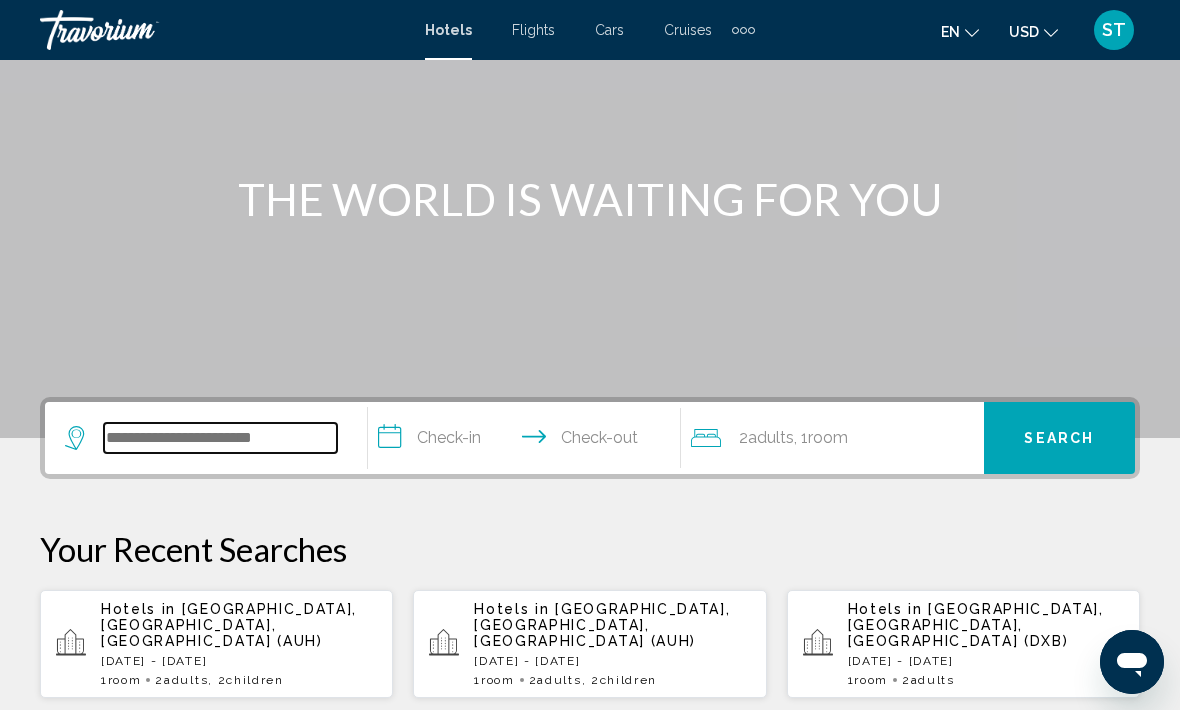 click at bounding box center (220, 438) 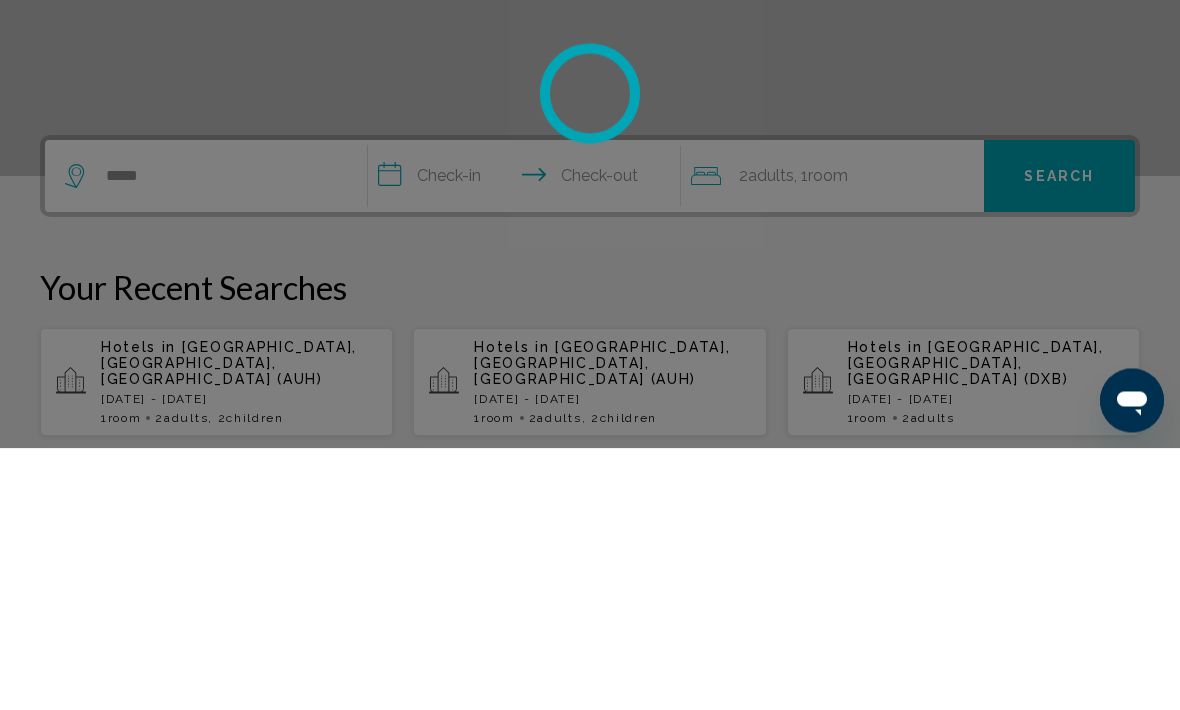 click at bounding box center [590, 355] 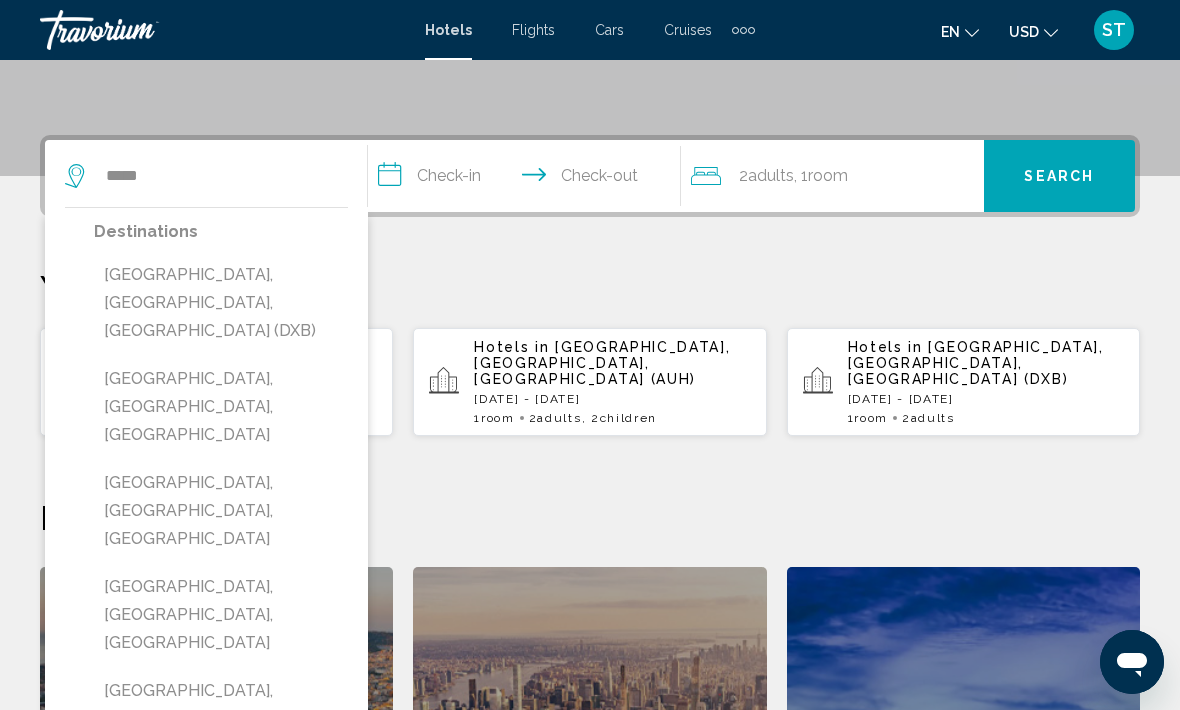click on "[GEOGRAPHIC_DATA], [GEOGRAPHIC_DATA], [GEOGRAPHIC_DATA] (DXB)" at bounding box center [221, 303] 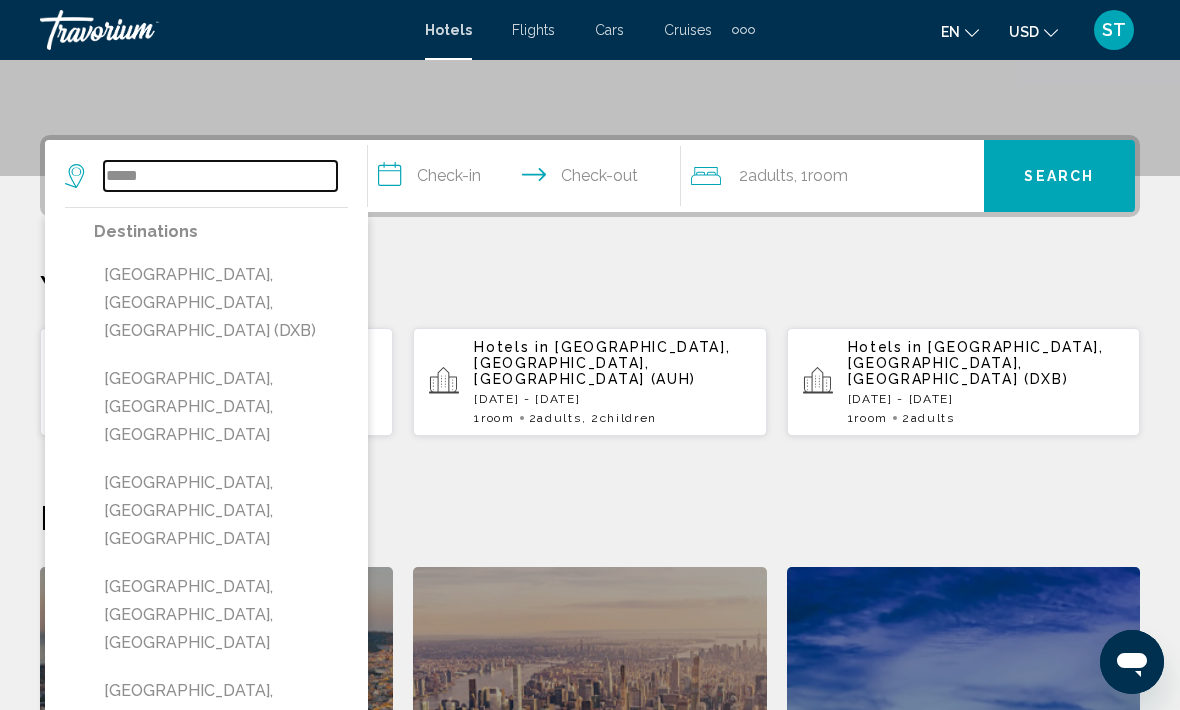 type on "**********" 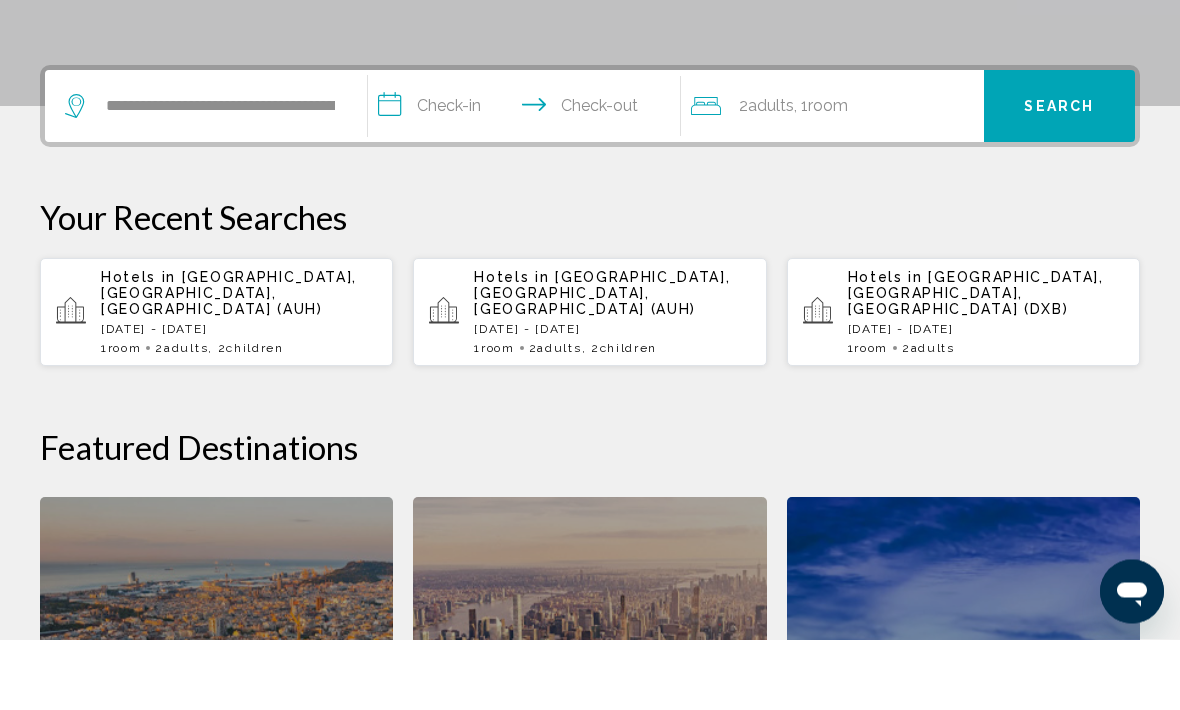 click on "**********" at bounding box center [528, 180] 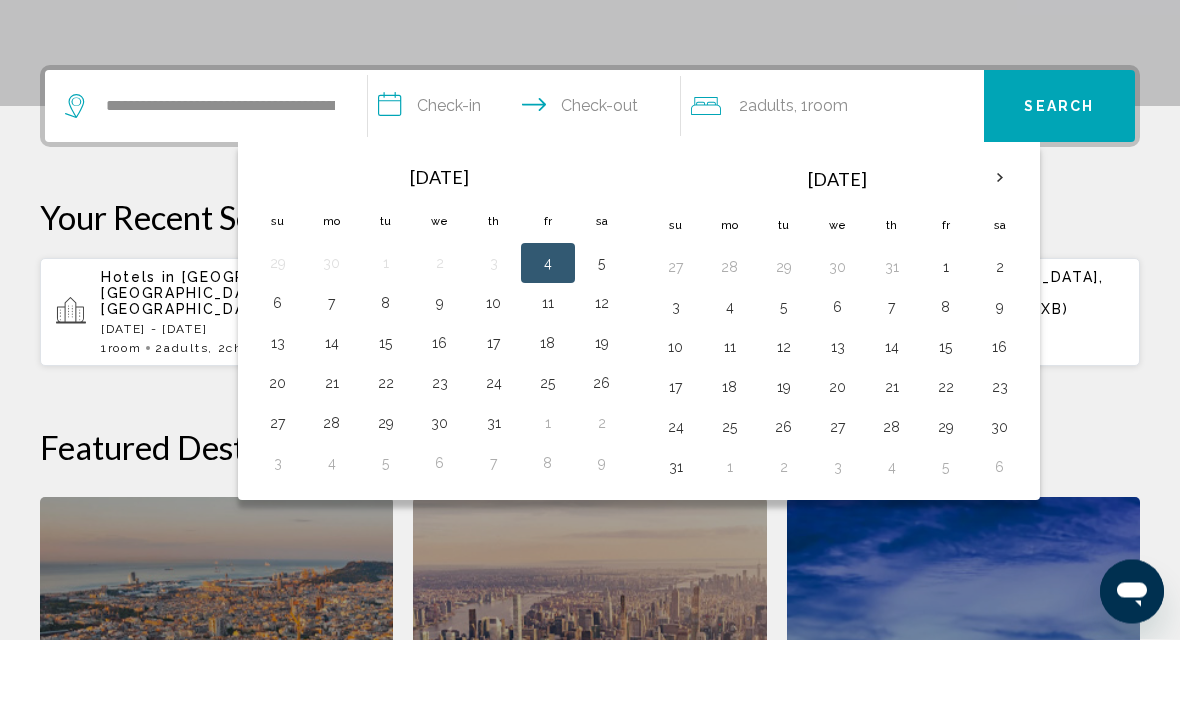 scroll, scrollTop: 494, scrollLeft: 0, axis: vertical 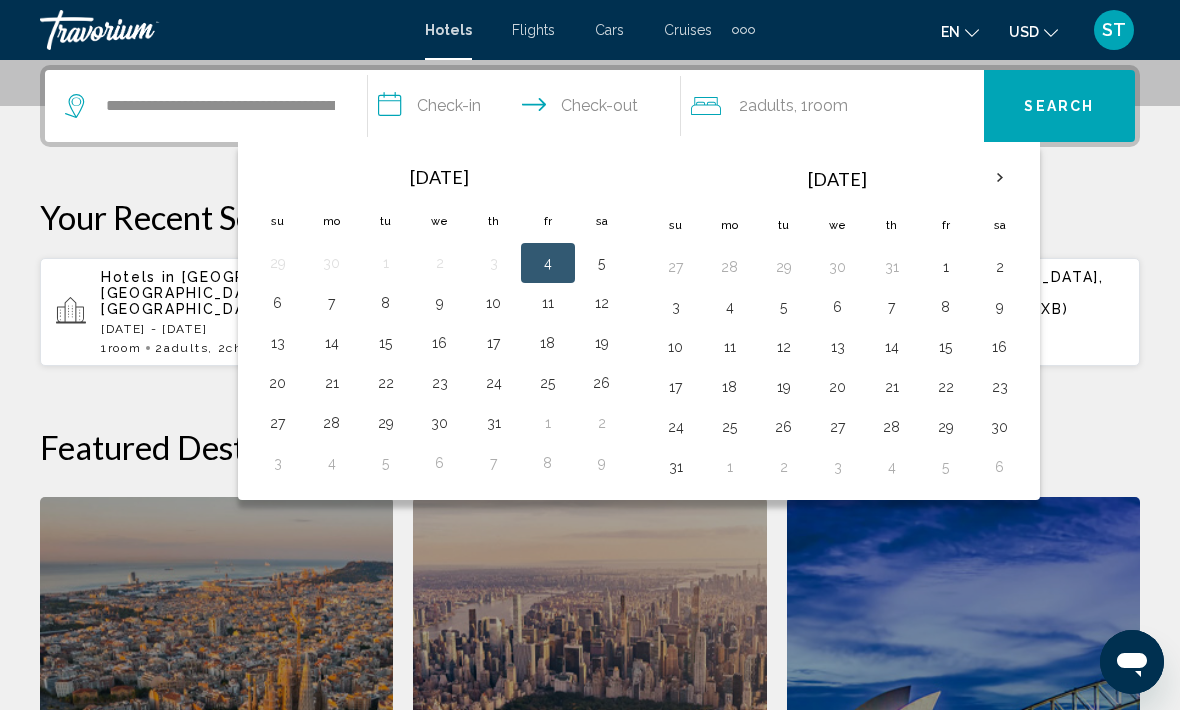 click on "7" at bounding box center (892, 307) 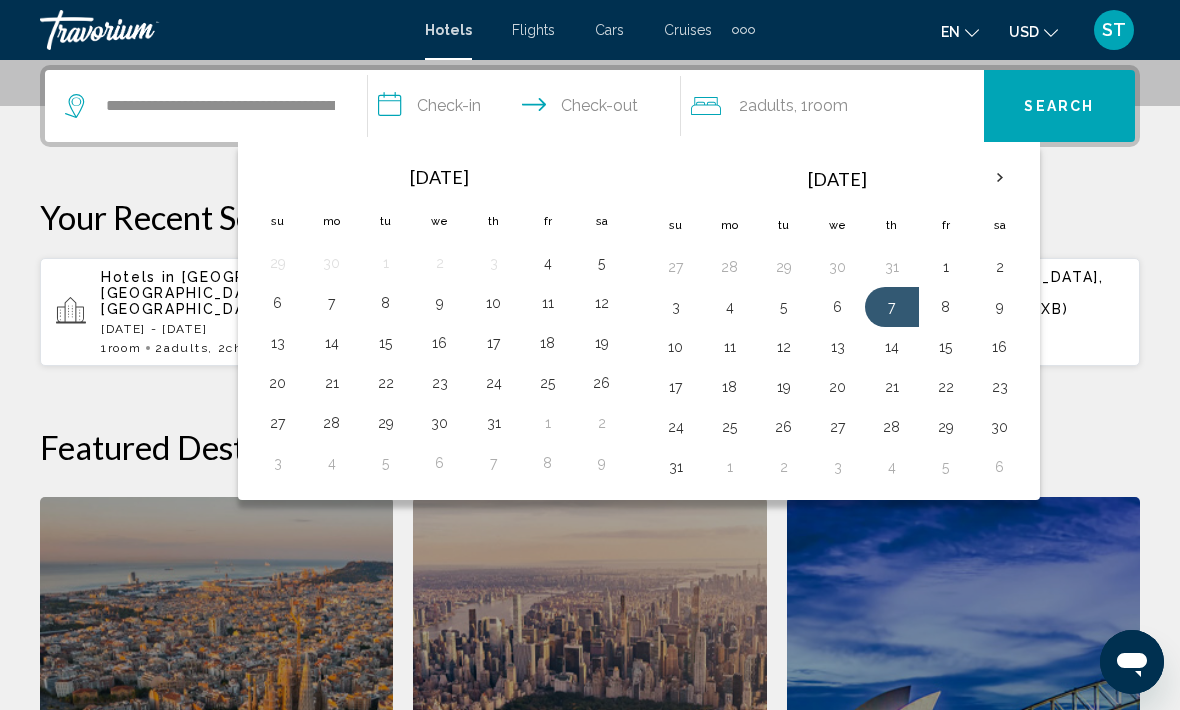 click on "11" at bounding box center (730, 347) 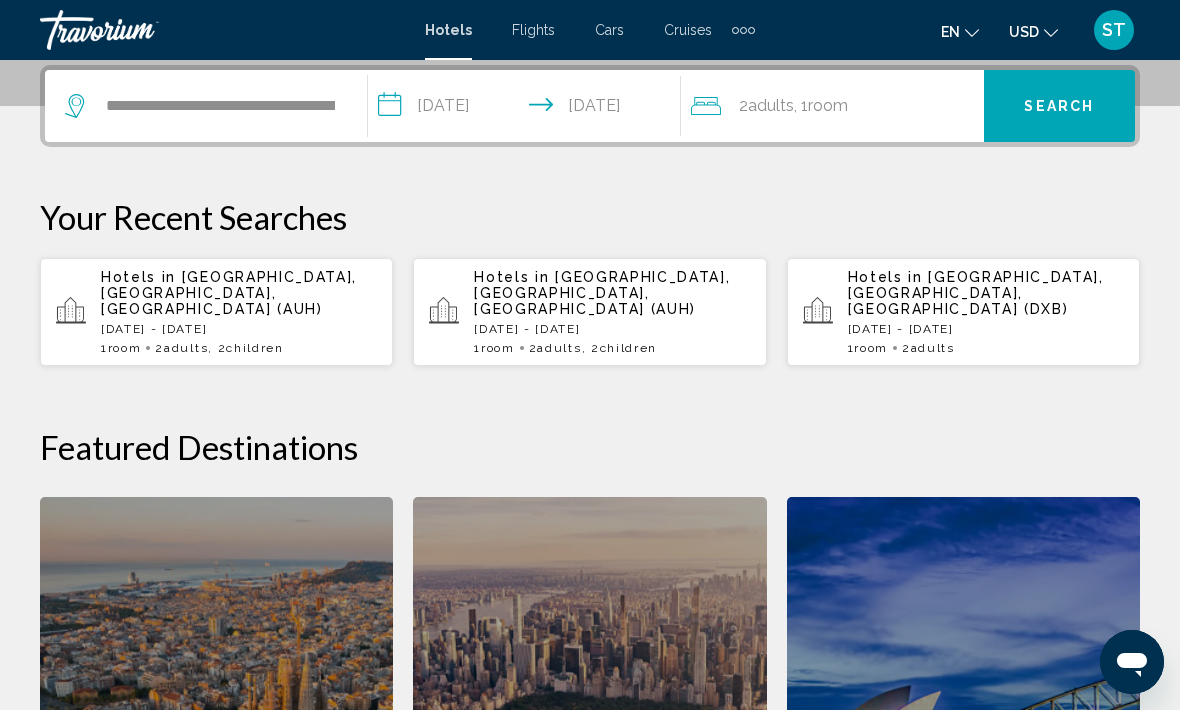 click on "2  Adult Adults , 1  Room rooms" 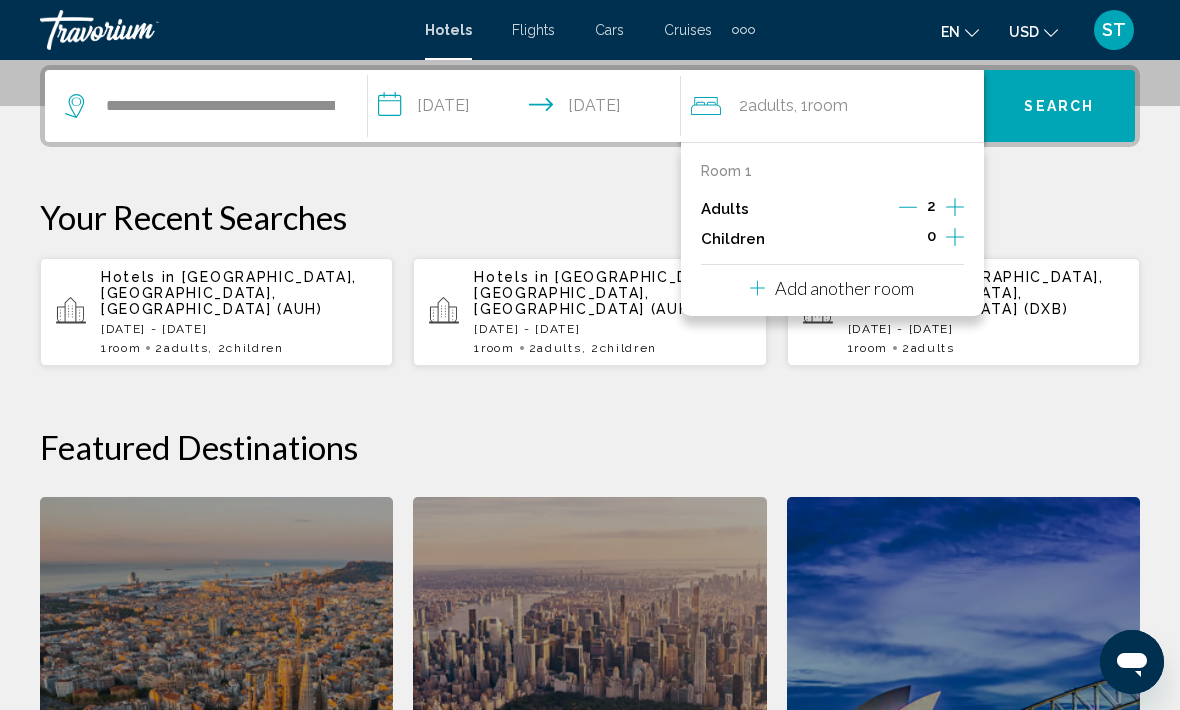 click 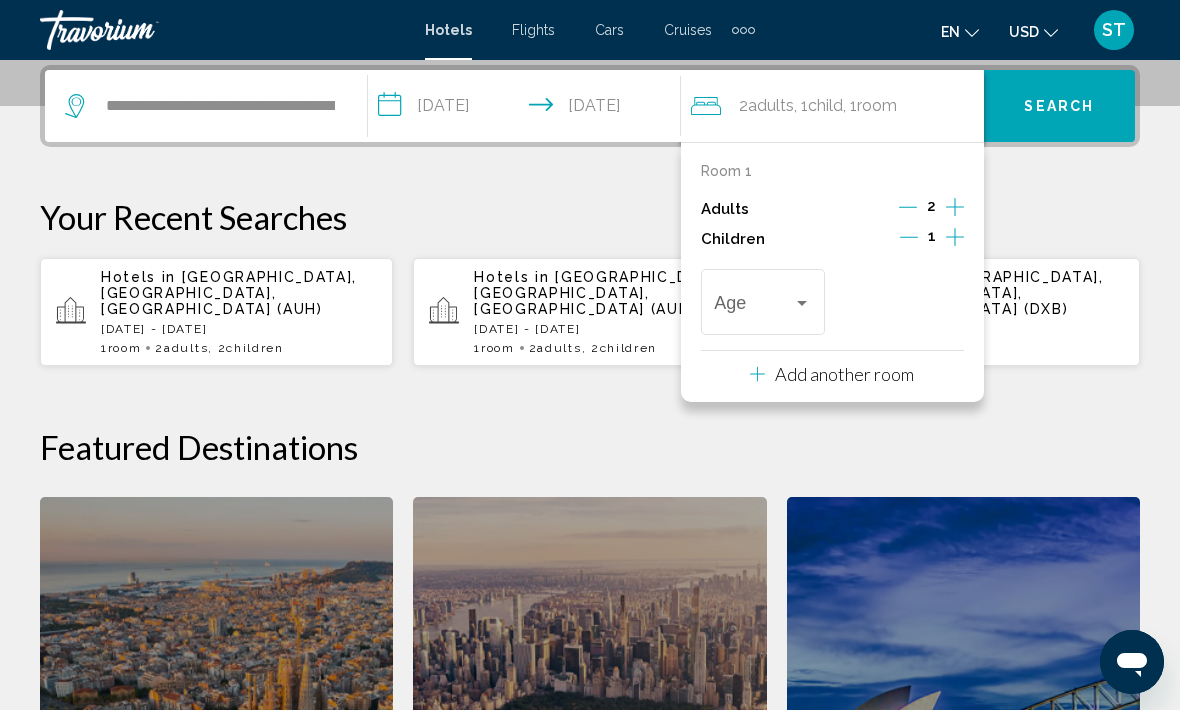 click 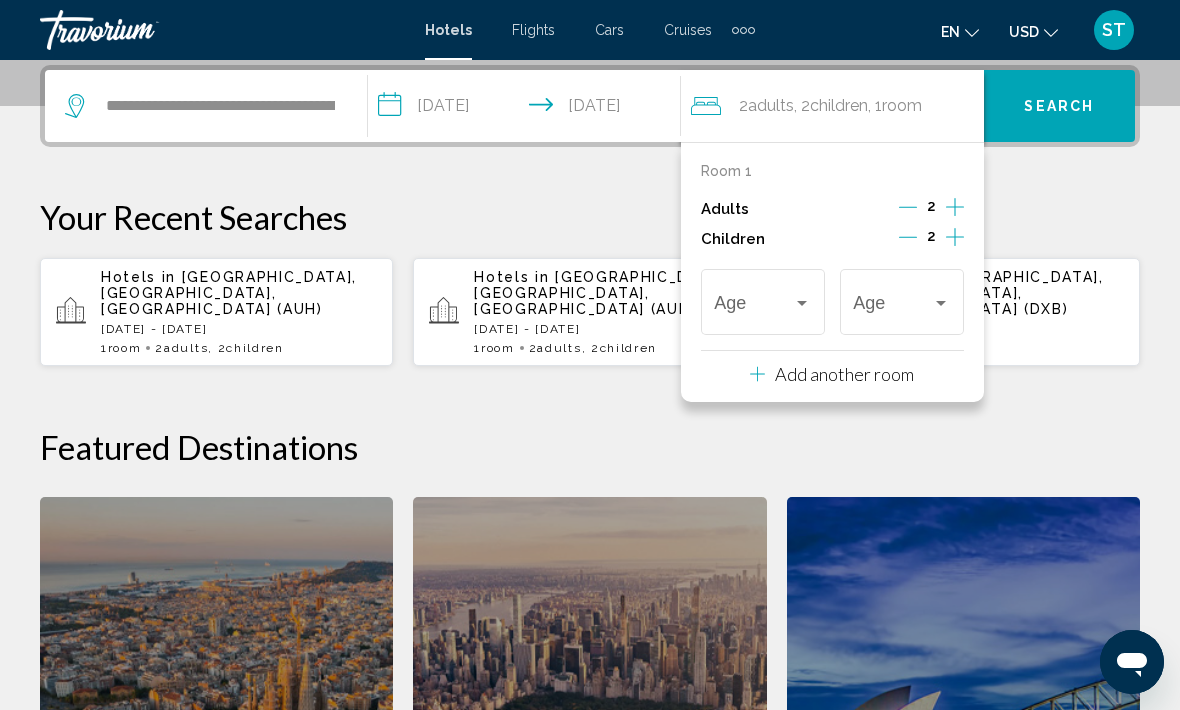 click on "Age" at bounding box center [762, 299] 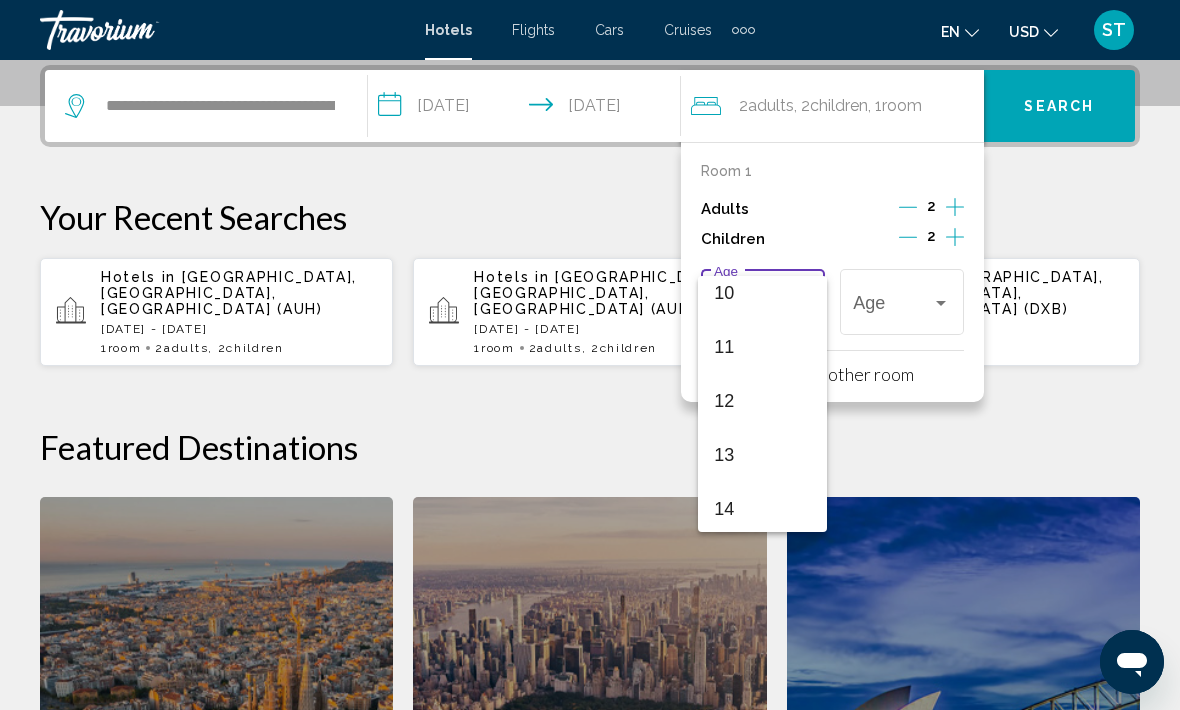 scroll, scrollTop: 570, scrollLeft: 0, axis: vertical 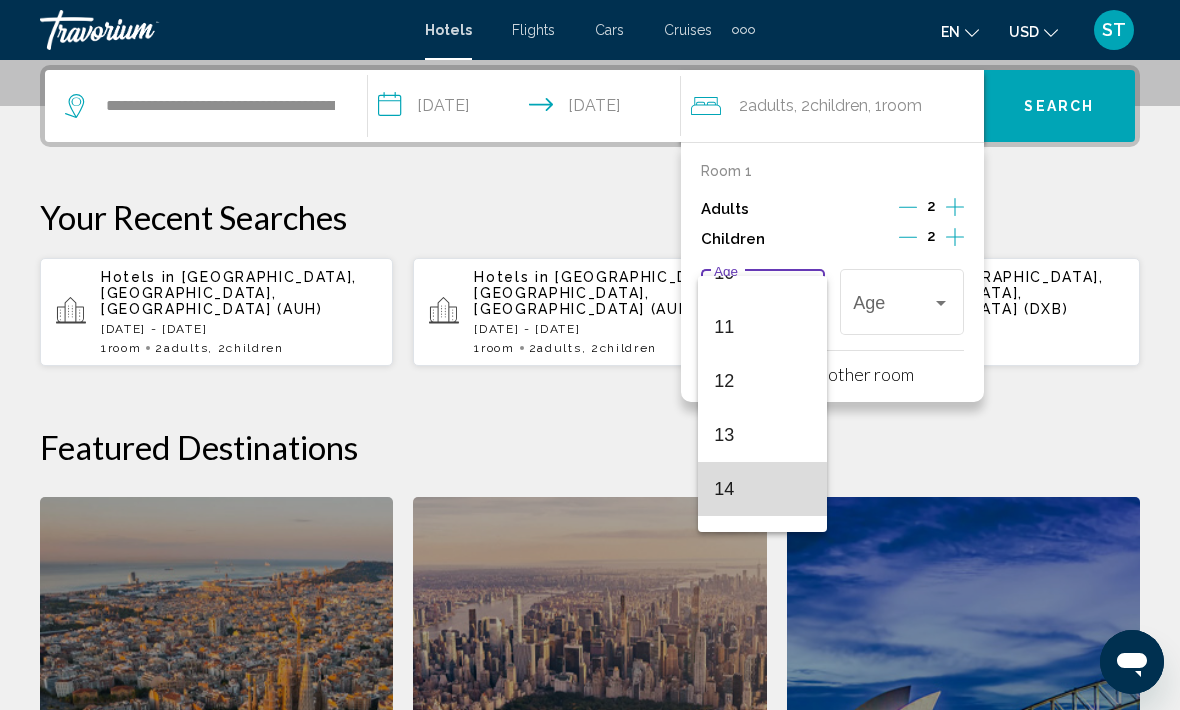 click on "14" at bounding box center [762, 489] 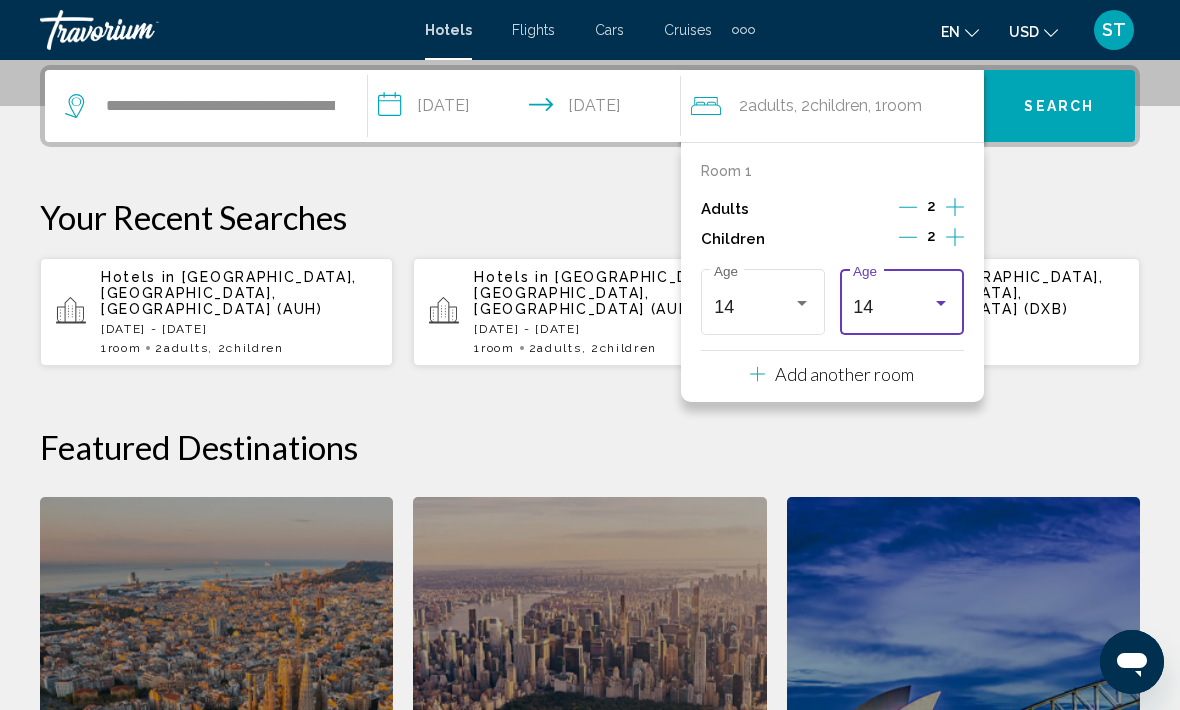 click on "14" at bounding box center [892, 307] 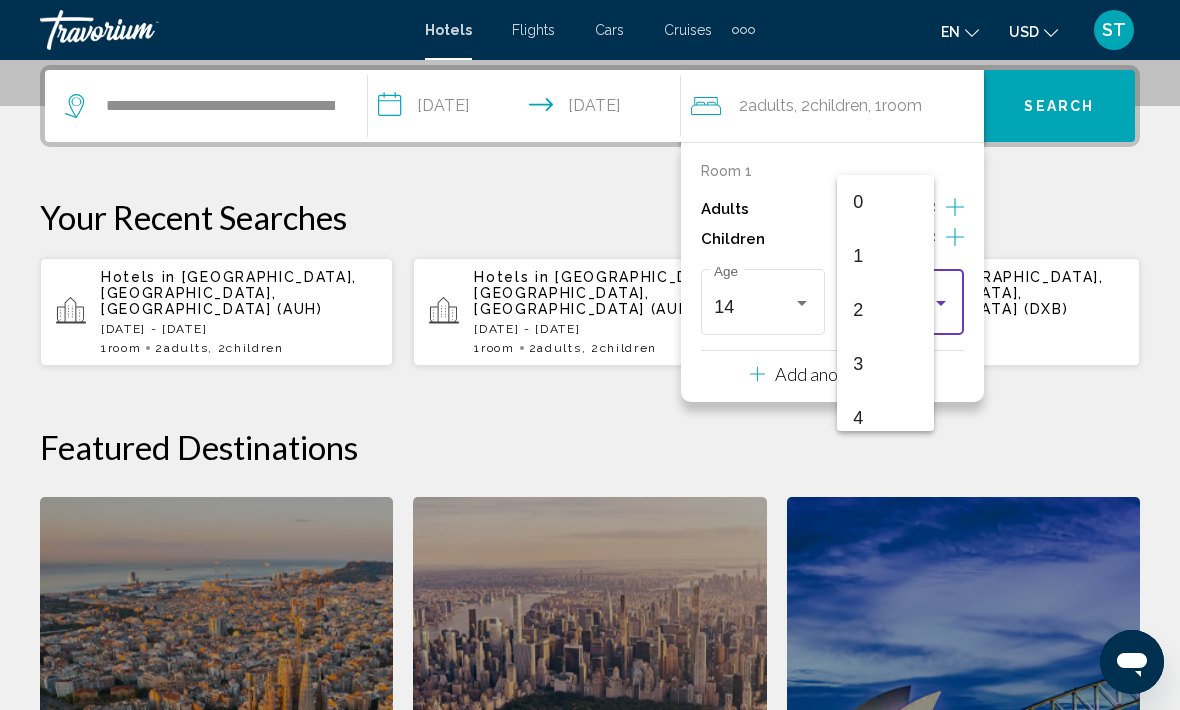 scroll, scrollTop: 655, scrollLeft: 0, axis: vertical 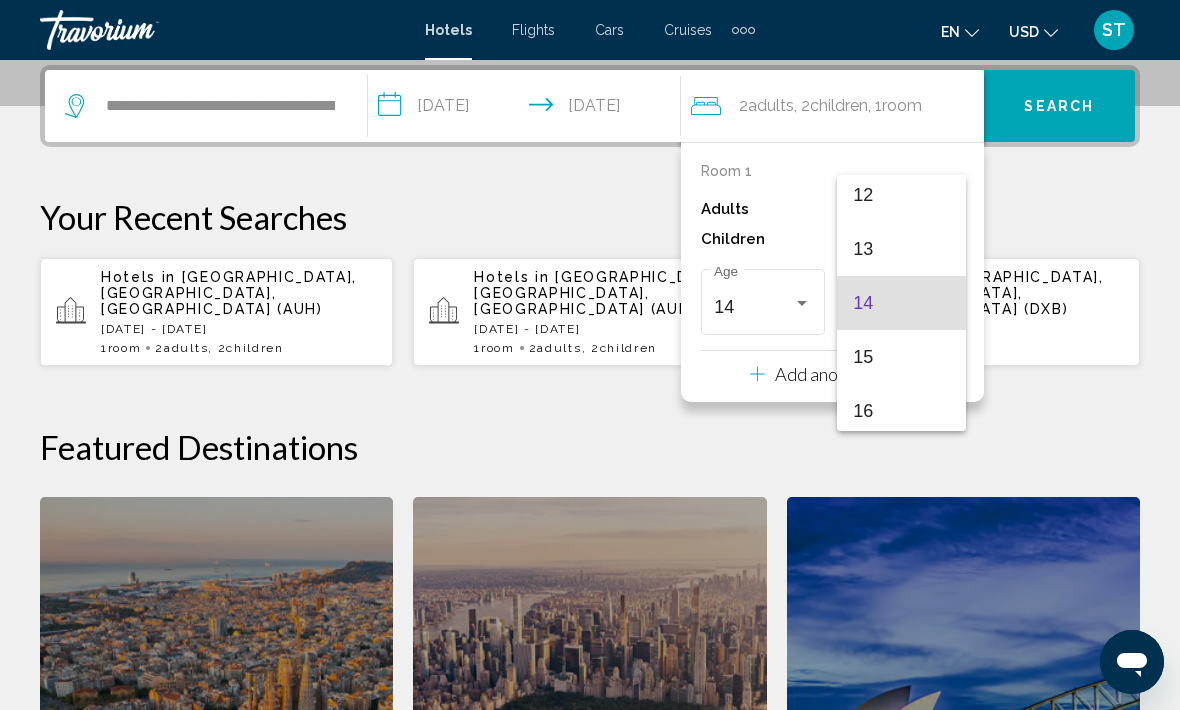click at bounding box center (590, 355) 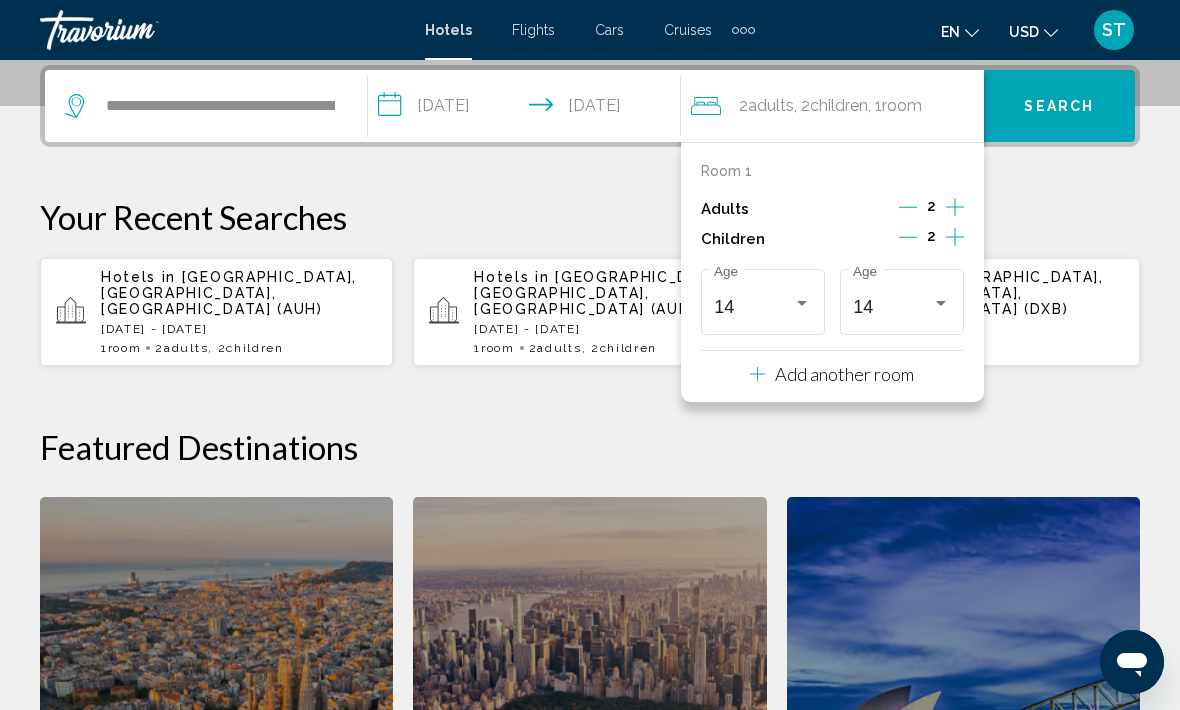 click on "14" at bounding box center [753, 307] 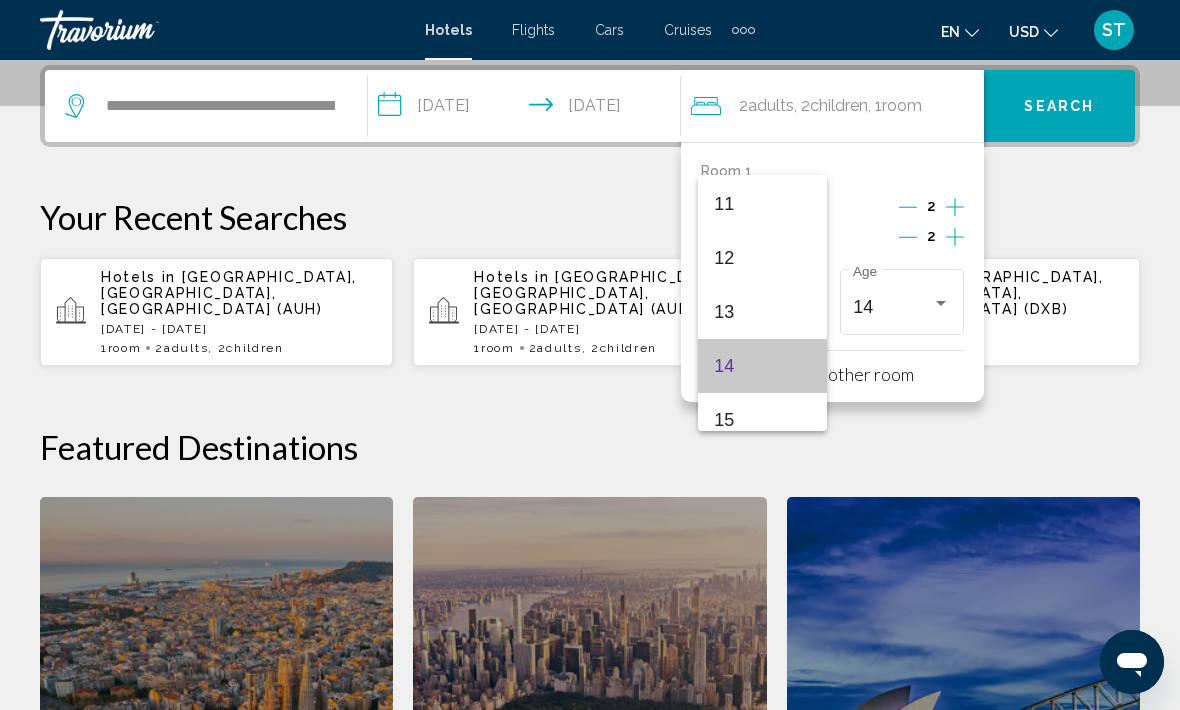scroll, scrollTop: 584, scrollLeft: 0, axis: vertical 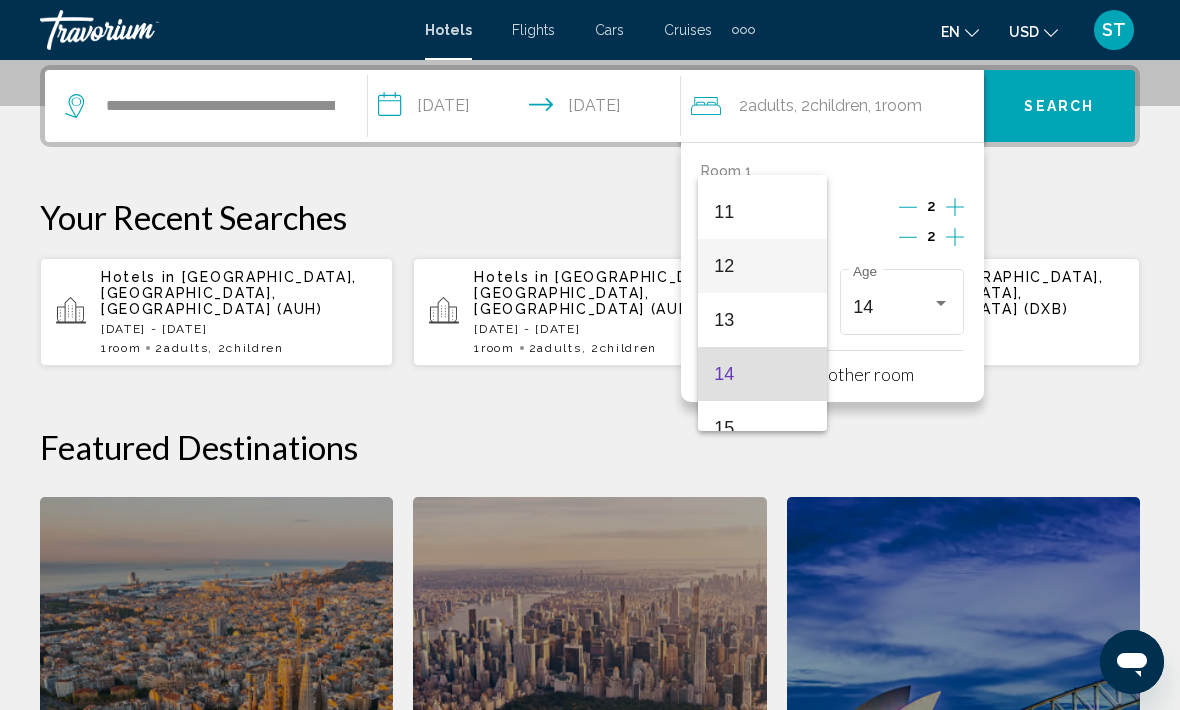 click on "12" at bounding box center [762, 266] 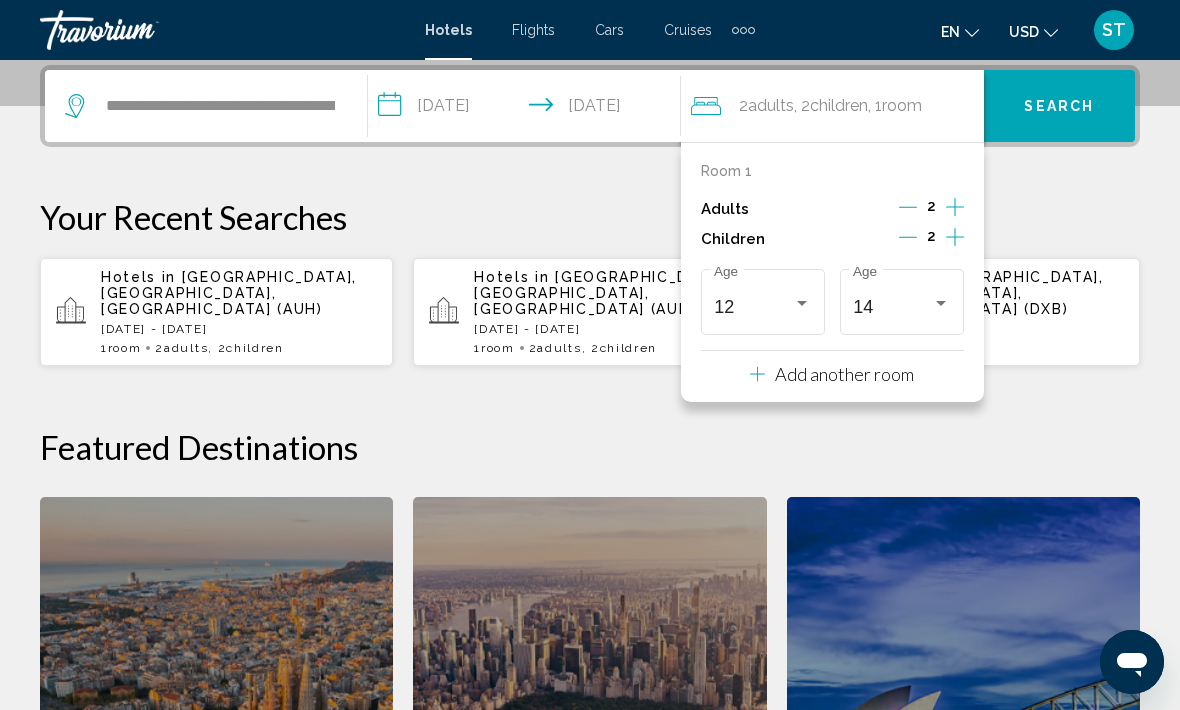 click on "14" at bounding box center (892, 307) 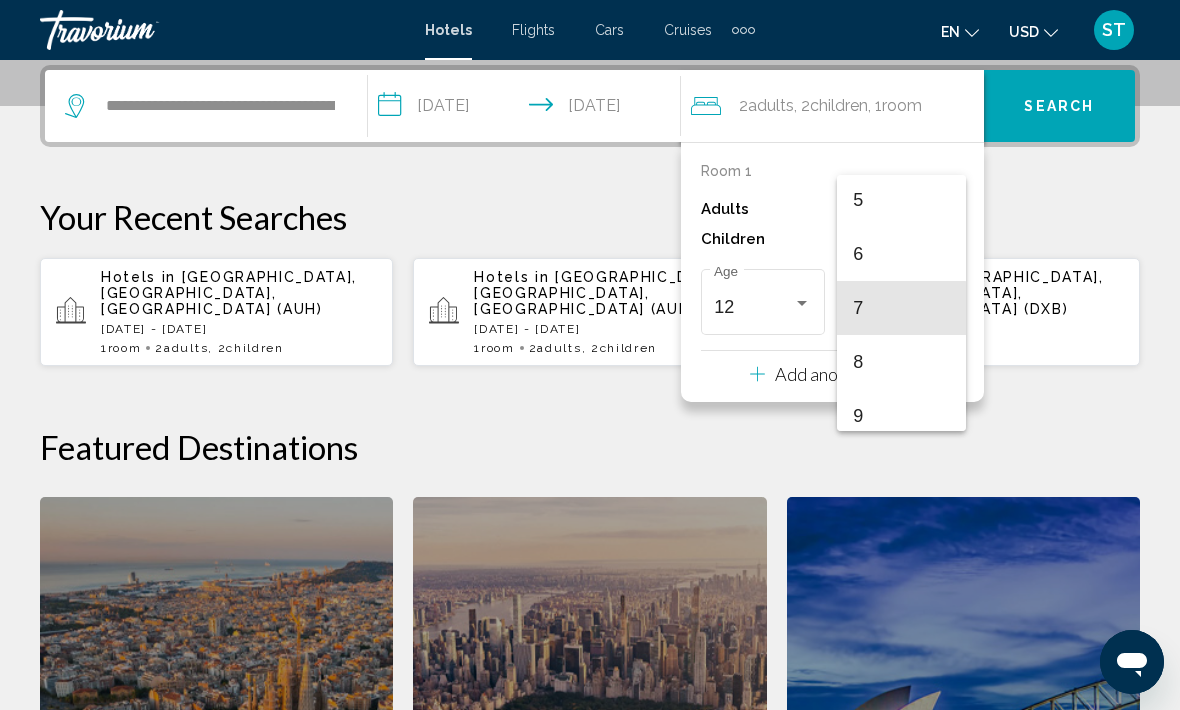 scroll, scrollTop: 270, scrollLeft: 0, axis: vertical 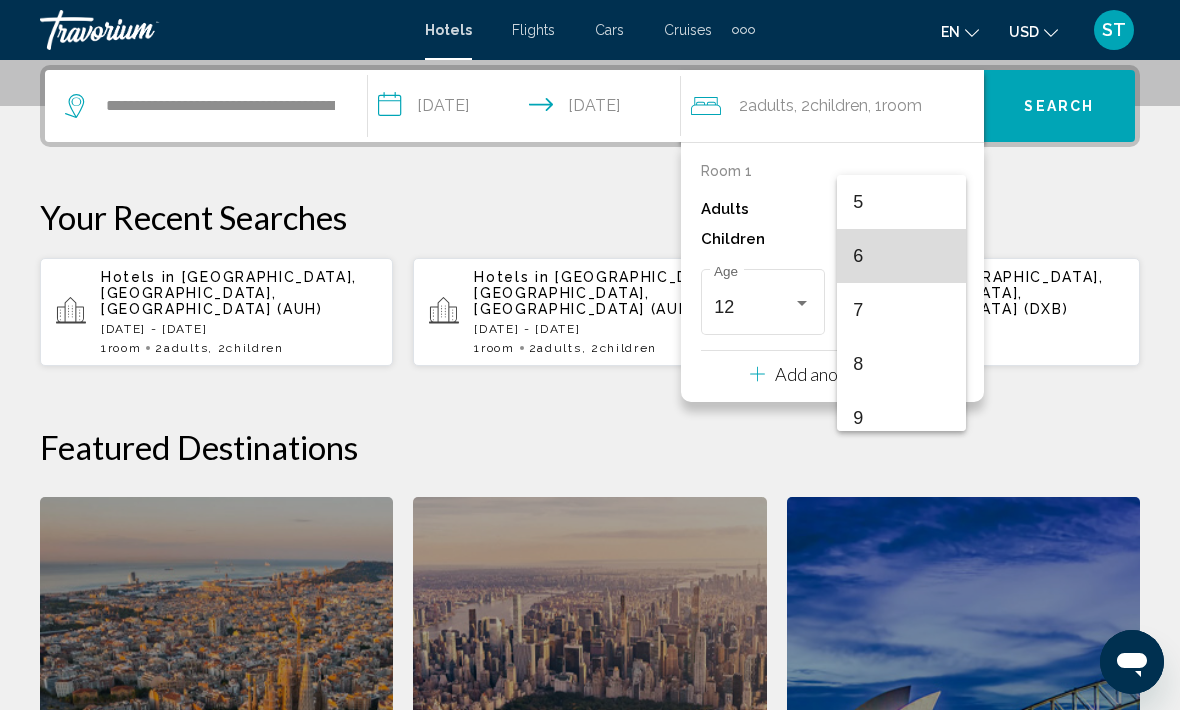 click on "6" at bounding box center (901, 256) 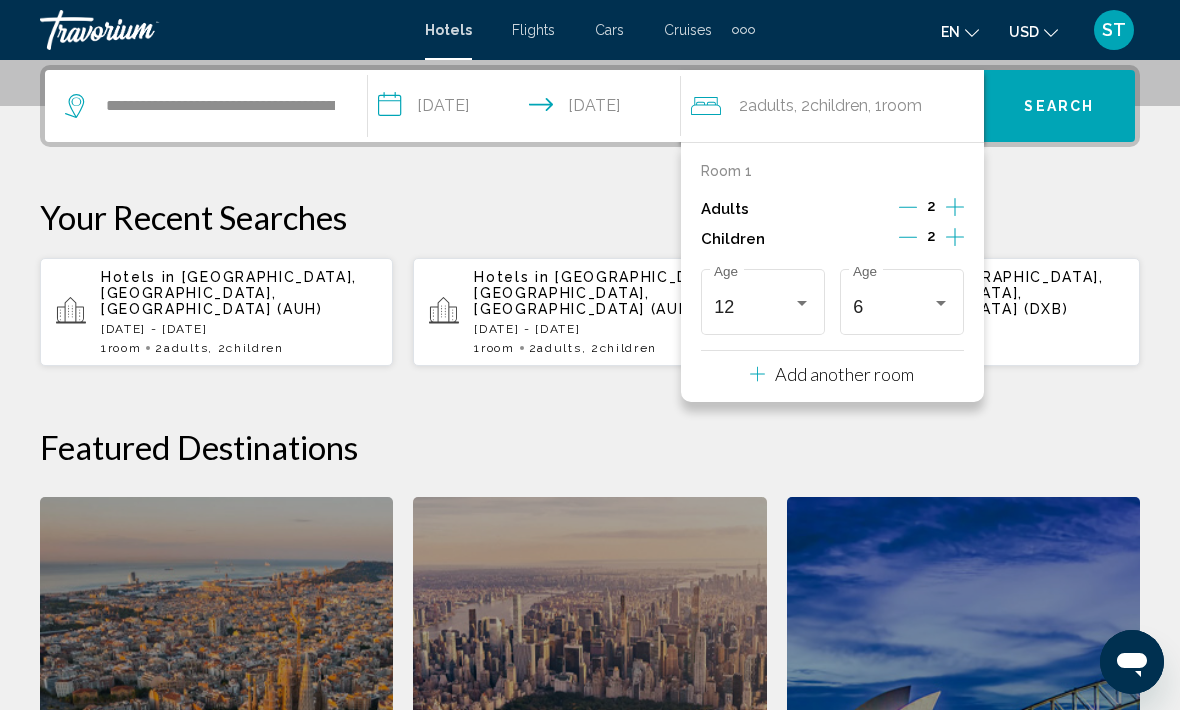 click on "Search" at bounding box center [1059, 107] 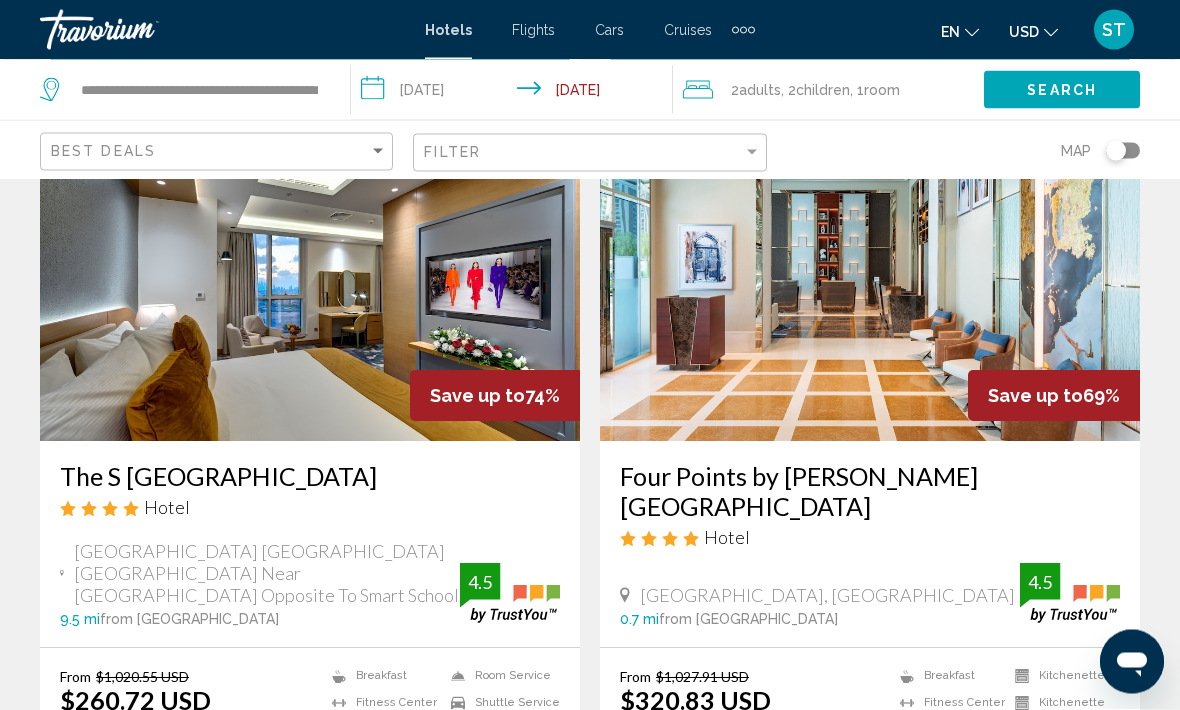 scroll, scrollTop: 3786, scrollLeft: 0, axis: vertical 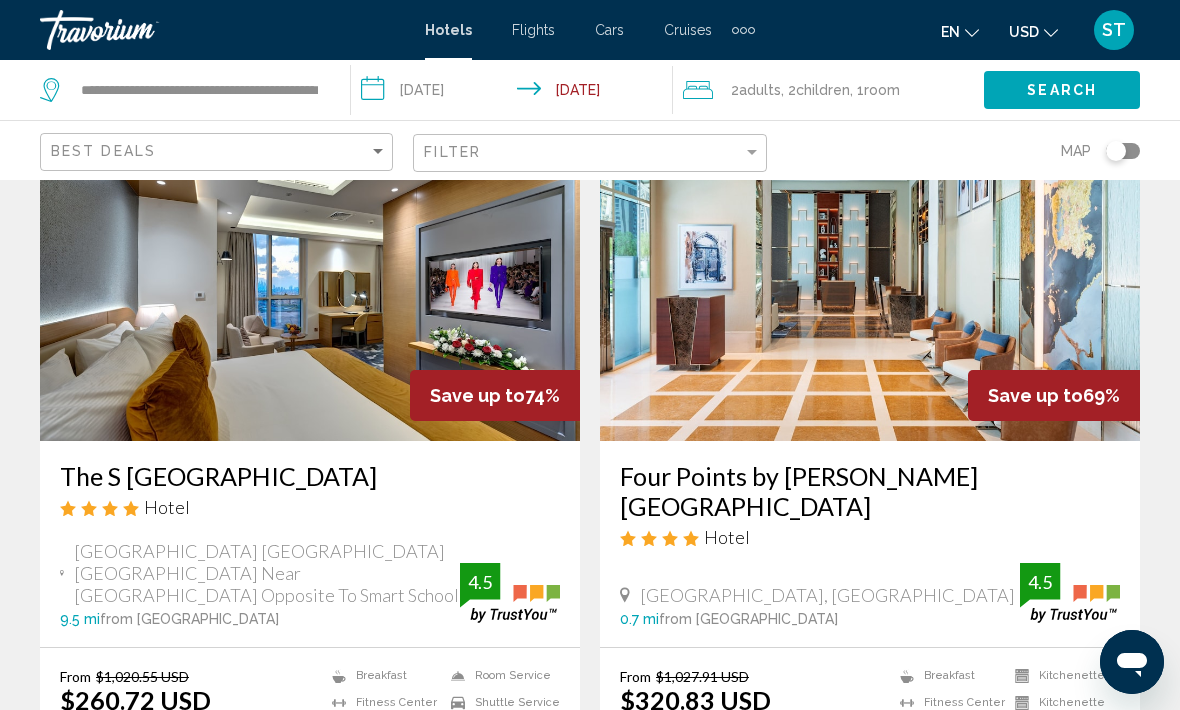 click on "Select Room" at bounding box center [870, 786] 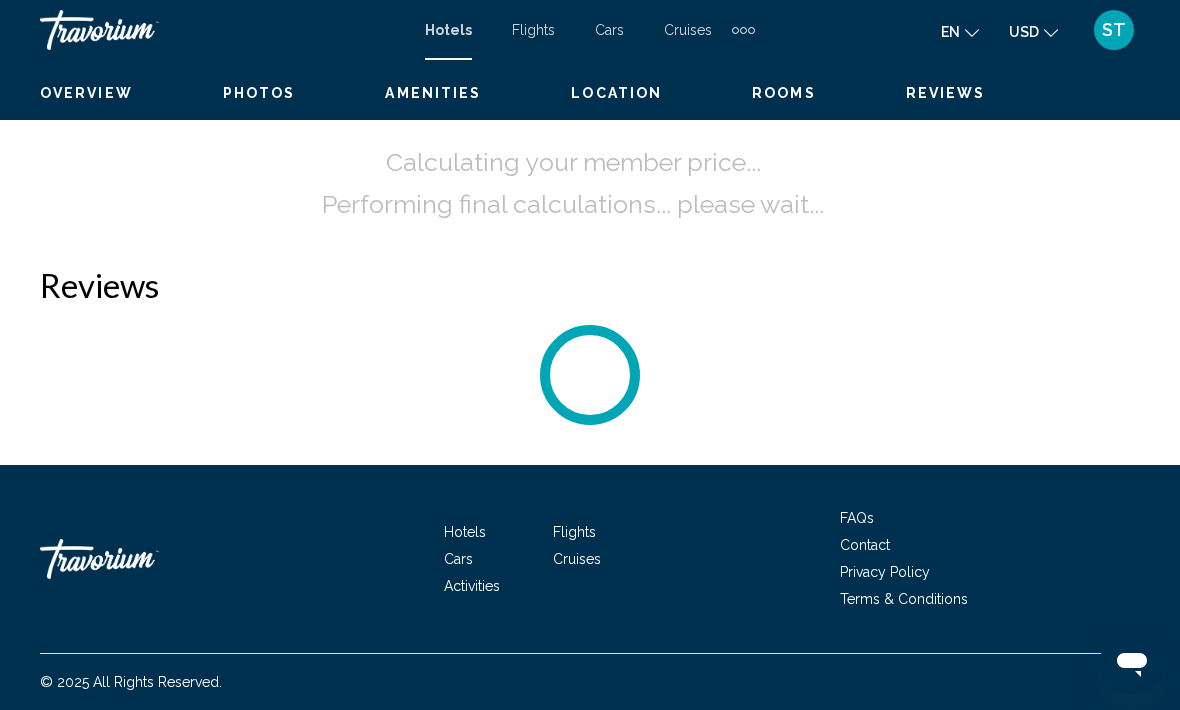 scroll, scrollTop: 0, scrollLeft: 0, axis: both 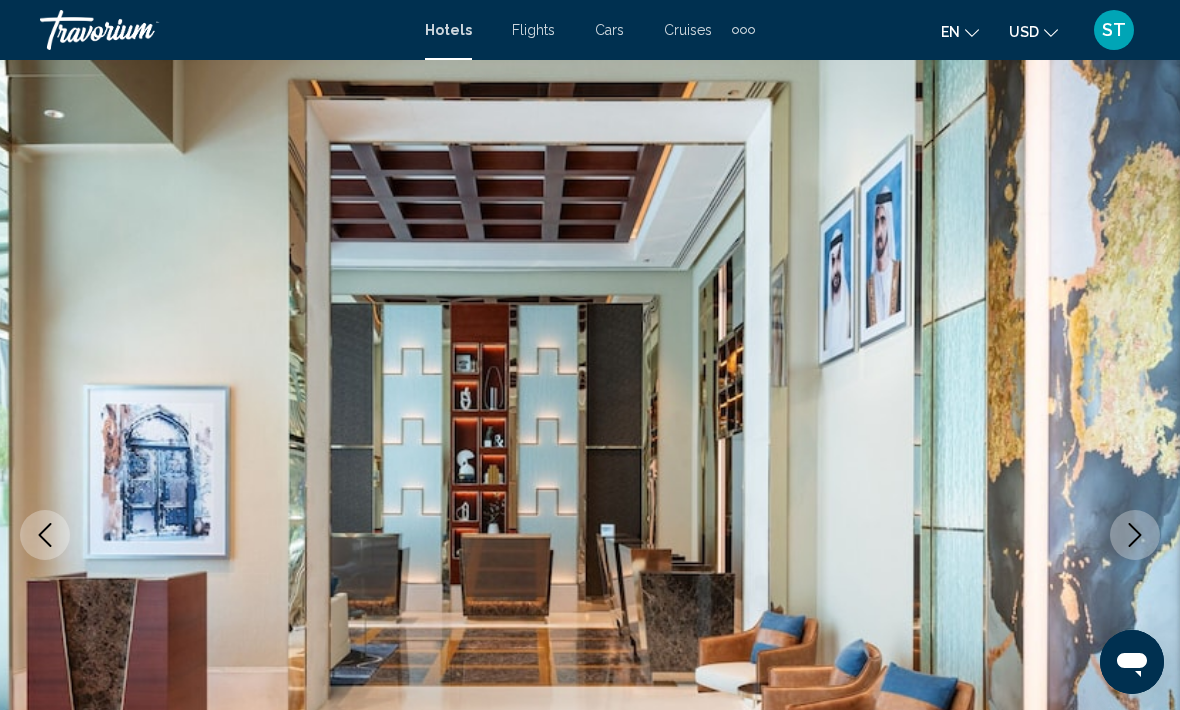 click at bounding box center (1135, 535) 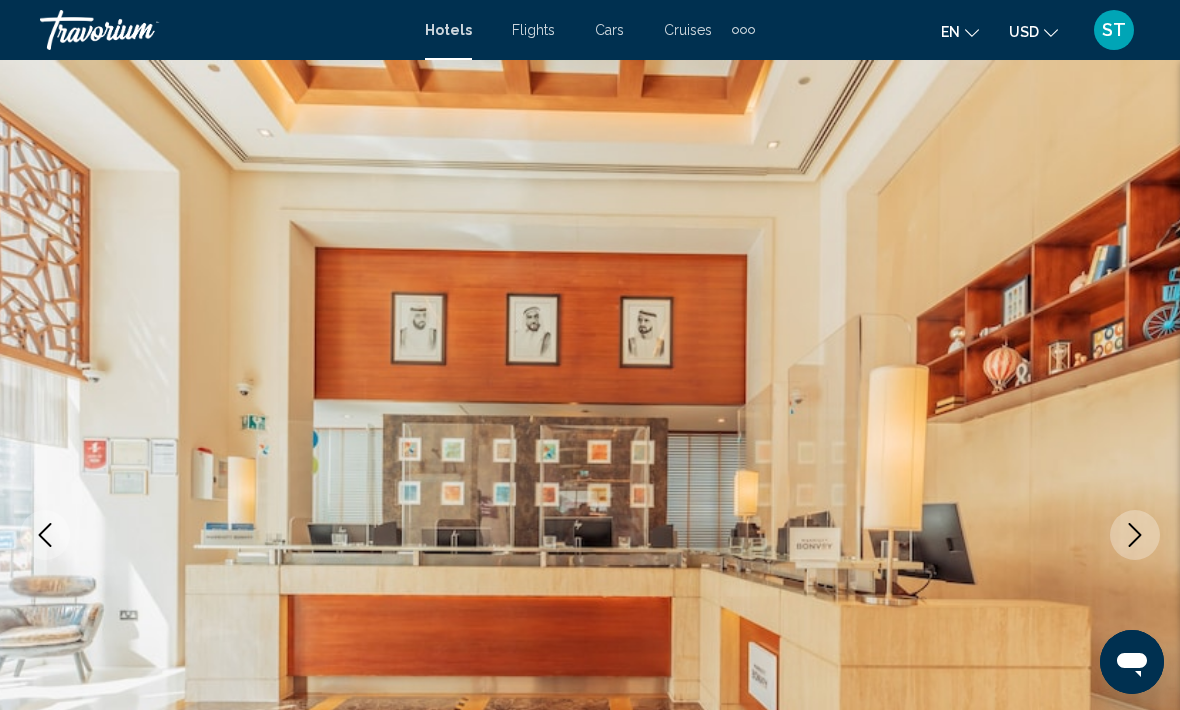 click at bounding box center [1135, 535] 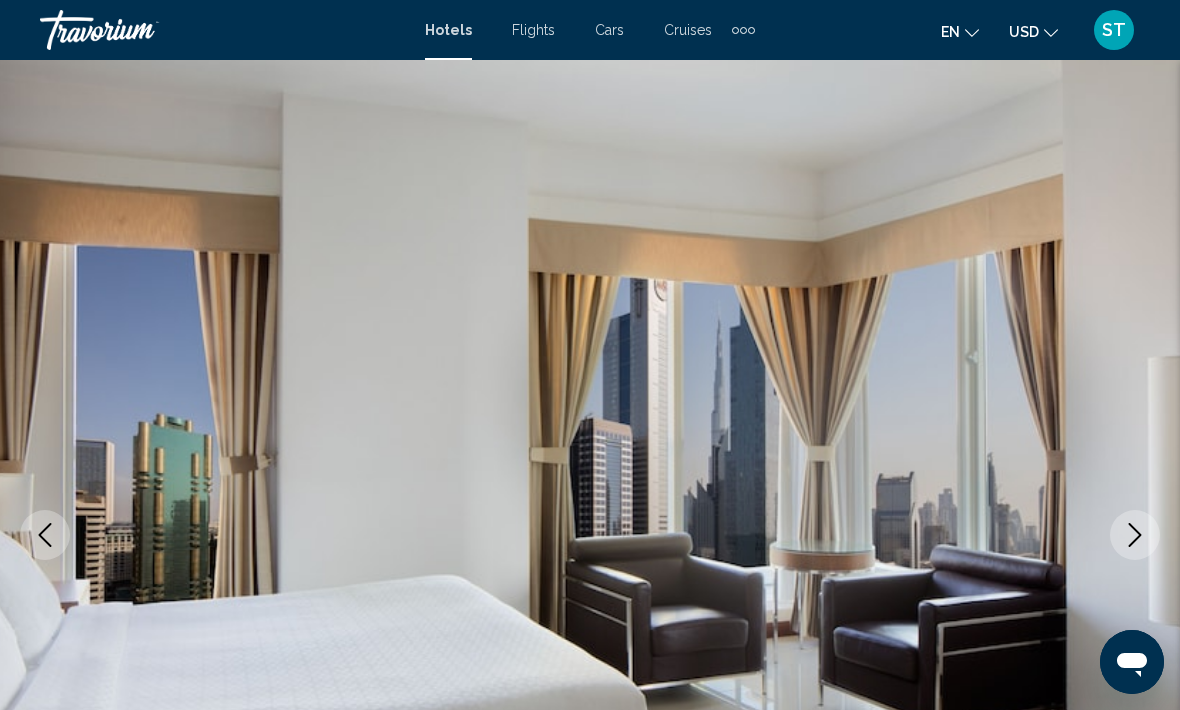 click 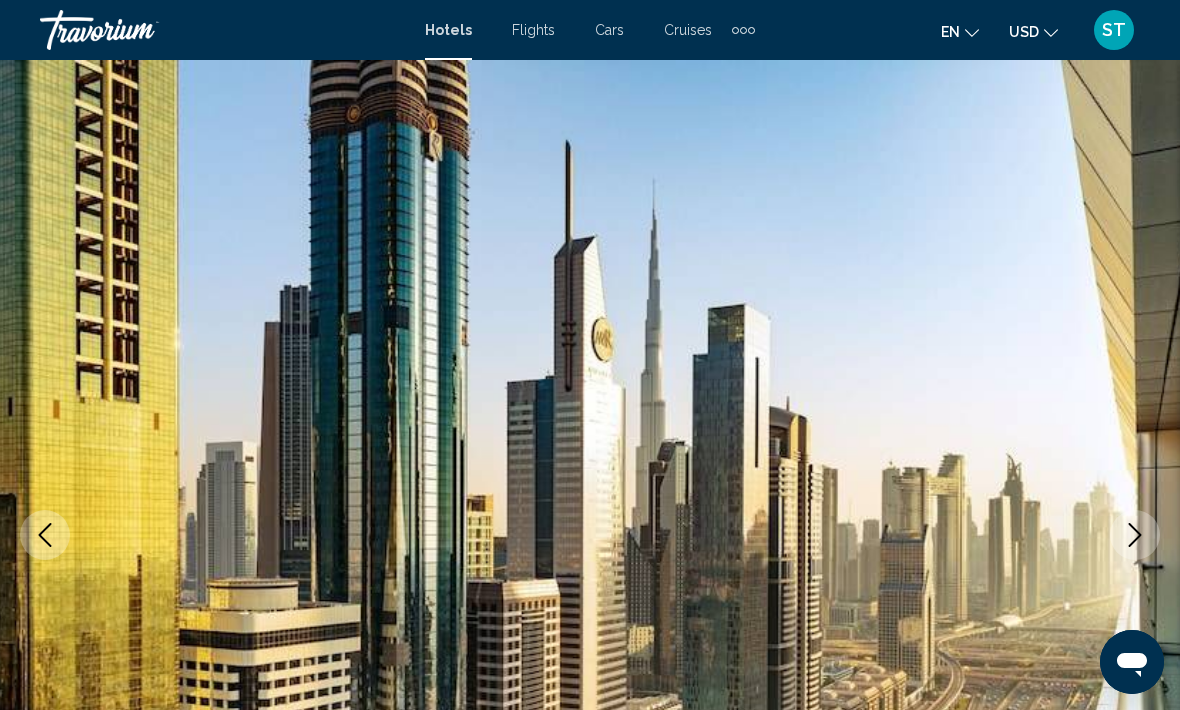 click 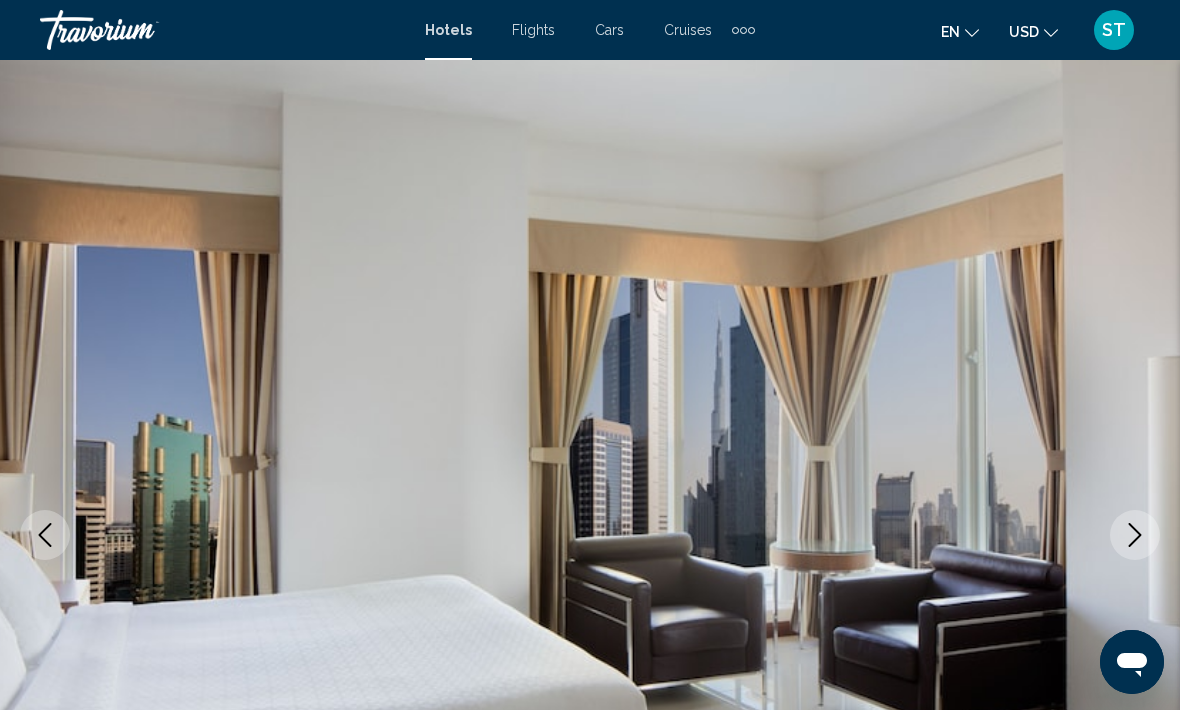 click at bounding box center (1135, 535) 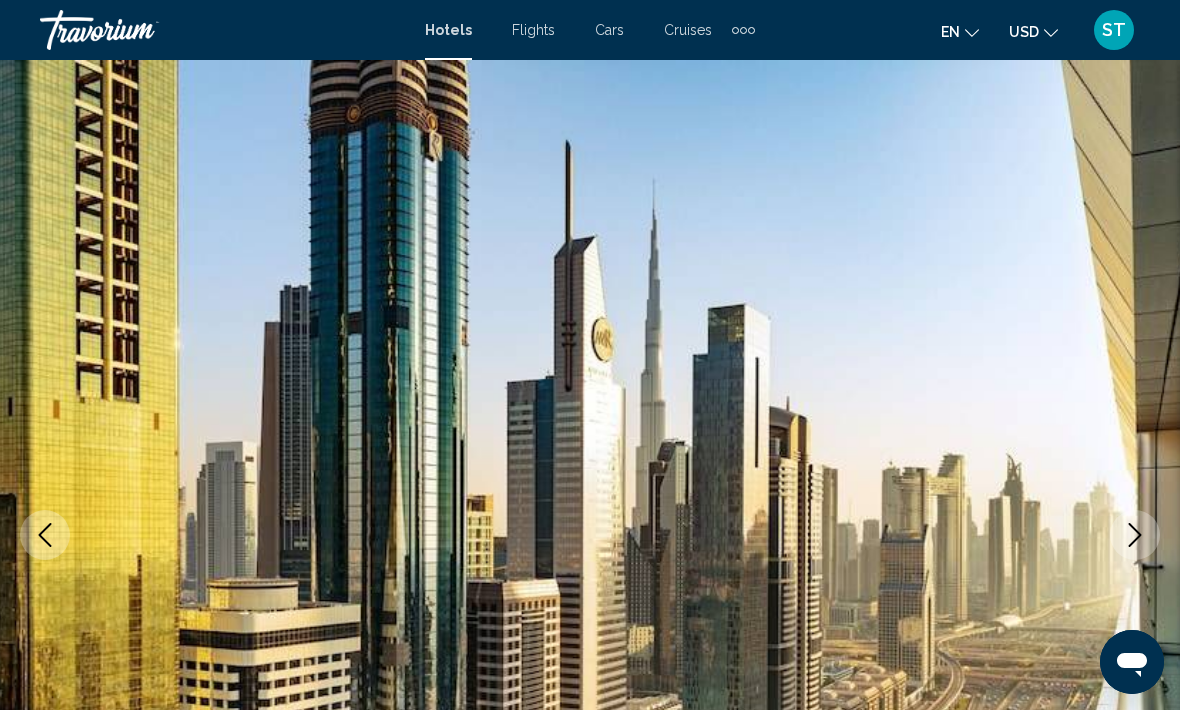 click at bounding box center [1135, 535] 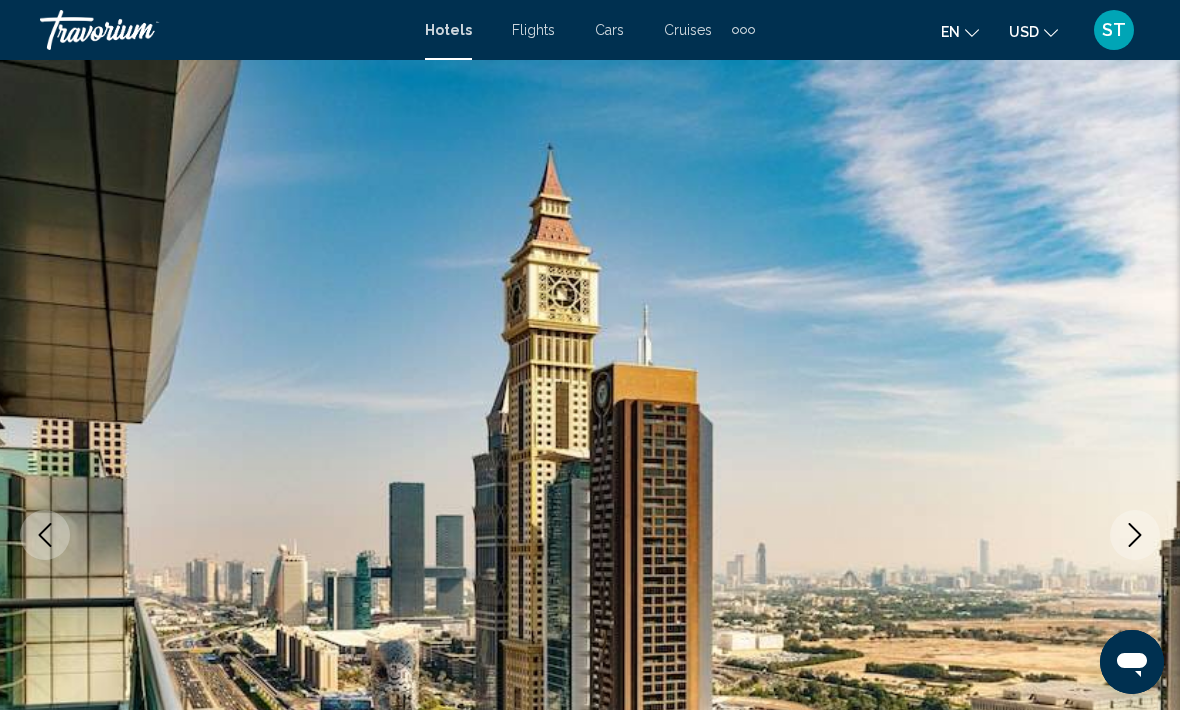 click 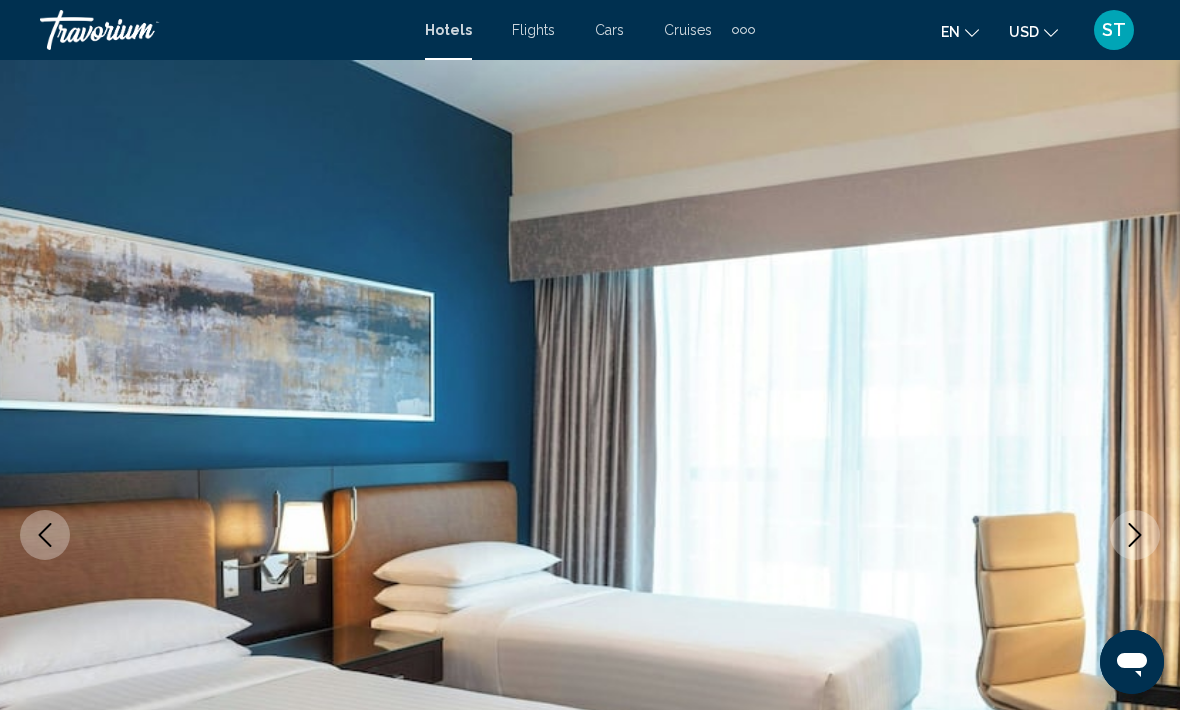 click 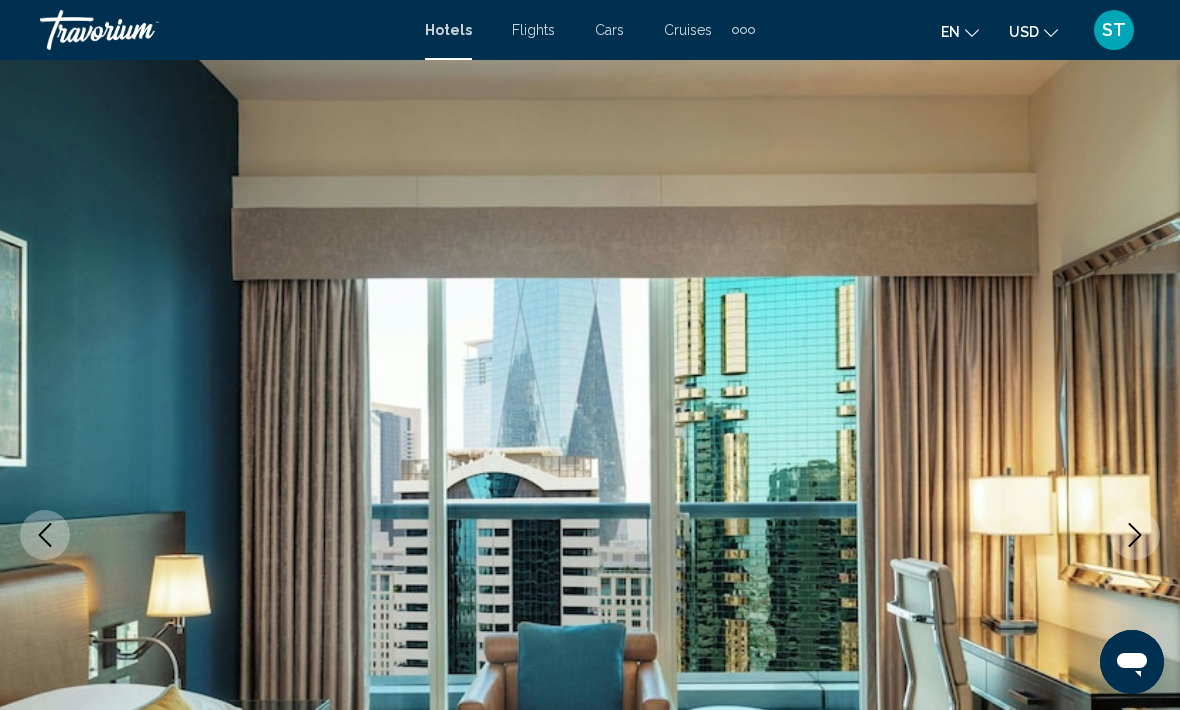 click at bounding box center (1135, 535) 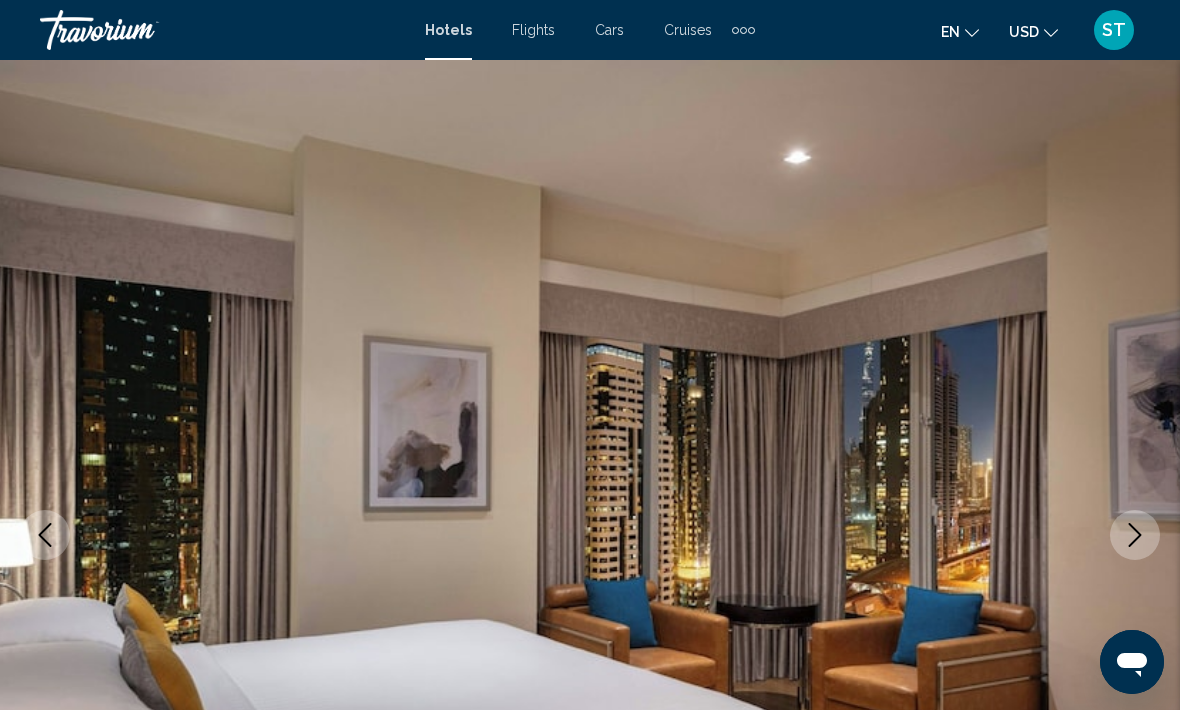 click 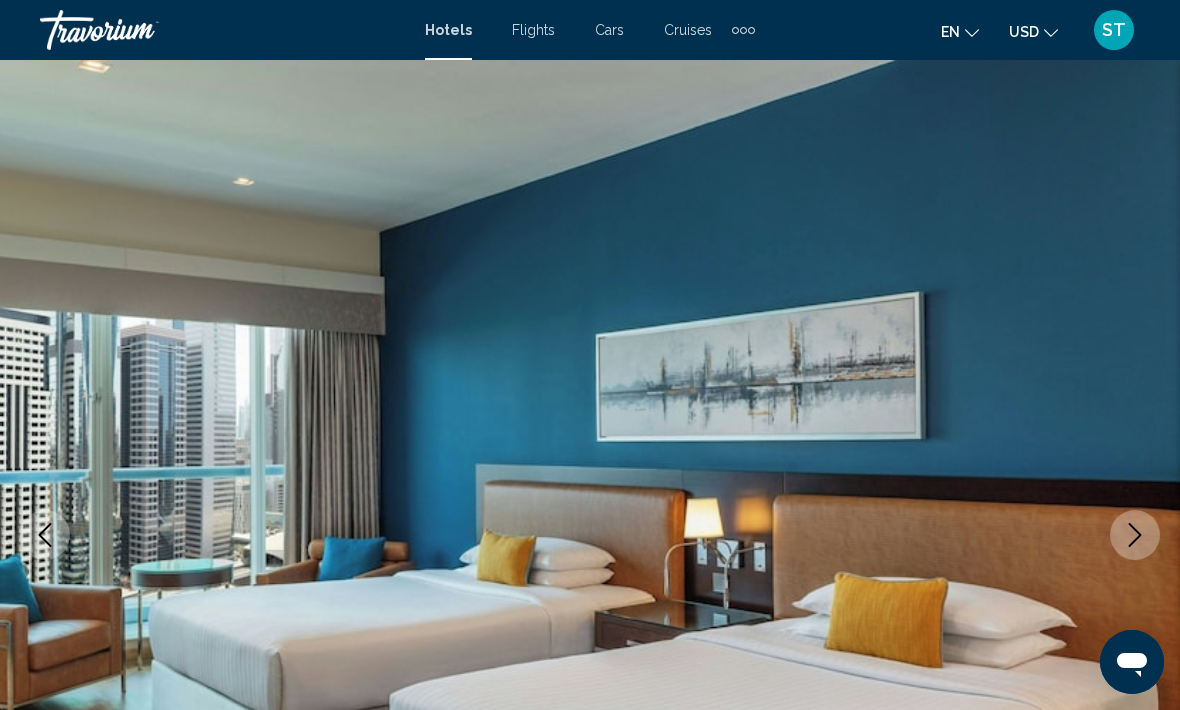 click 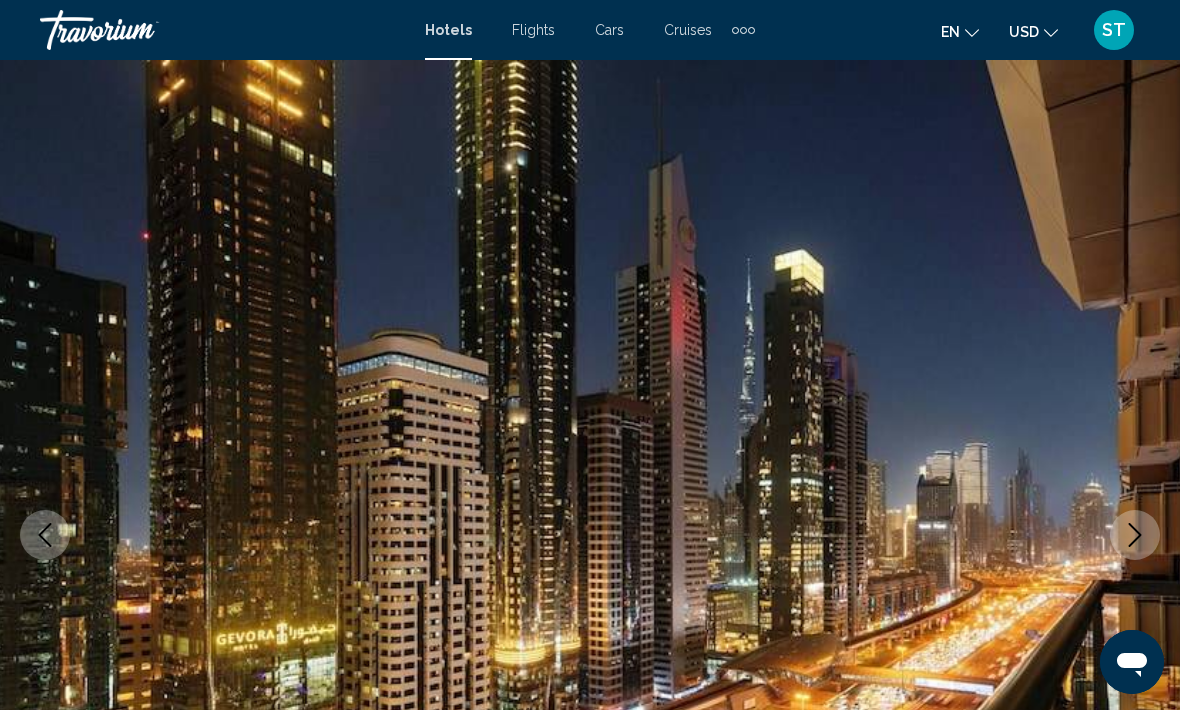 click 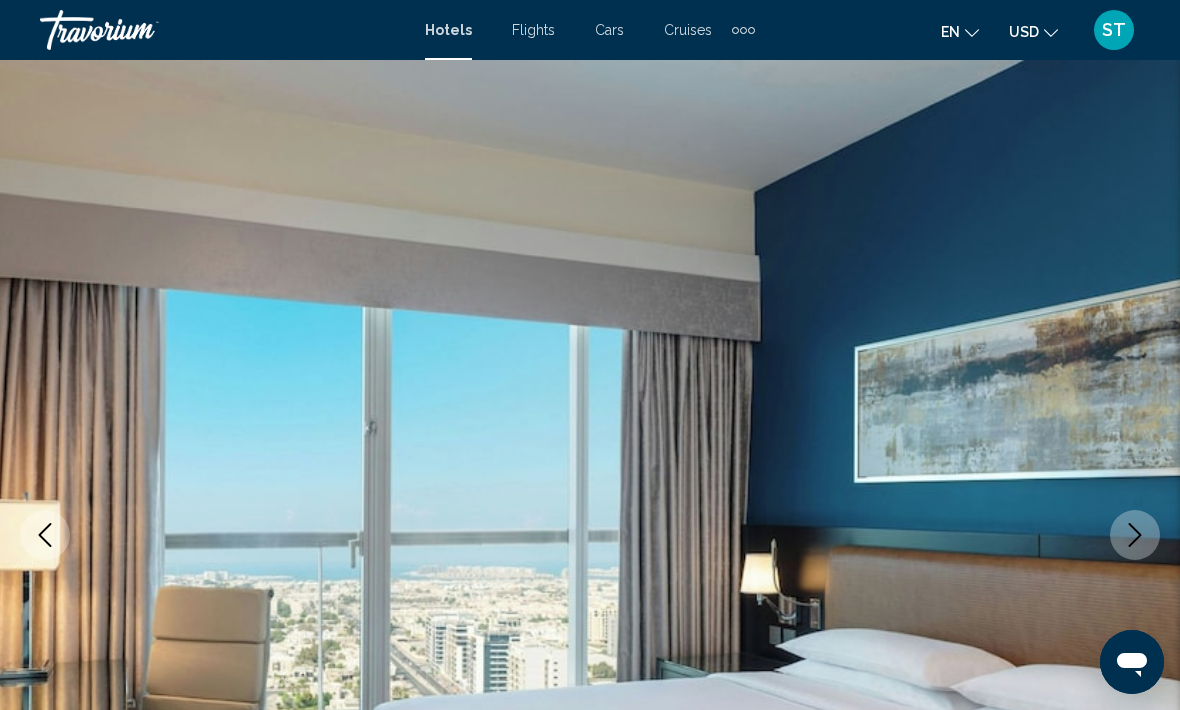 click 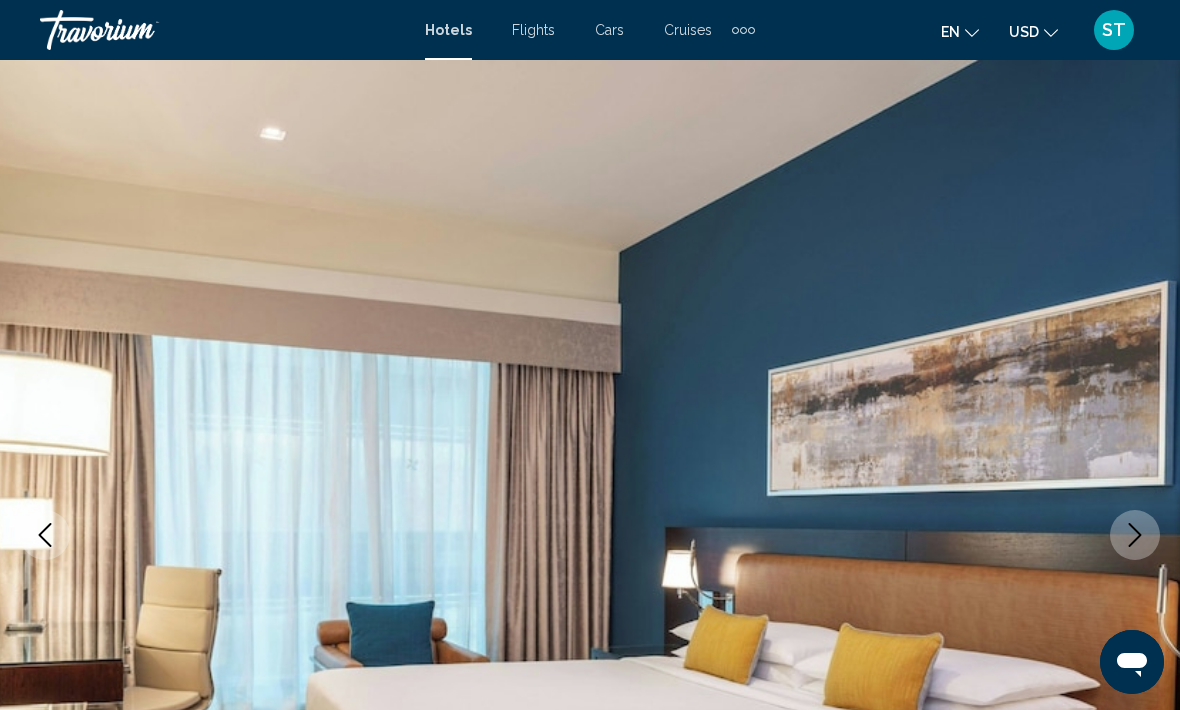 click 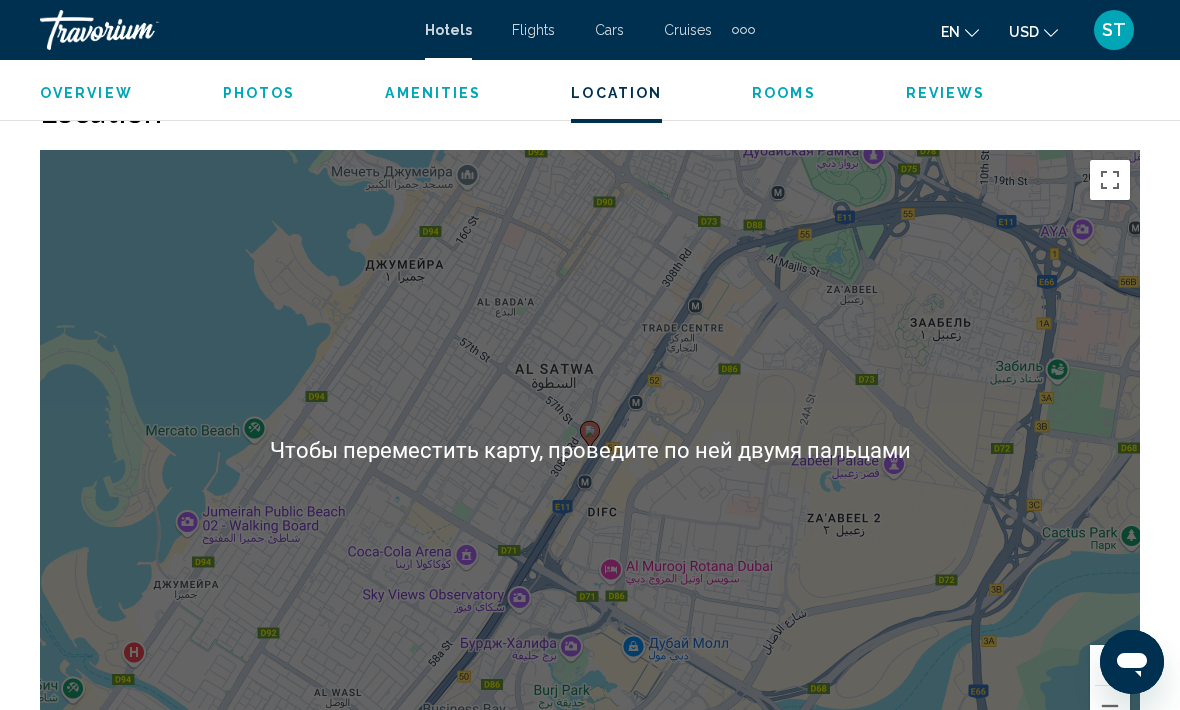 scroll, scrollTop: 2197, scrollLeft: 0, axis: vertical 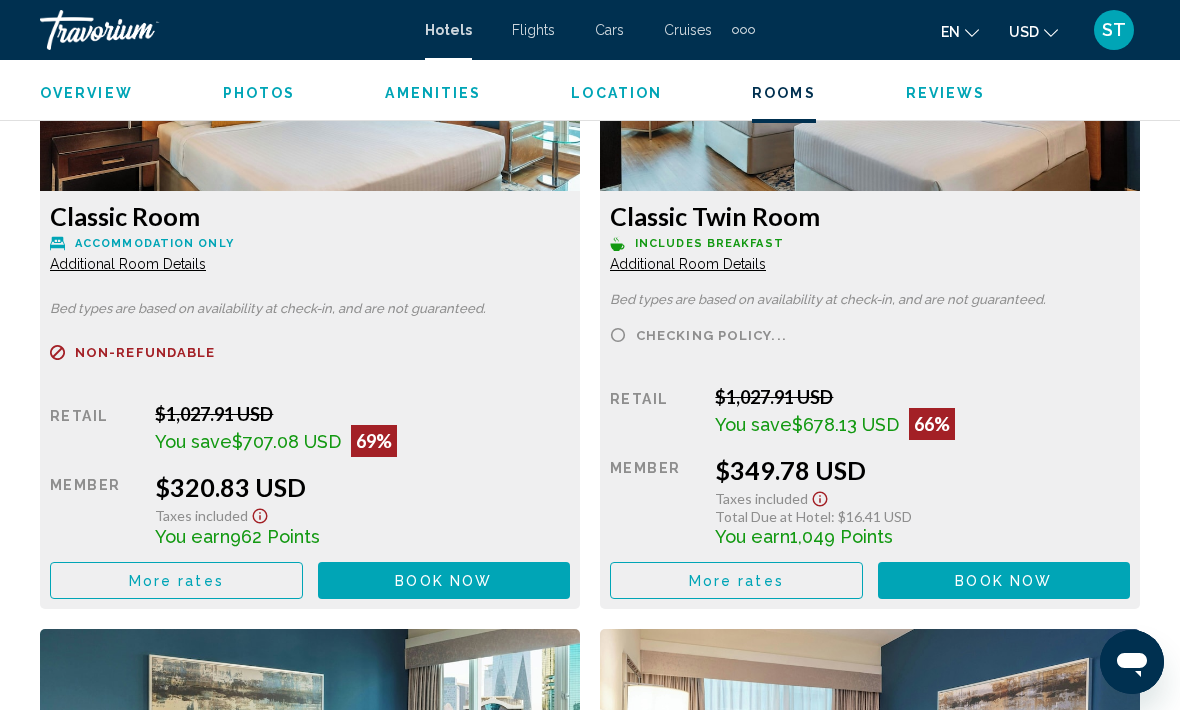 click on "More rates" at bounding box center (176, 580) 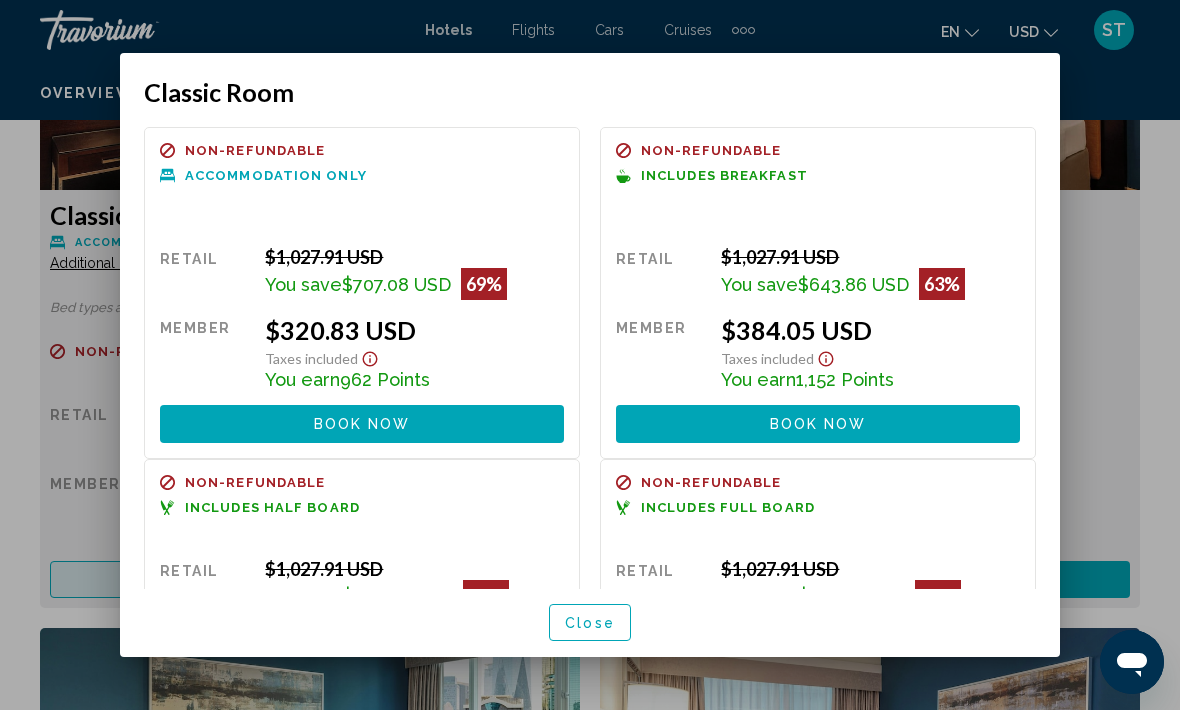 scroll, scrollTop: 0, scrollLeft: 0, axis: both 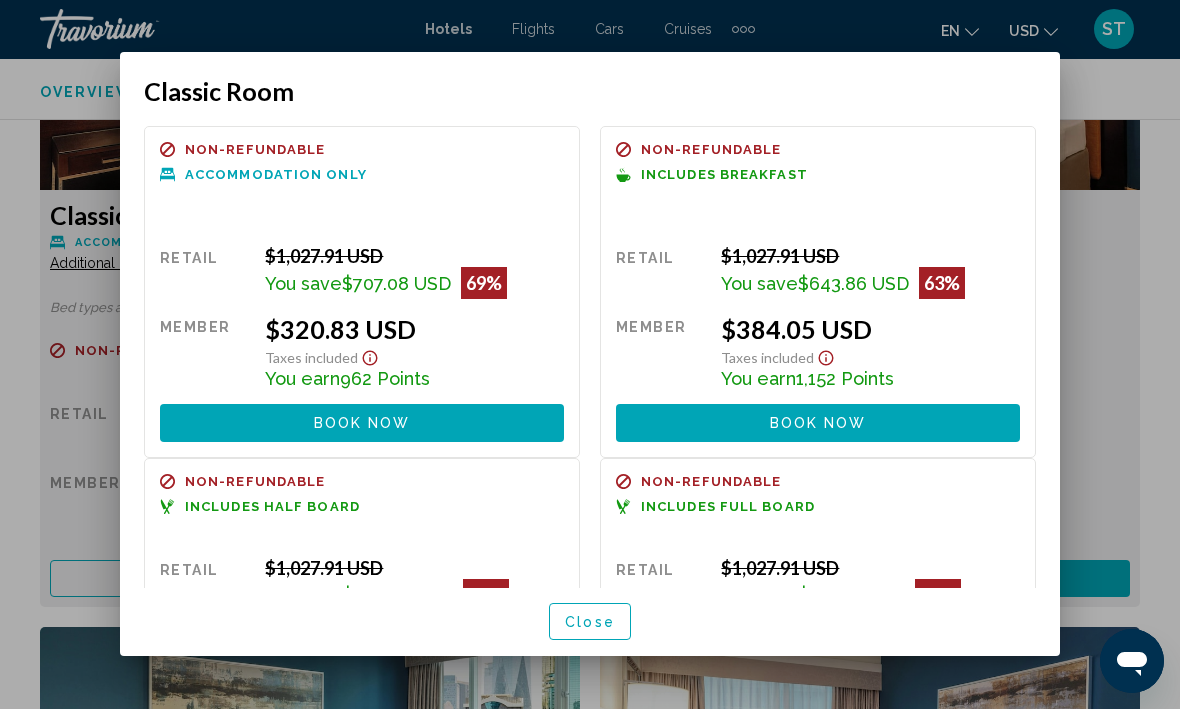click on "Close" at bounding box center [590, 622] 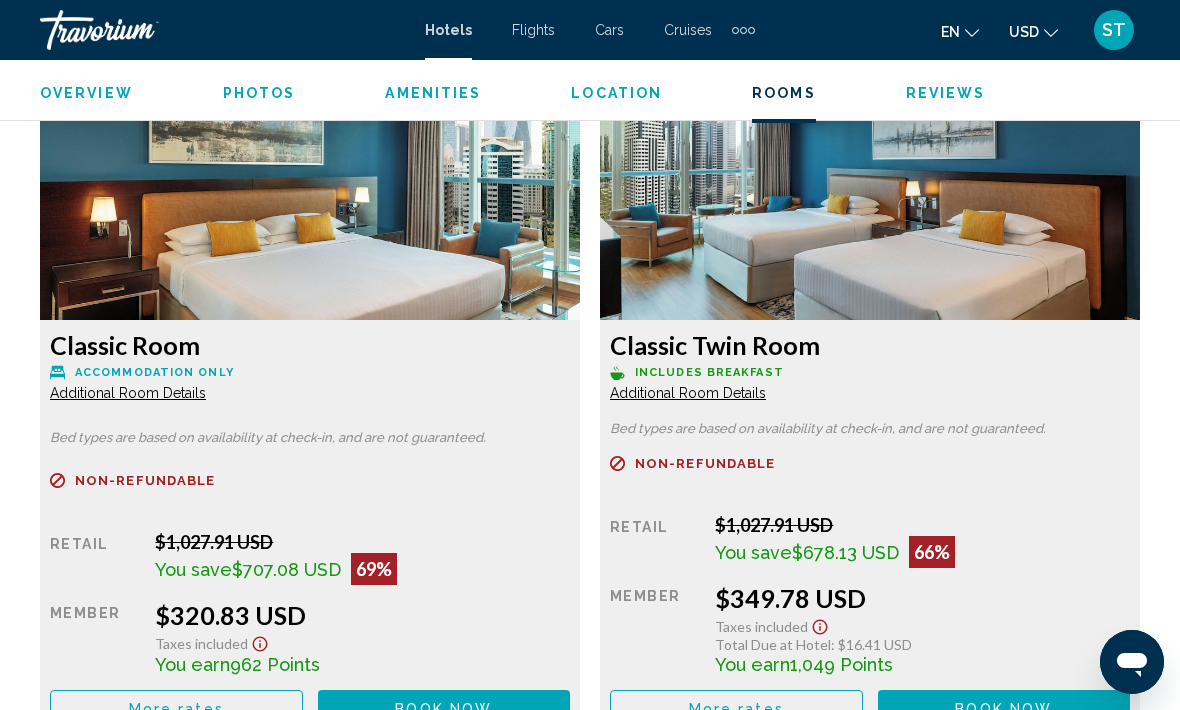 scroll, scrollTop: 3111, scrollLeft: 0, axis: vertical 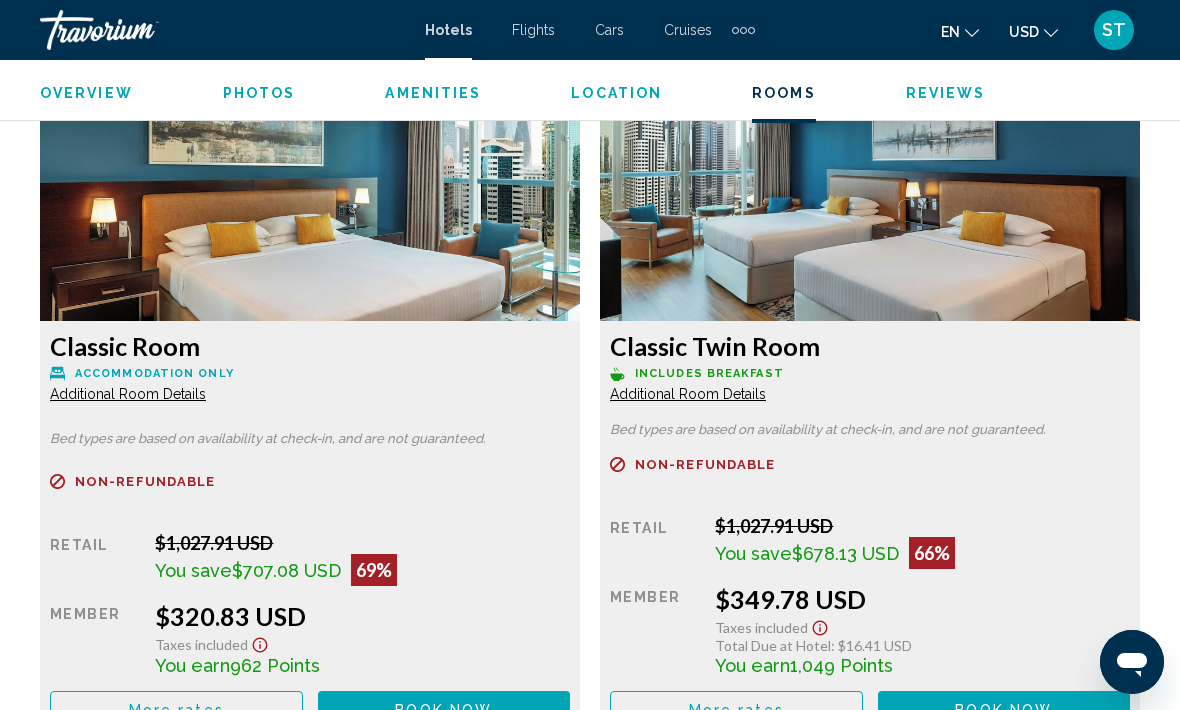 click on "More rates" at bounding box center [176, 710] 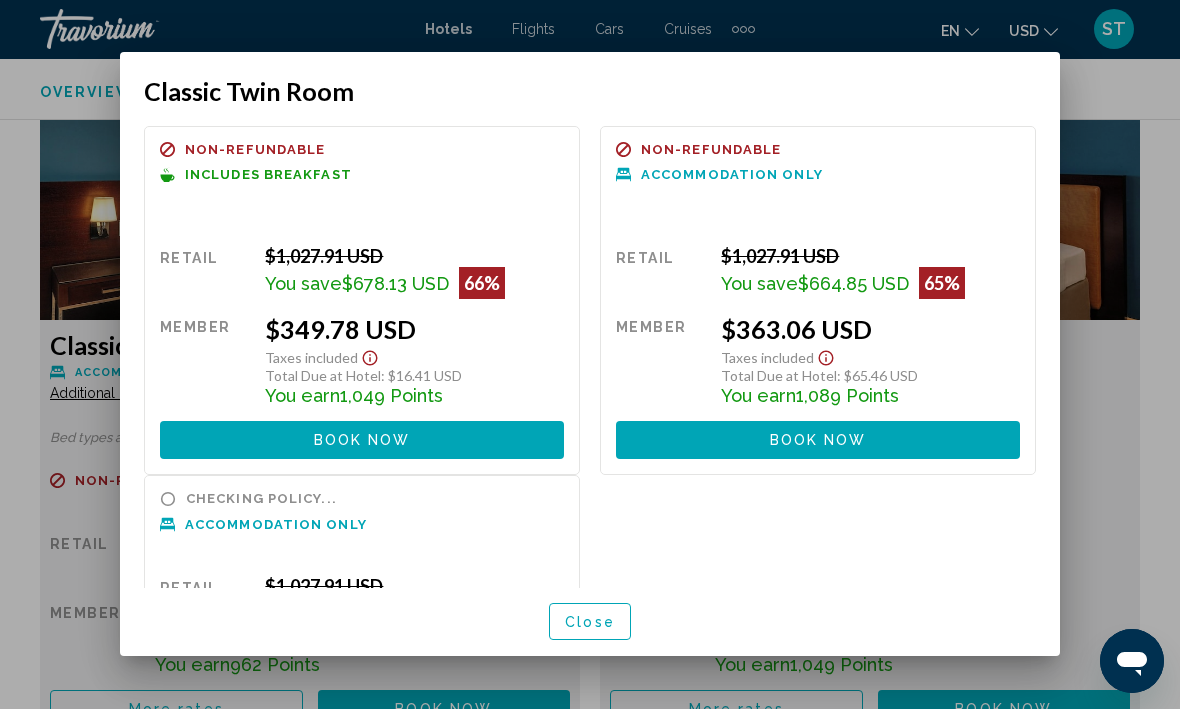 click on "Close" at bounding box center (590, 622) 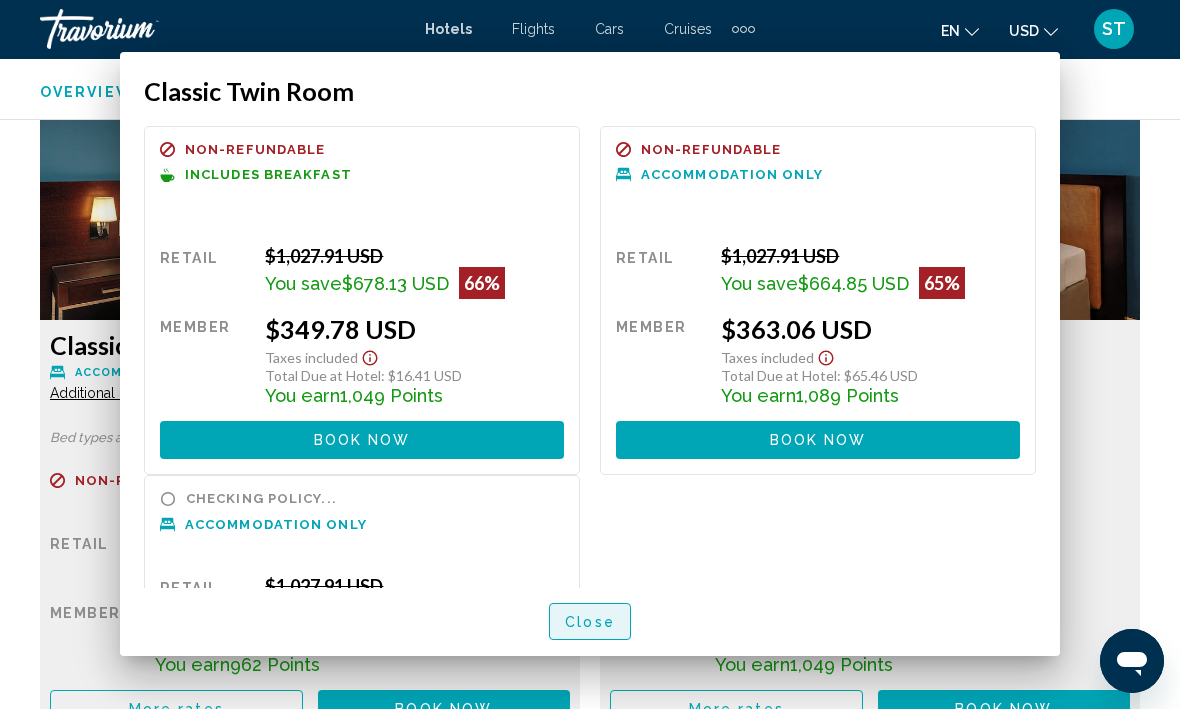 scroll, scrollTop: 3111, scrollLeft: 0, axis: vertical 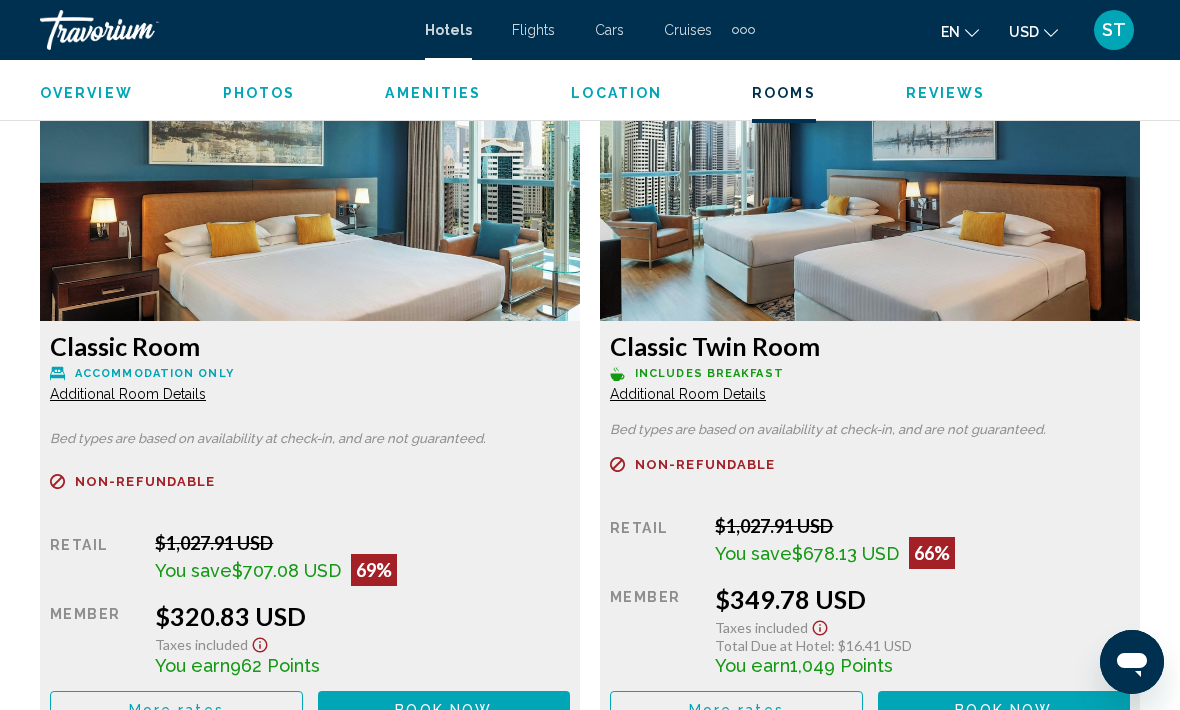 click on "More rates" at bounding box center [176, 709] 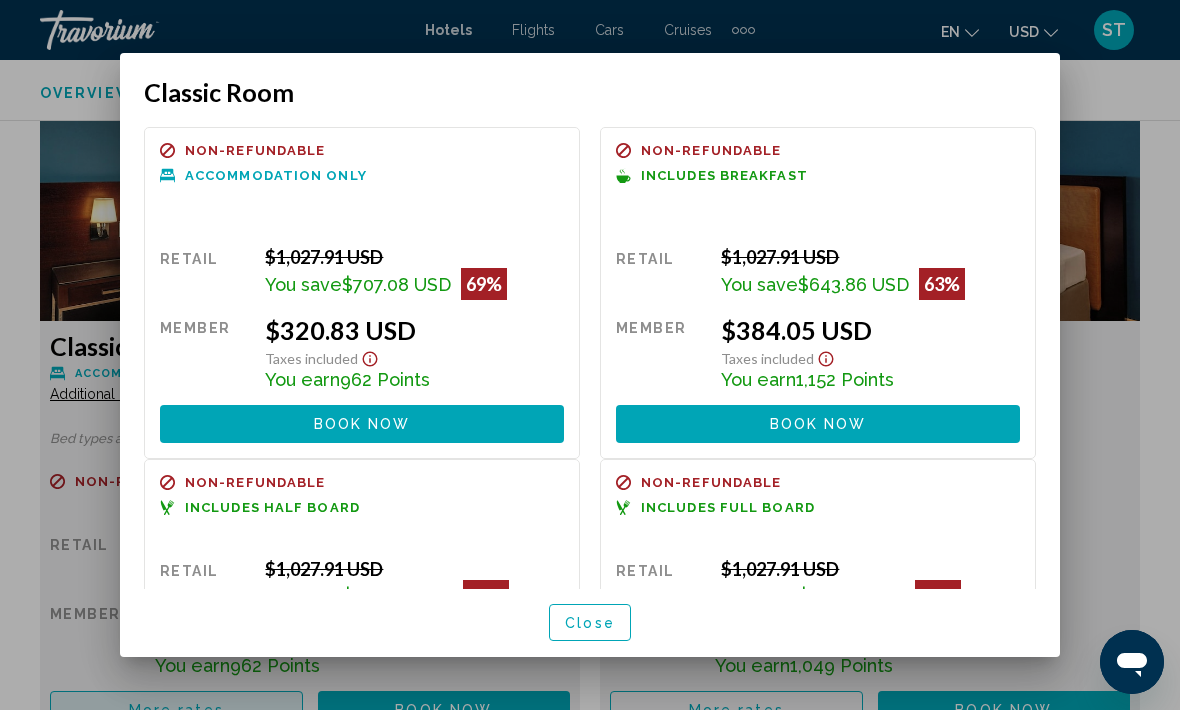 scroll, scrollTop: 0, scrollLeft: 0, axis: both 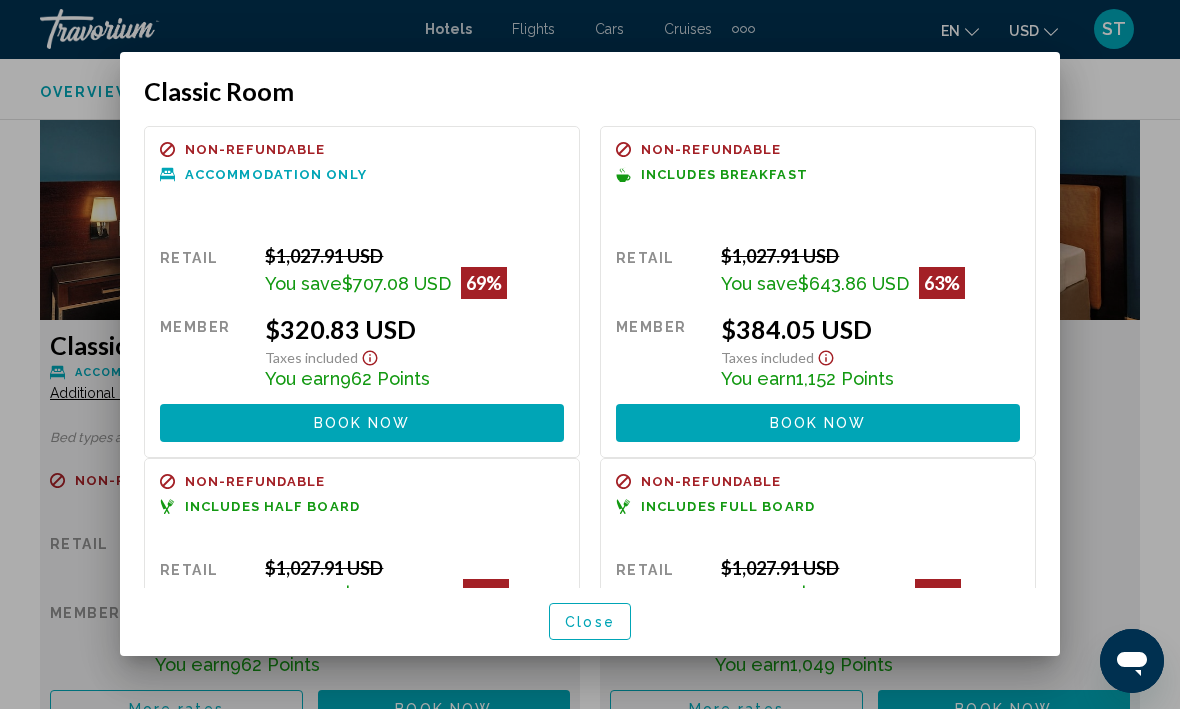 click on "Close" at bounding box center [590, 622] 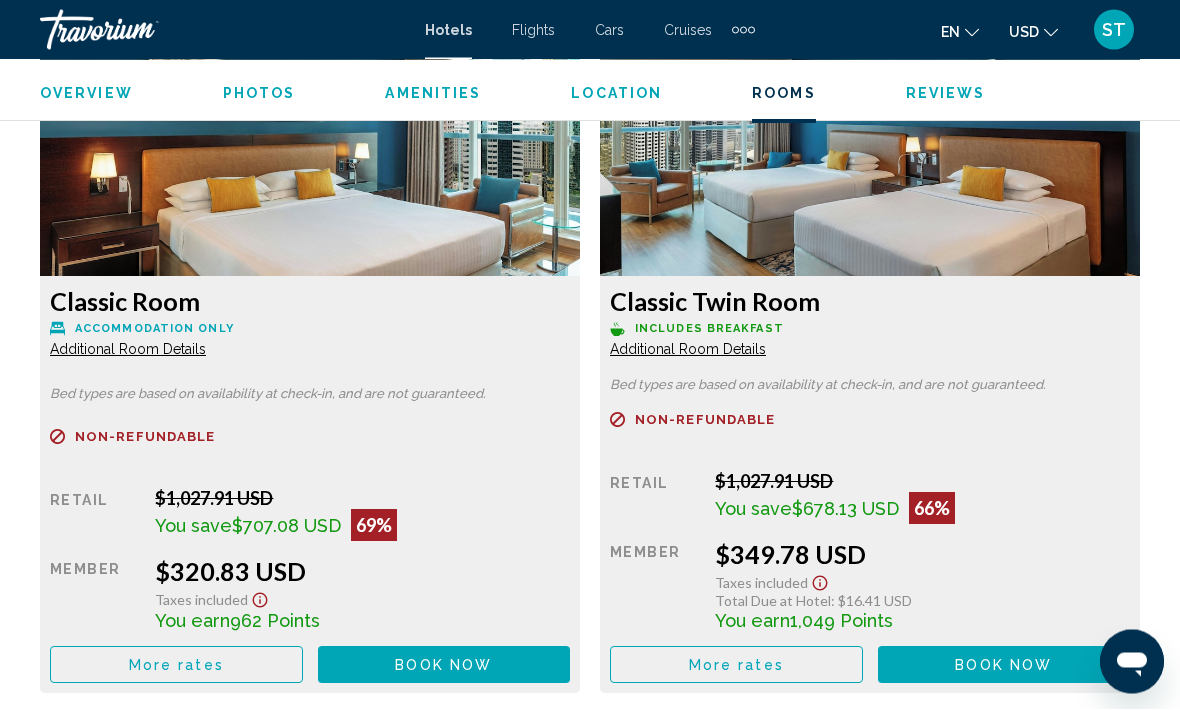 scroll, scrollTop: 3156, scrollLeft: 0, axis: vertical 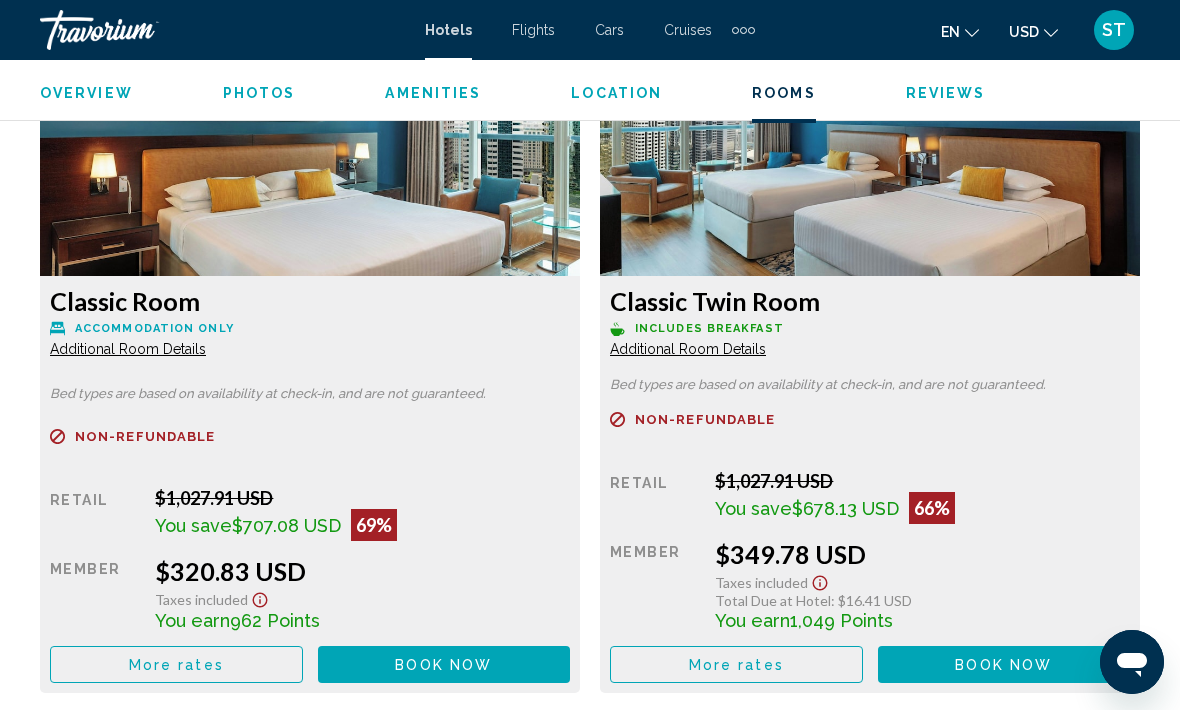 click on "More rates" at bounding box center [176, 665] 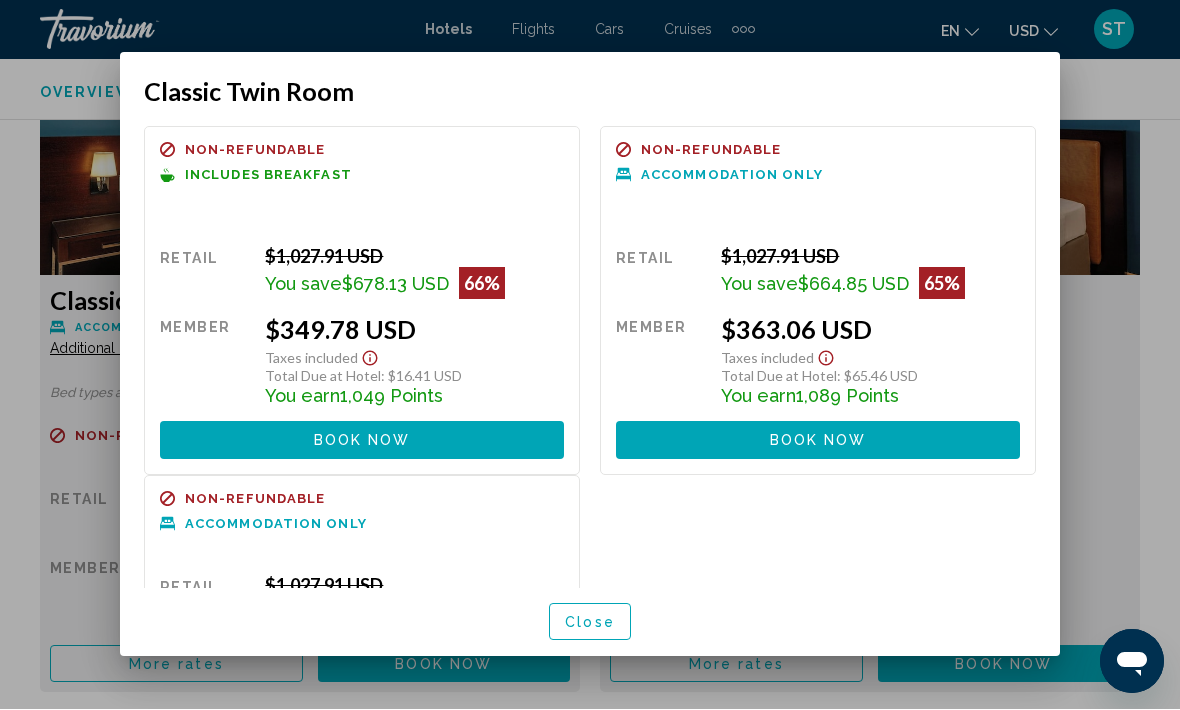 click on "Close" at bounding box center [590, 623] 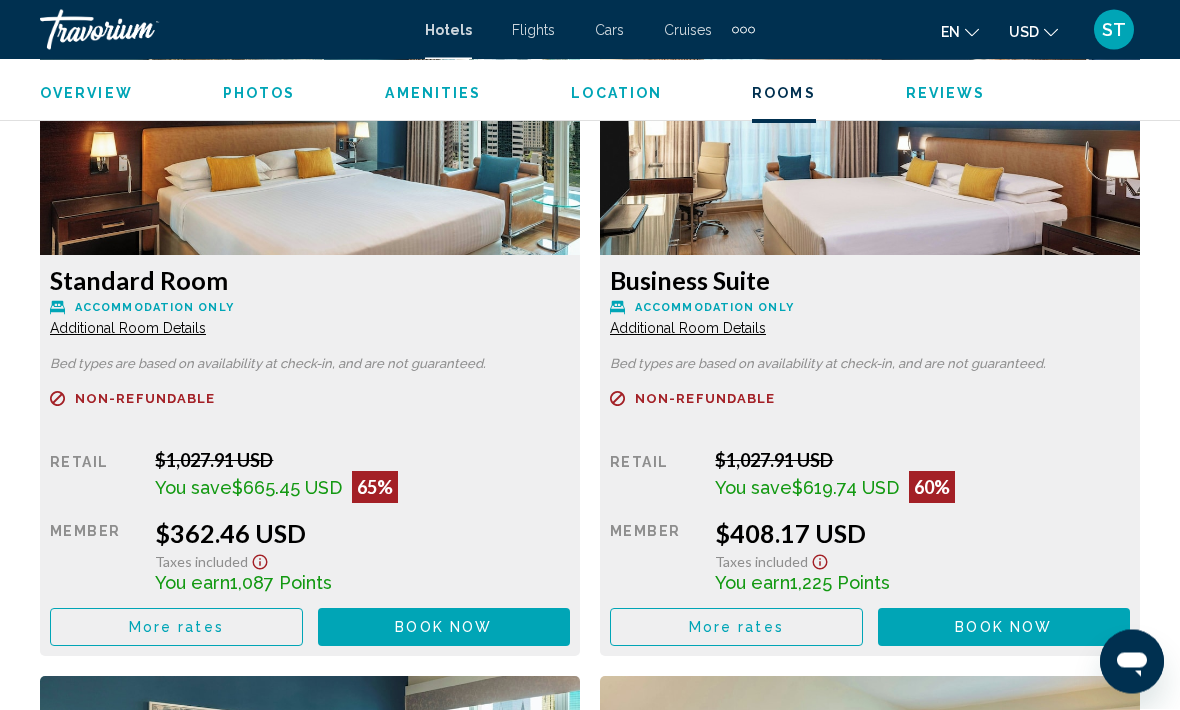 scroll, scrollTop: 3892, scrollLeft: 0, axis: vertical 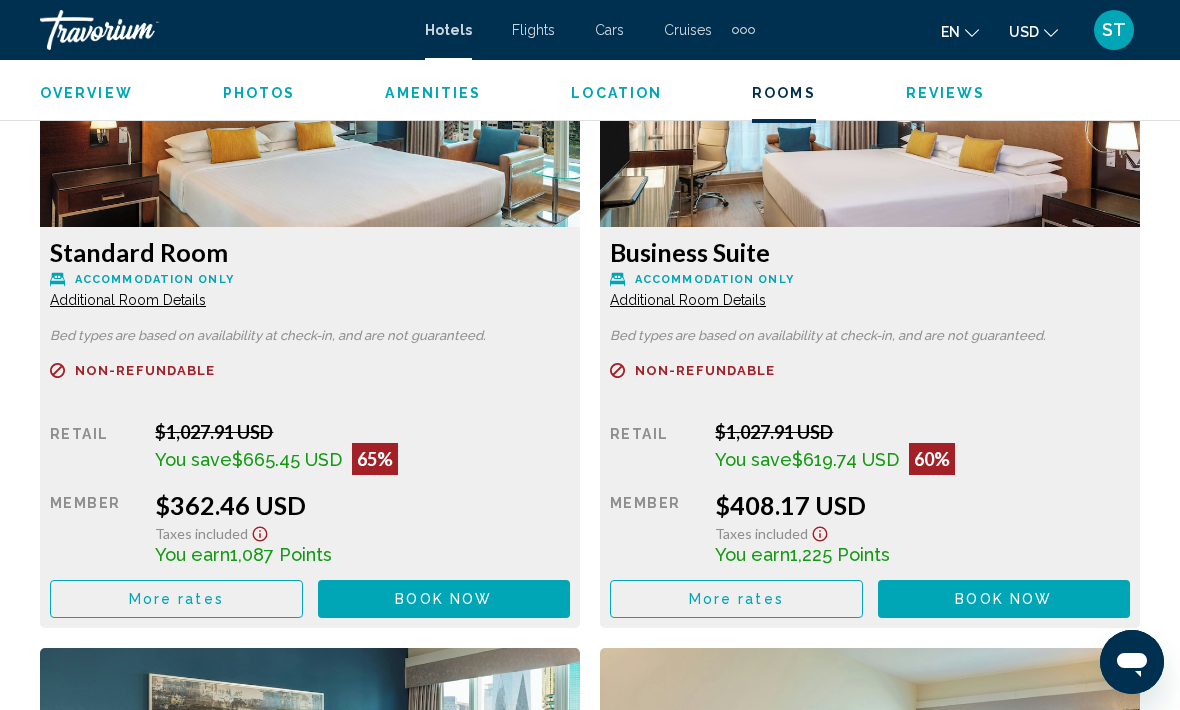 click on "More rates" at bounding box center (176, -72) 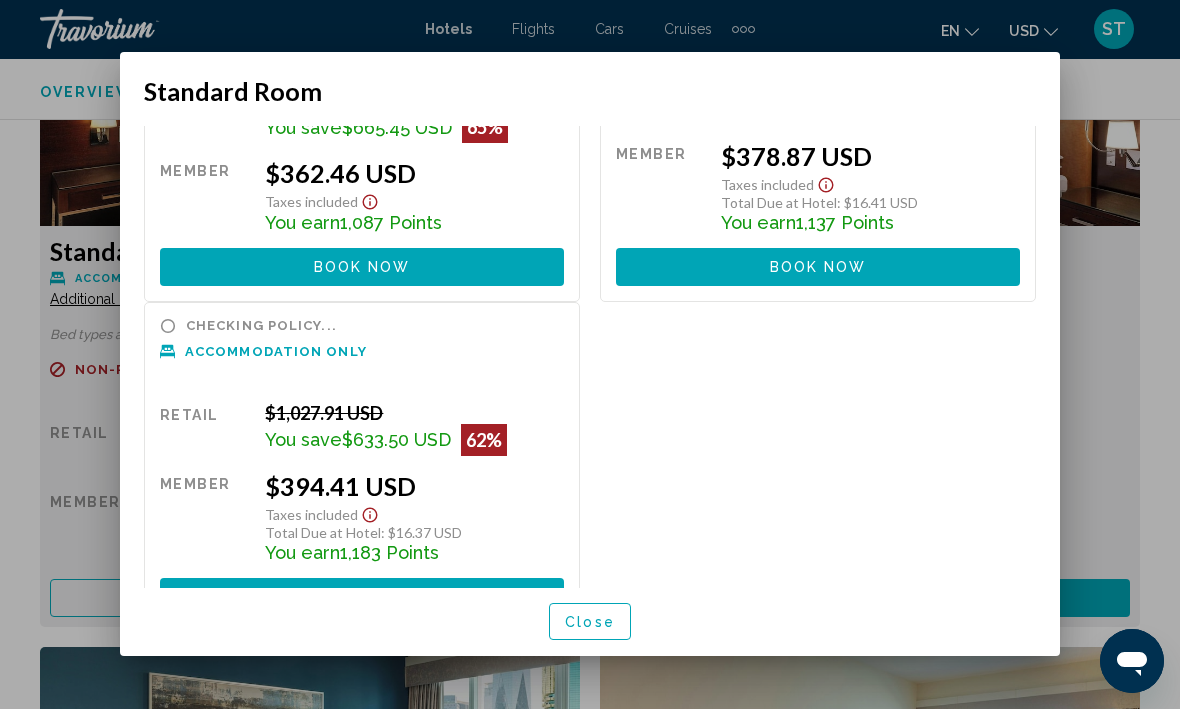 click on "Close" at bounding box center (590, 623) 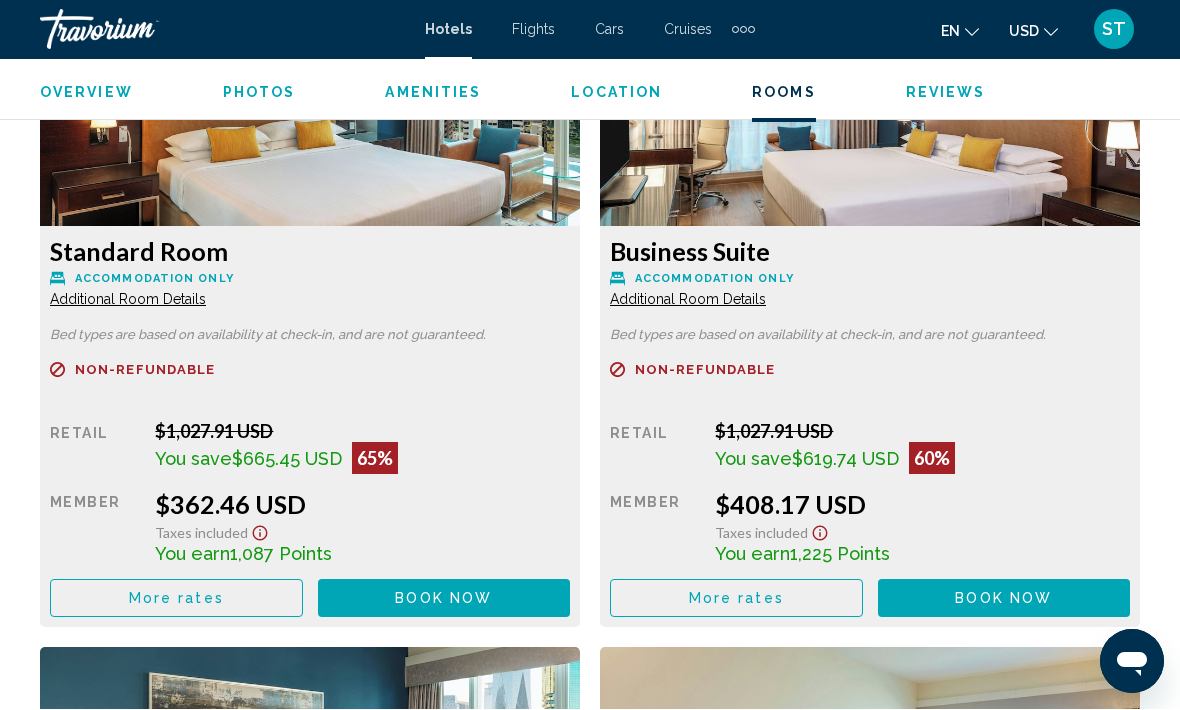 scroll, scrollTop: 155, scrollLeft: 0, axis: vertical 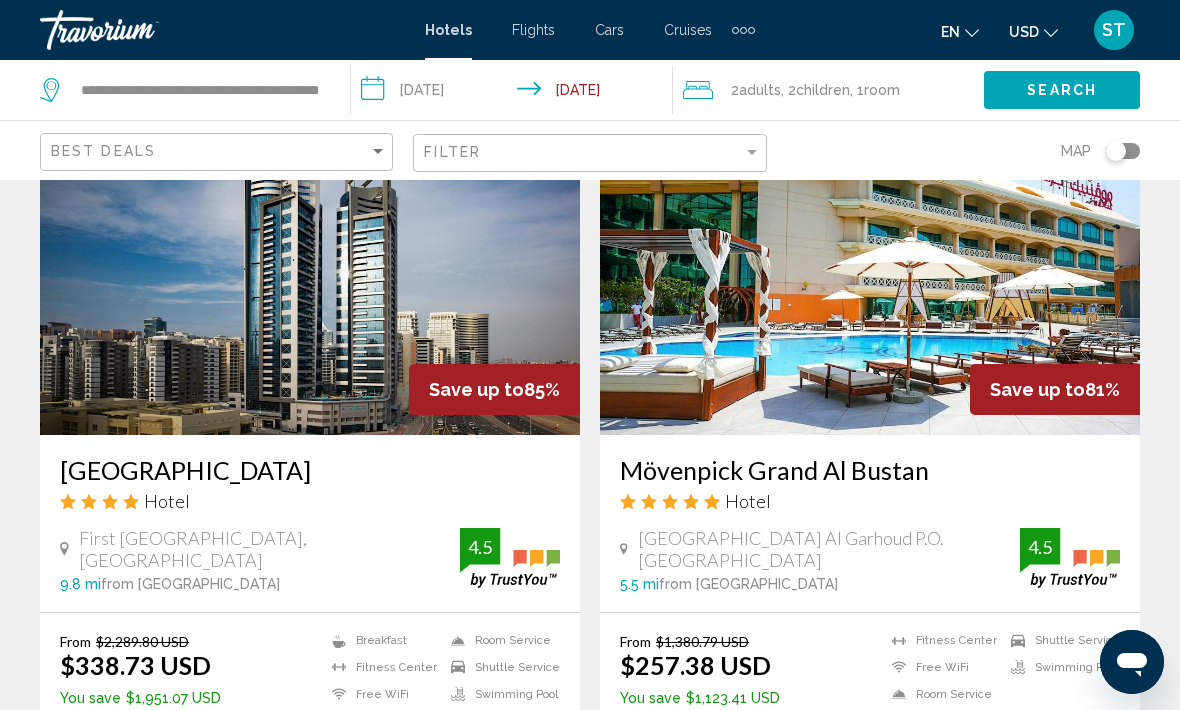 click on "Select Room" at bounding box center [870, 751] 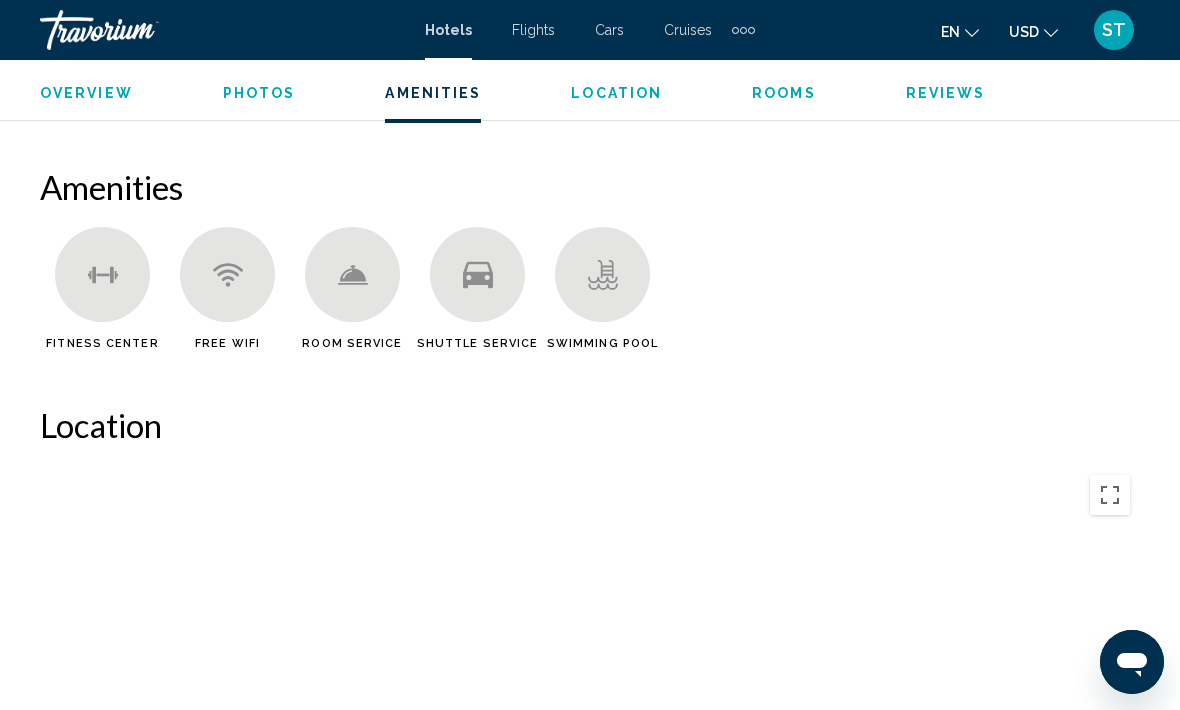 scroll, scrollTop: 2252, scrollLeft: 0, axis: vertical 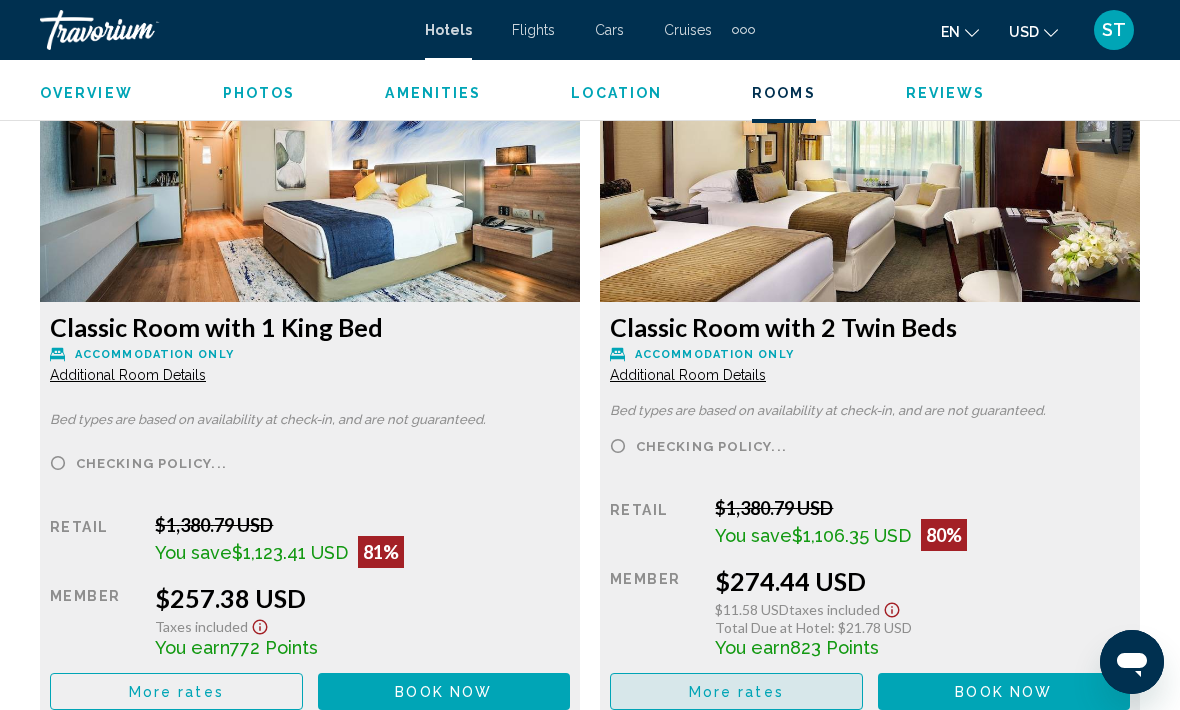 click on "More rates" at bounding box center (176, 692) 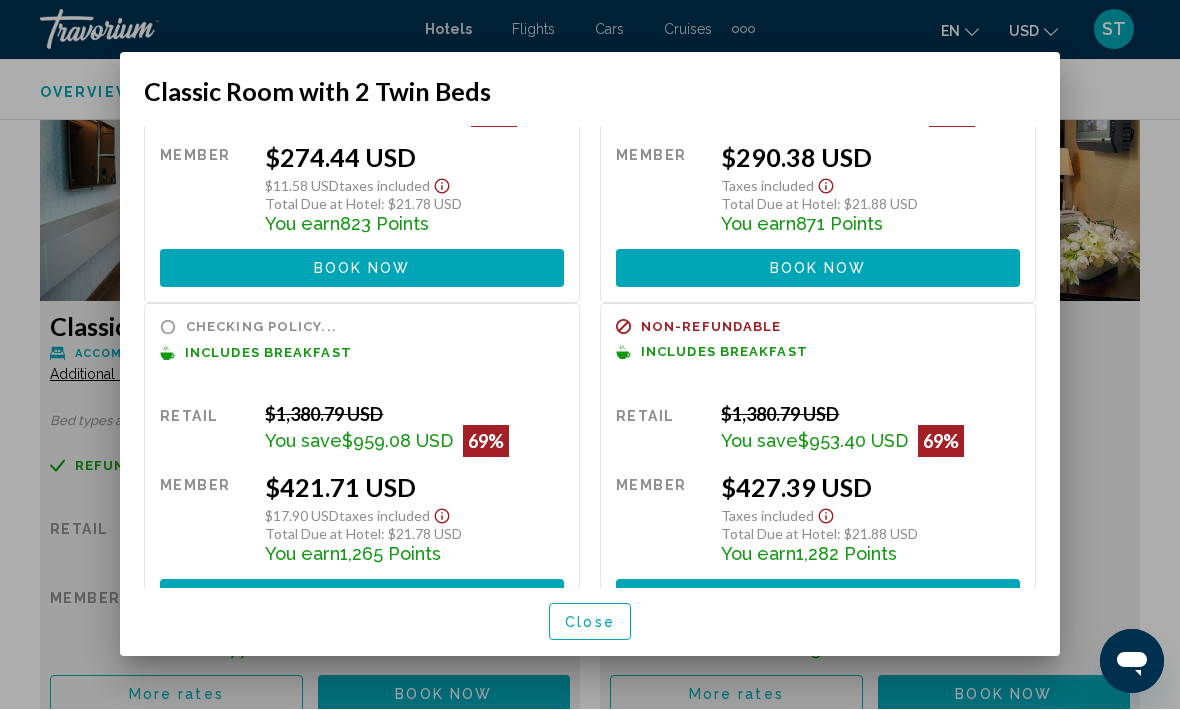 scroll, scrollTop: 174, scrollLeft: 0, axis: vertical 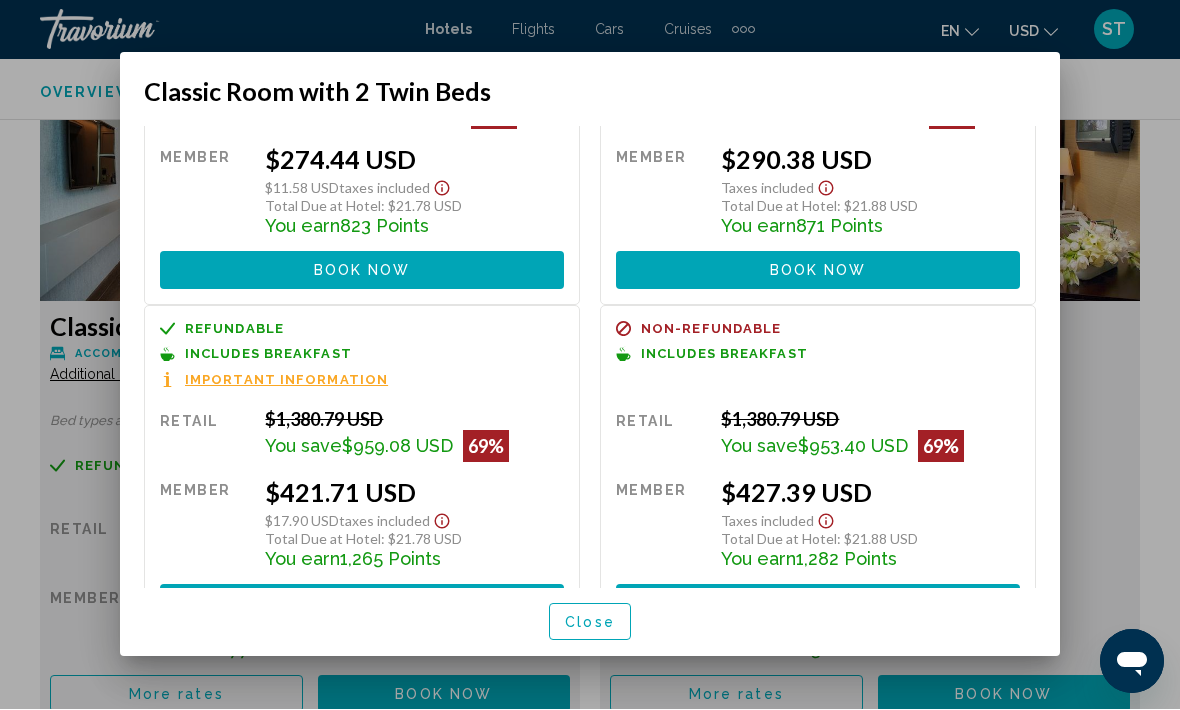 click on "Close" at bounding box center [590, 623] 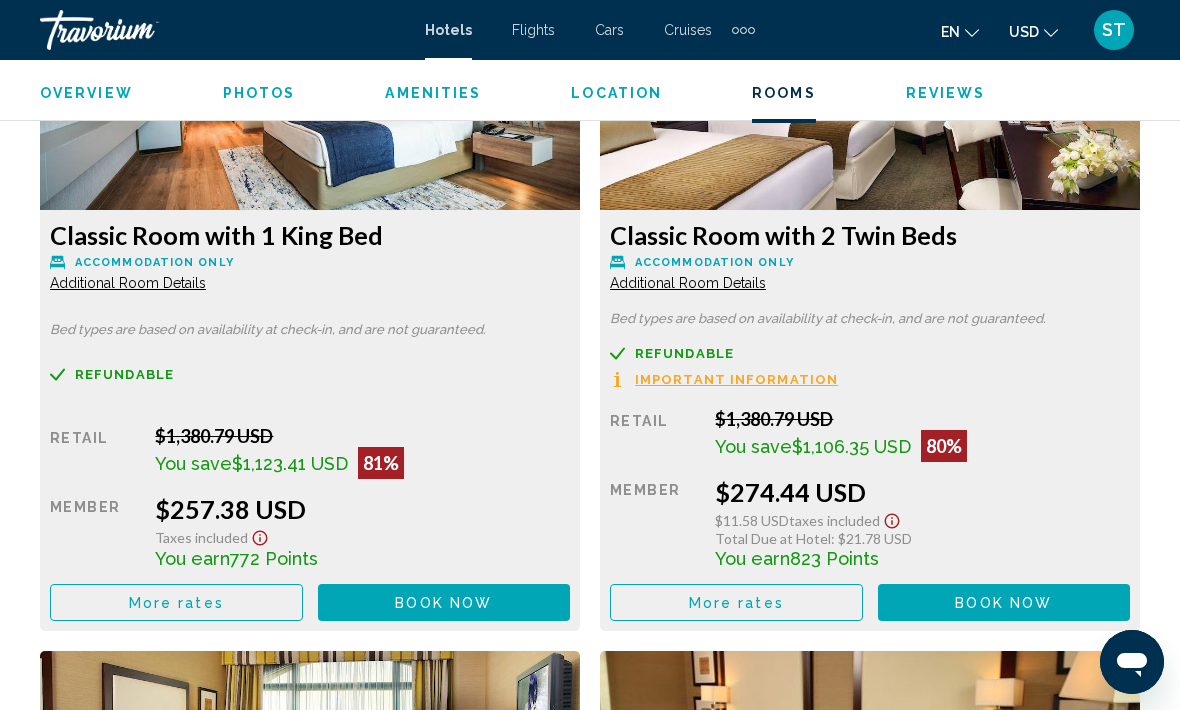 scroll, scrollTop: 3232, scrollLeft: 0, axis: vertical 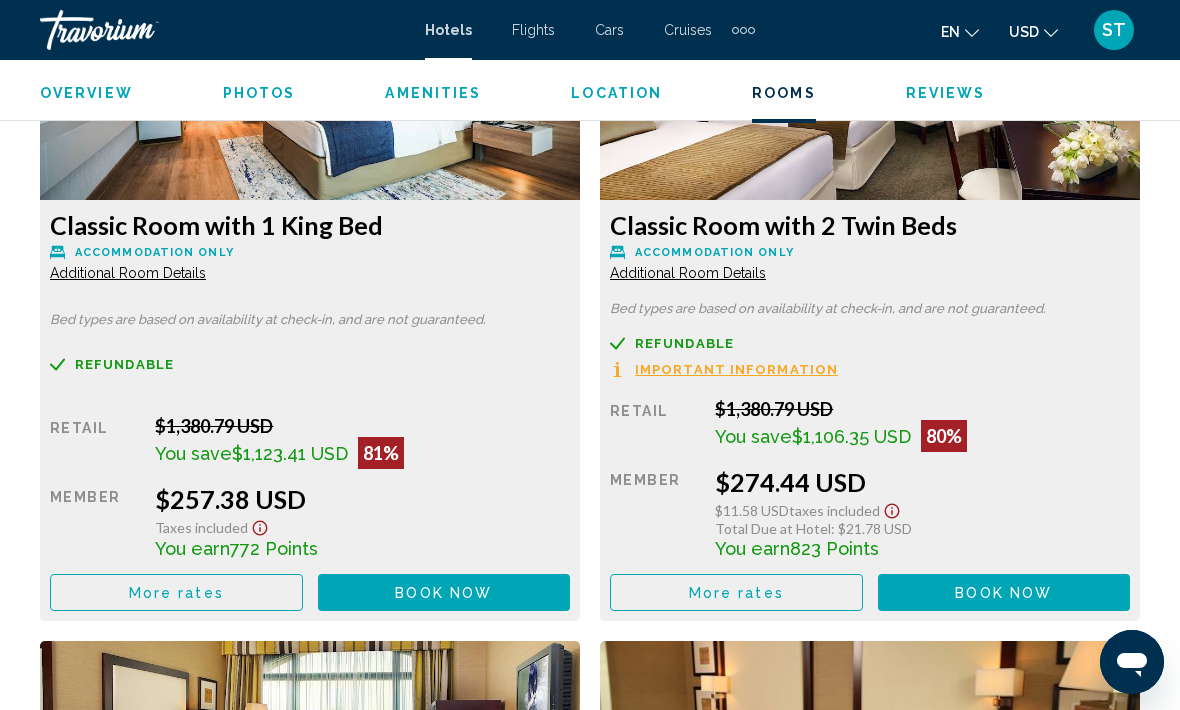 click on "More rates" at bounding box center (176, 592) 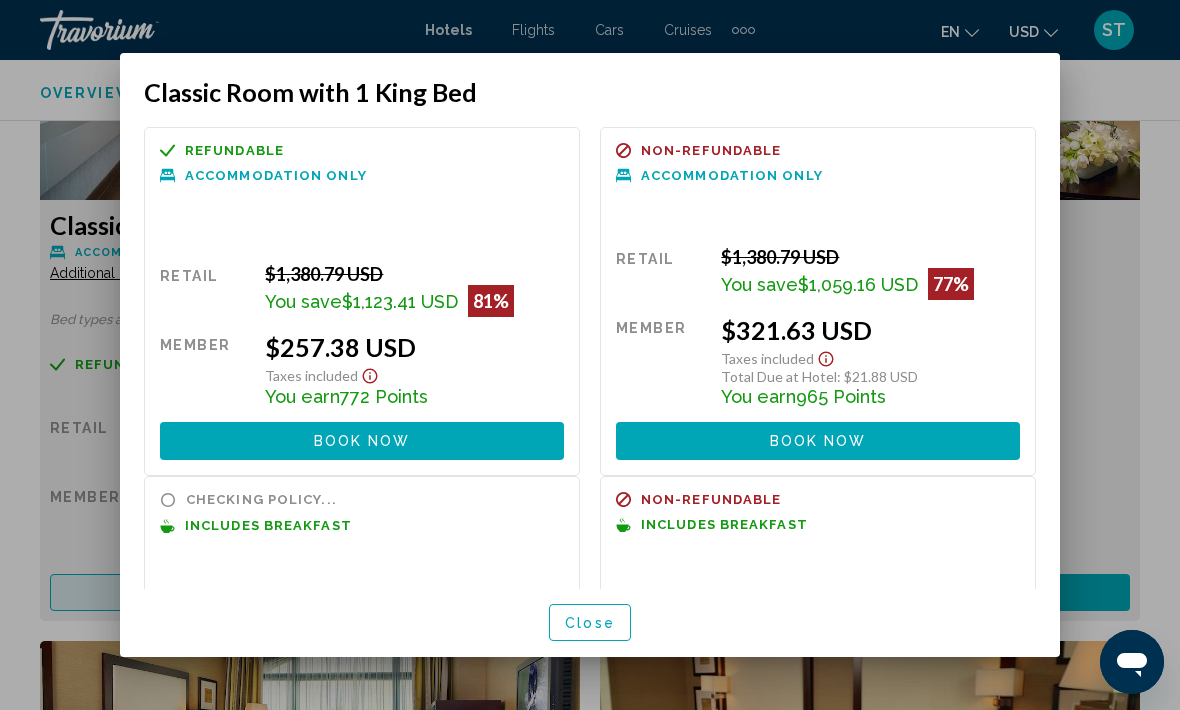 scroll, scrollTop: 0, scrollLeft: 0, axis: both 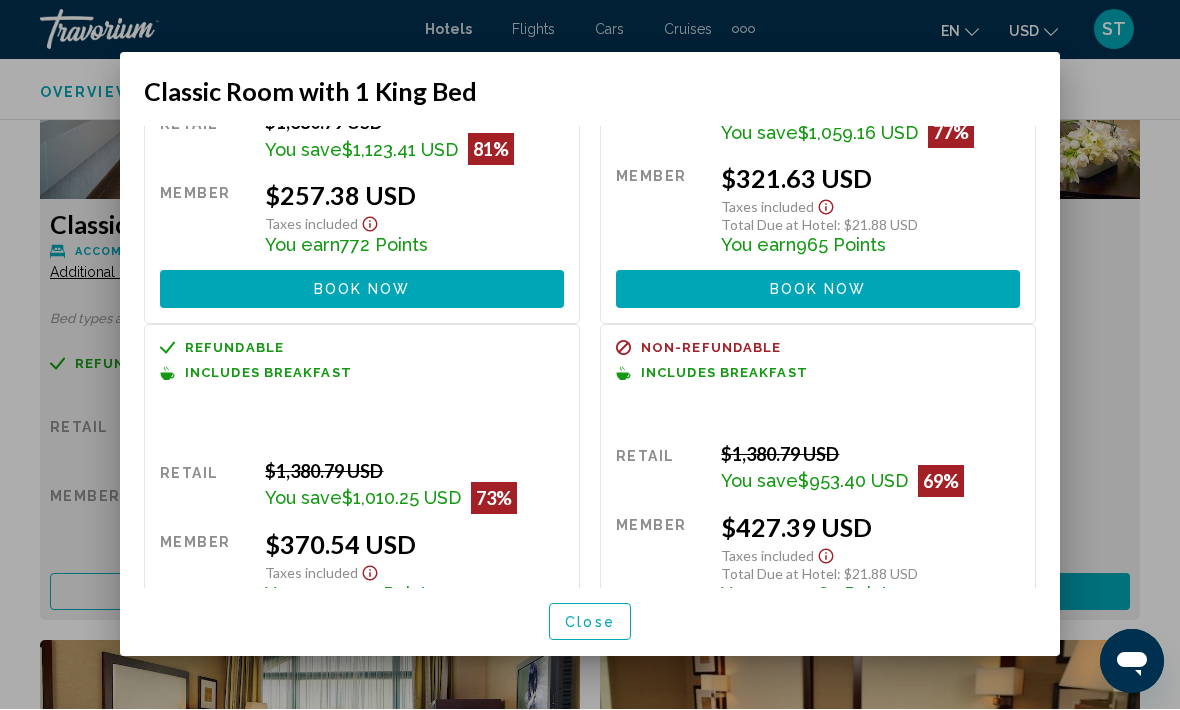 click on "Close" at bounding box center [590, 623] 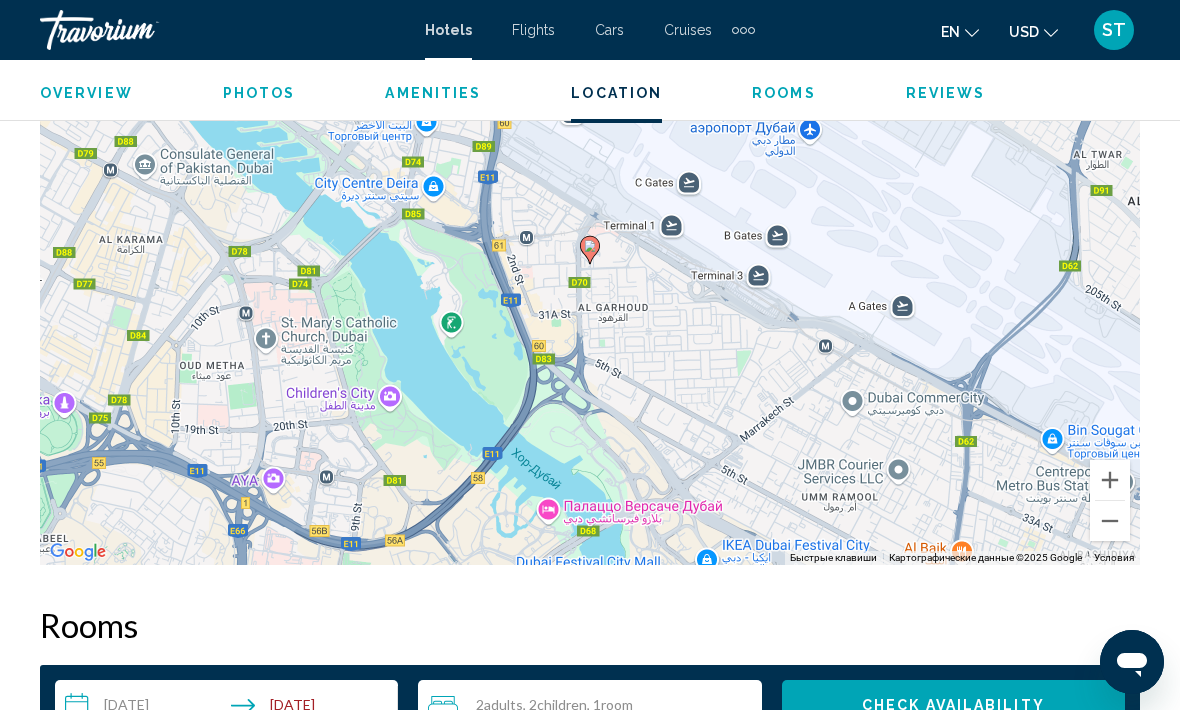 scroll, scrollTop: 2396, scrollLeft: 0, axis: vertical 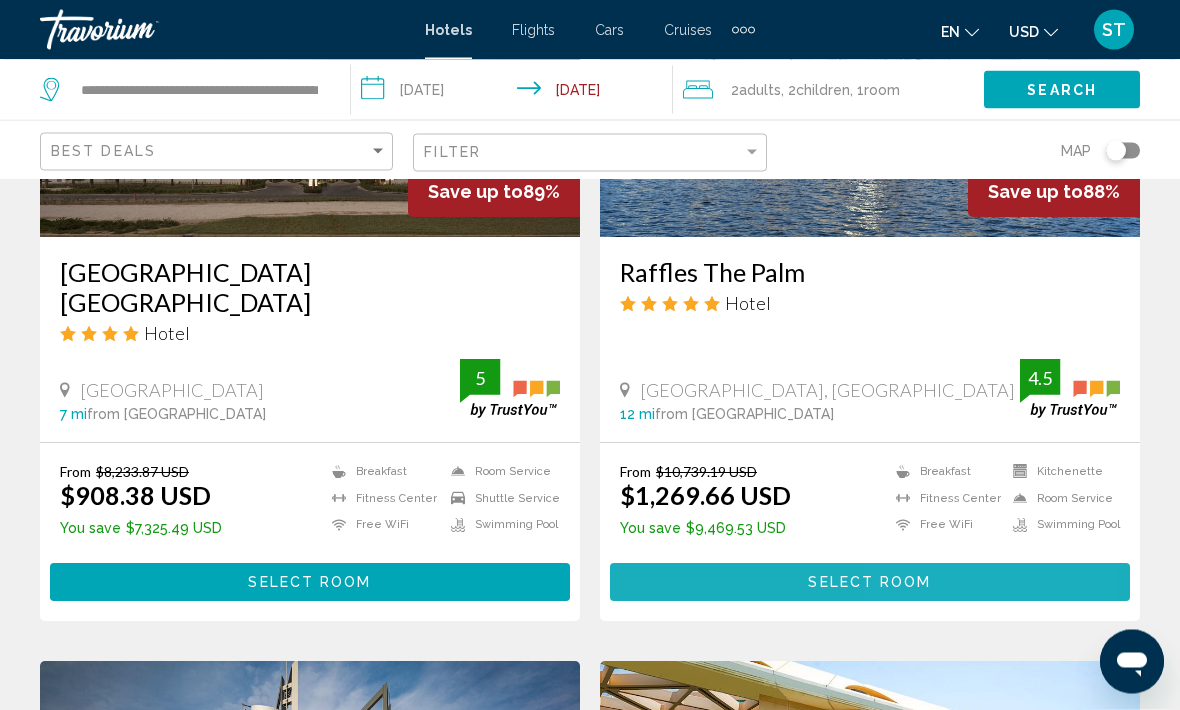 click on "Select Room" at bounding box center (870, 582) 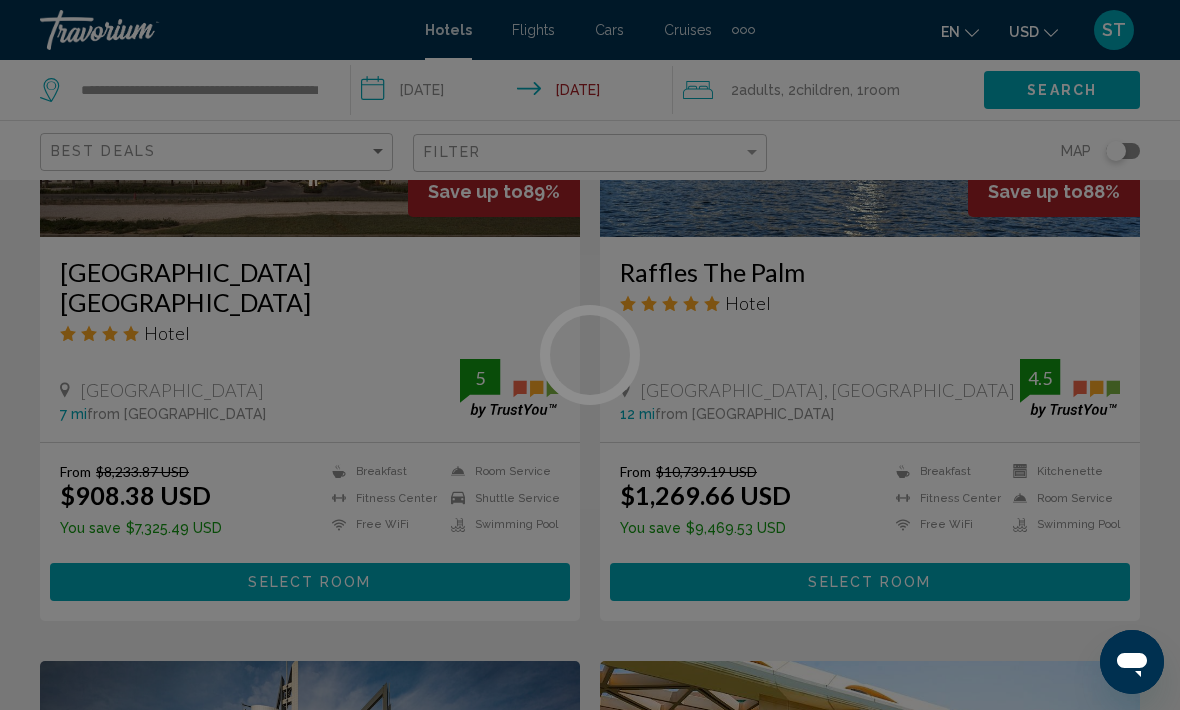 scroll, scrollTop: 0, scrollLeft: 0, axis: both 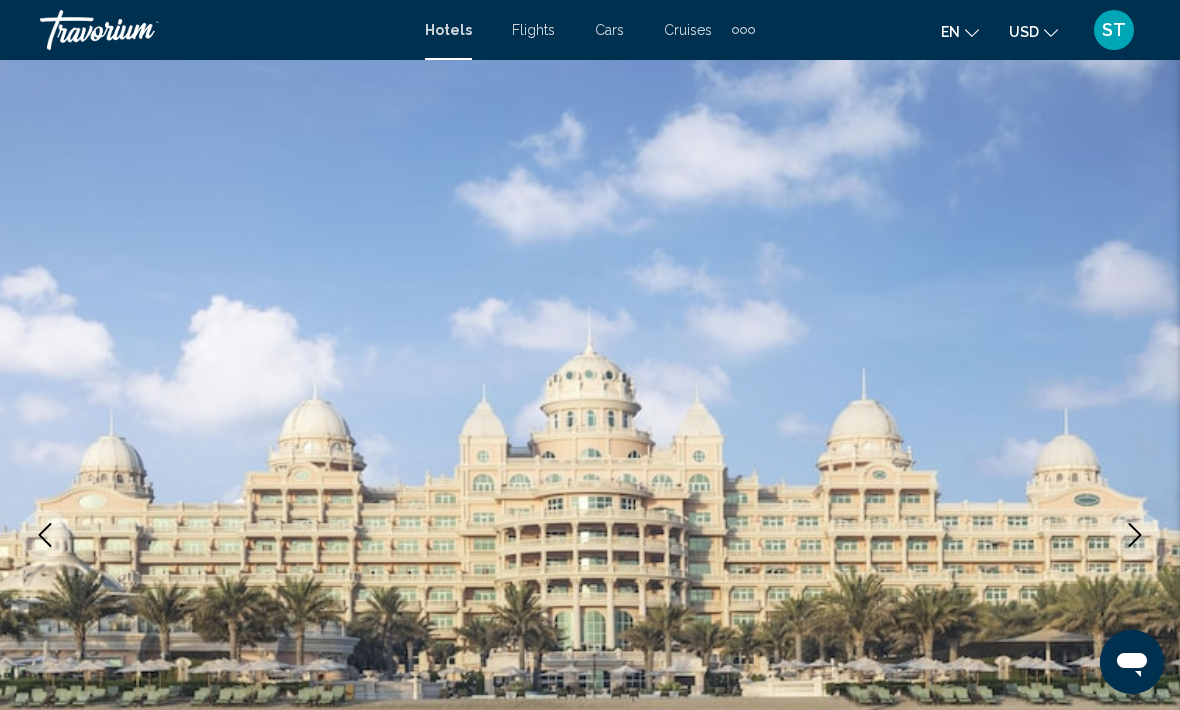click 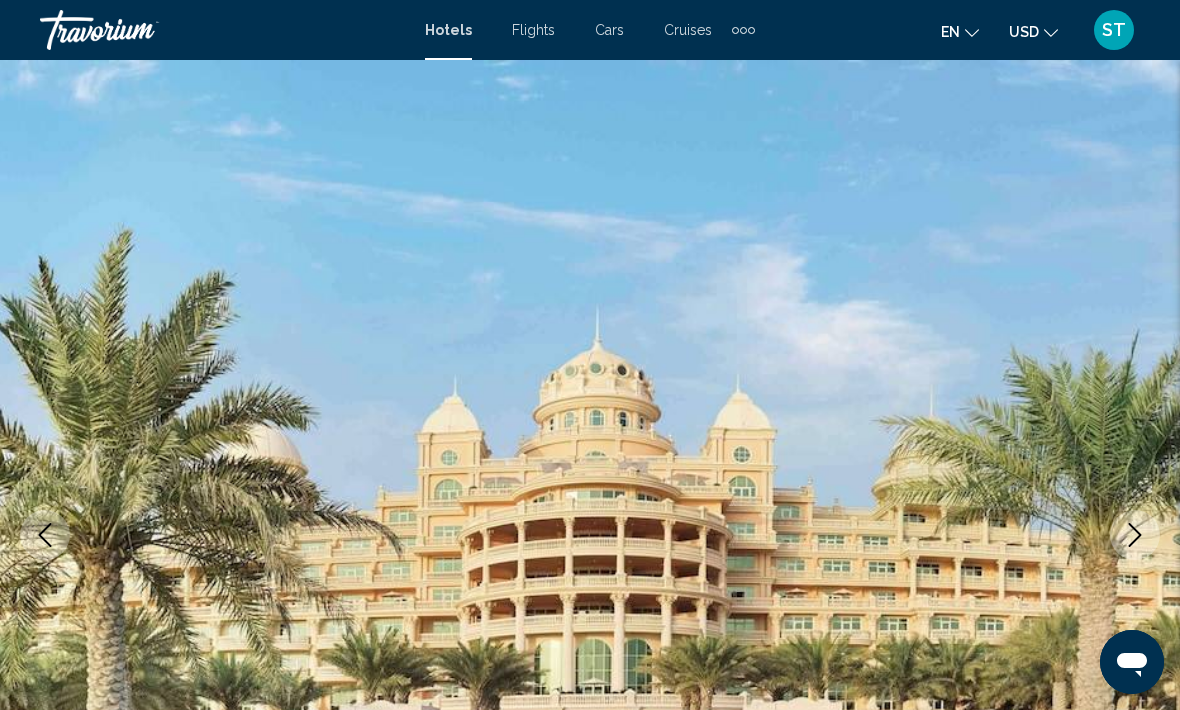 click at bounding box center (1135, 535) 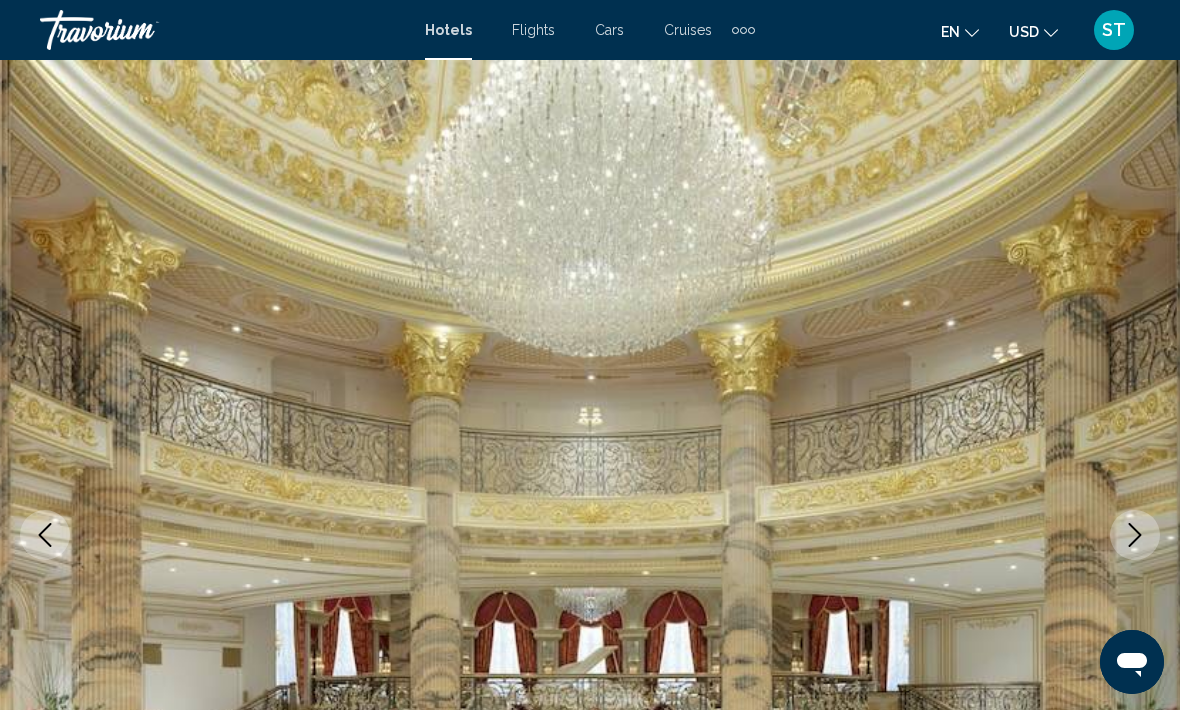 click 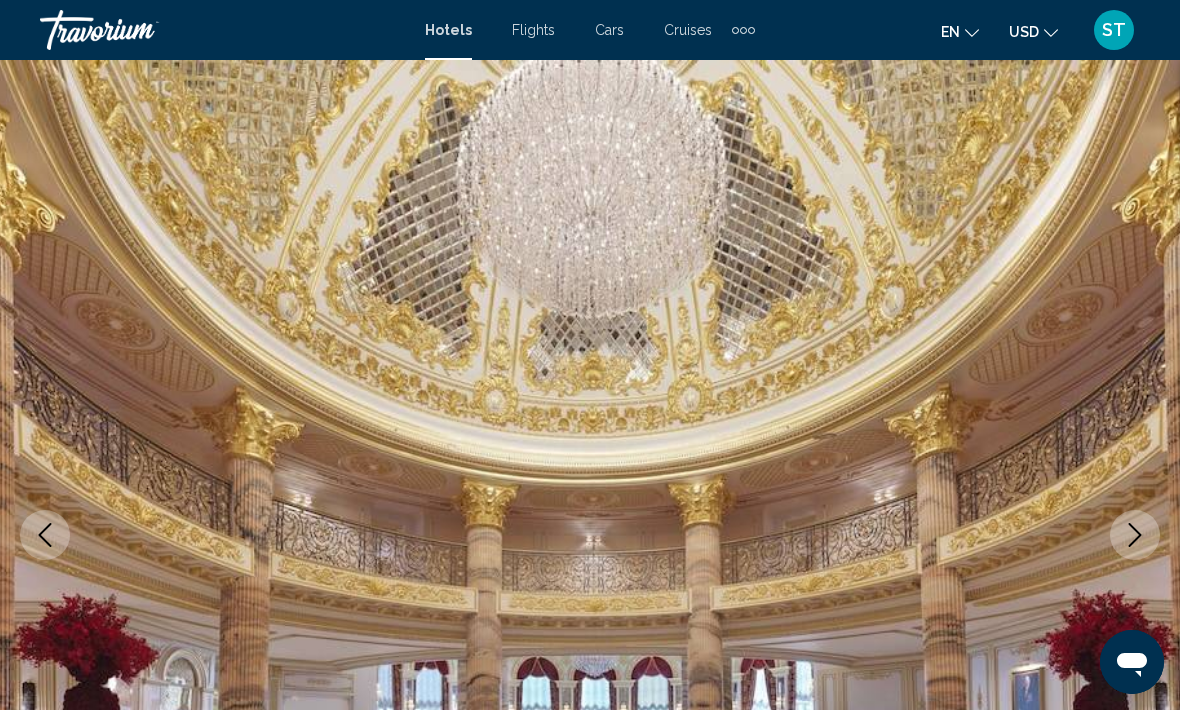 click 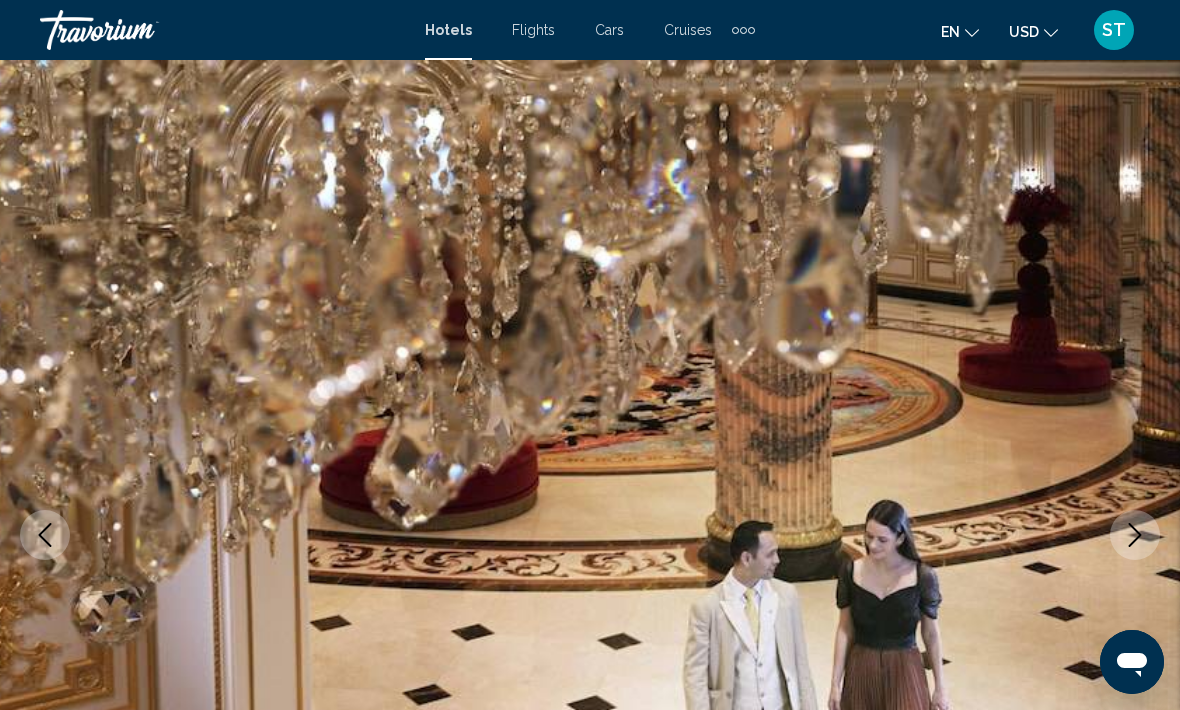 click 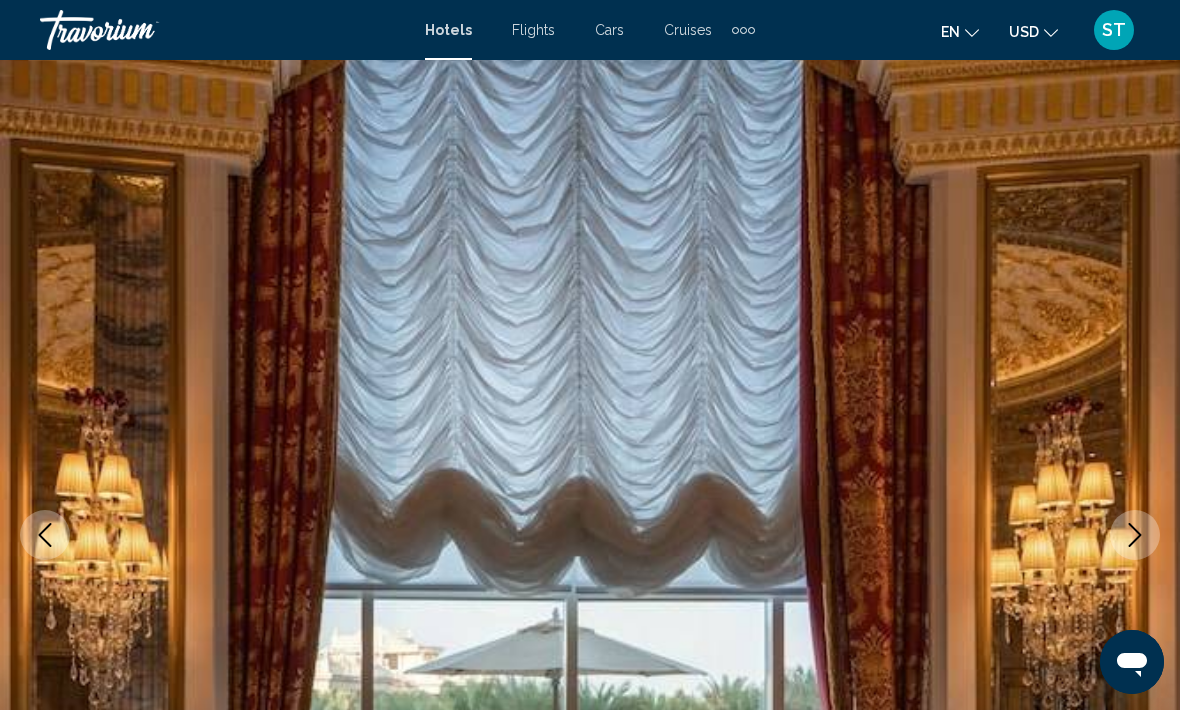 click 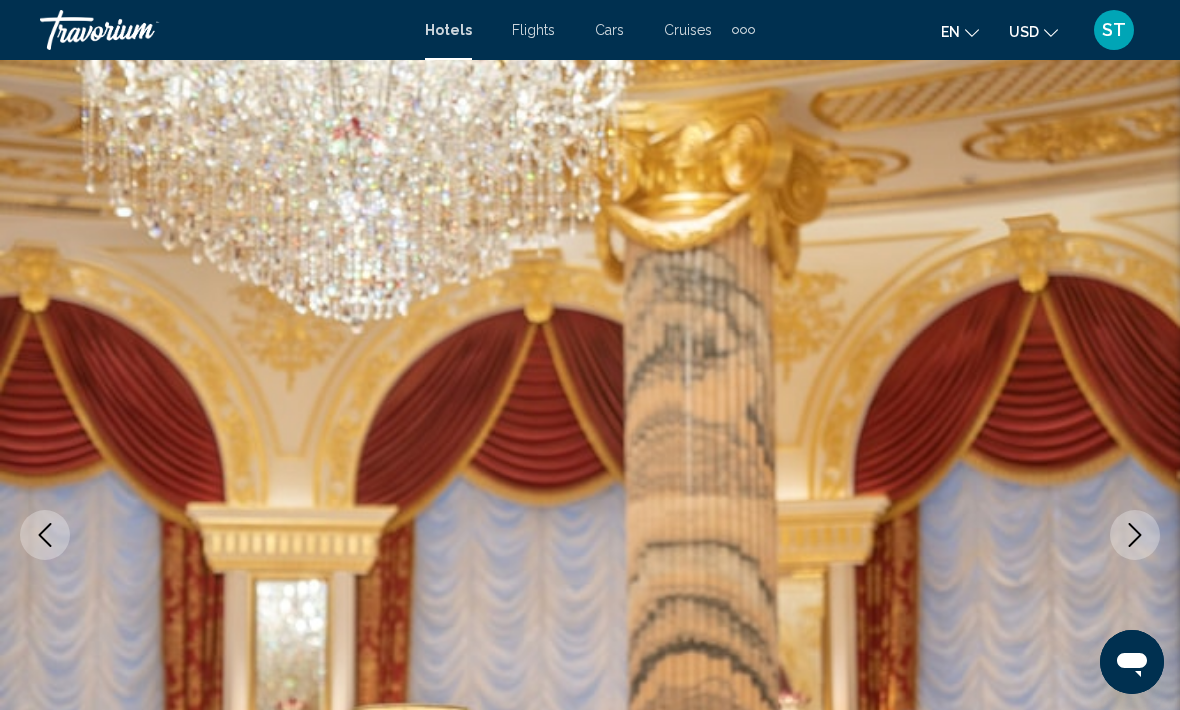 click 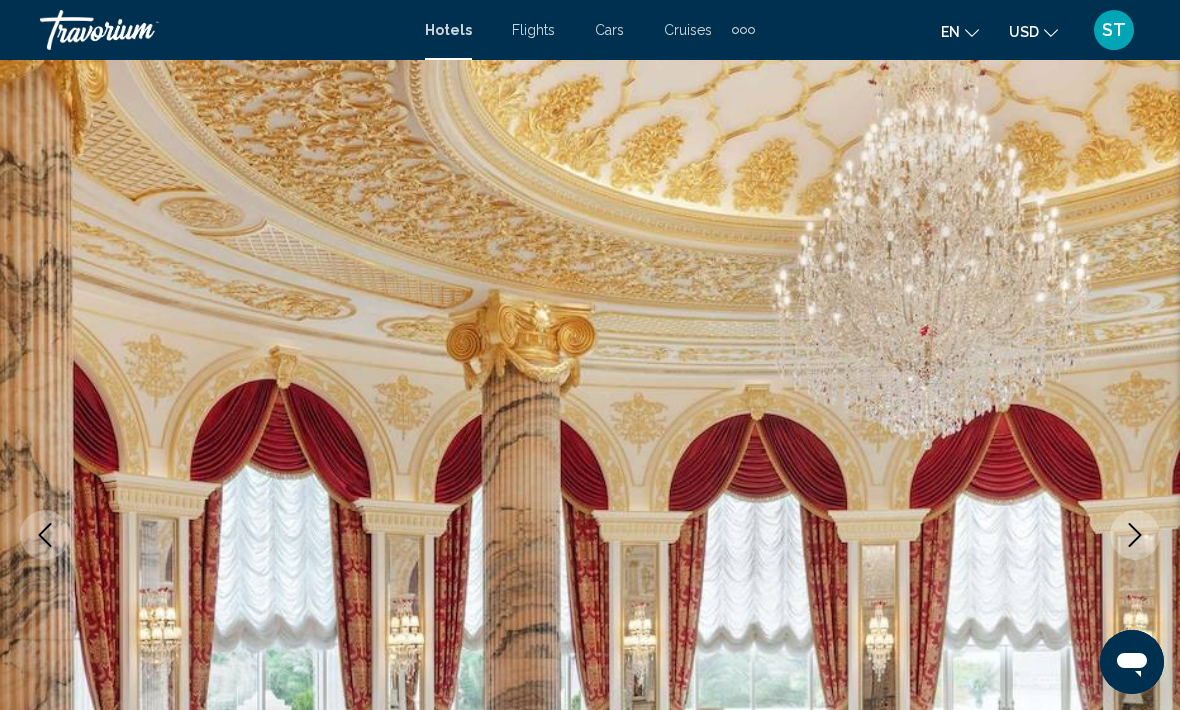 click 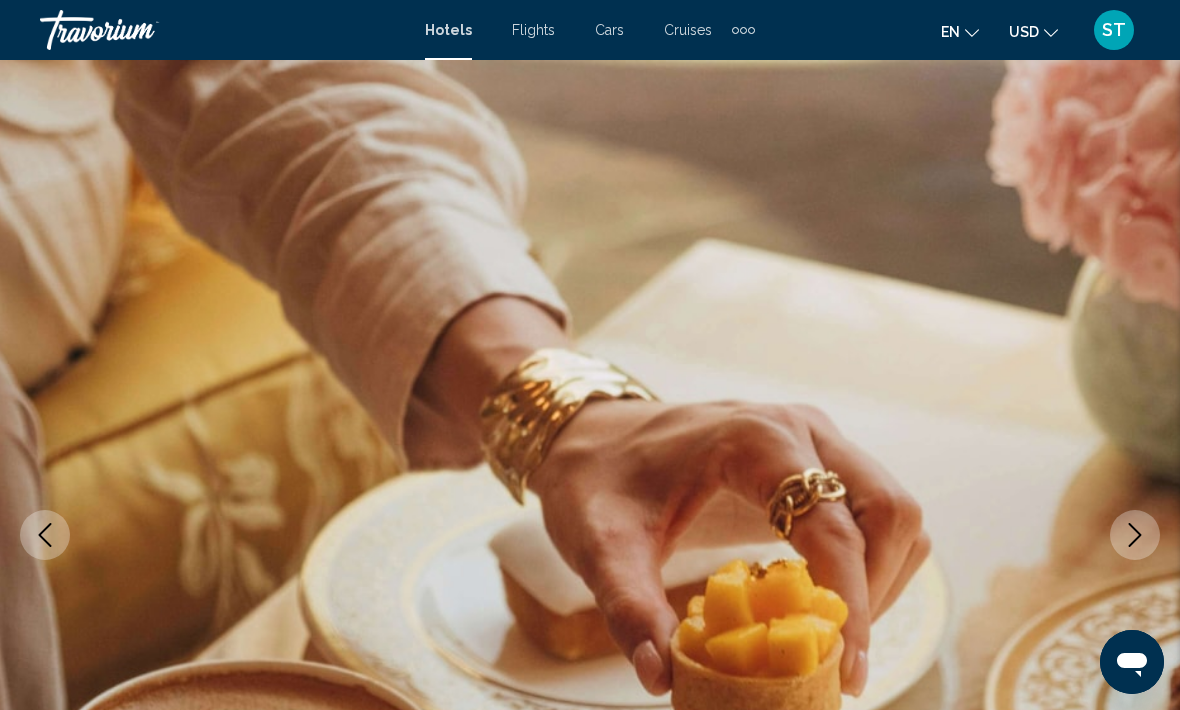 click 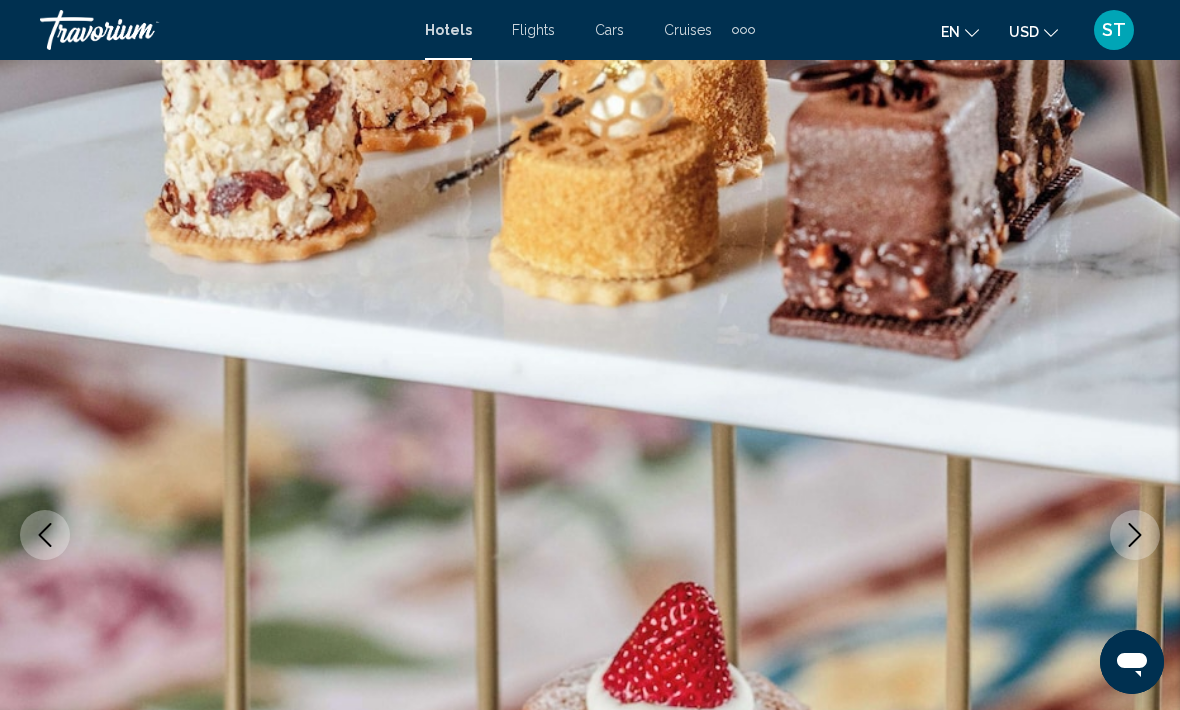 click 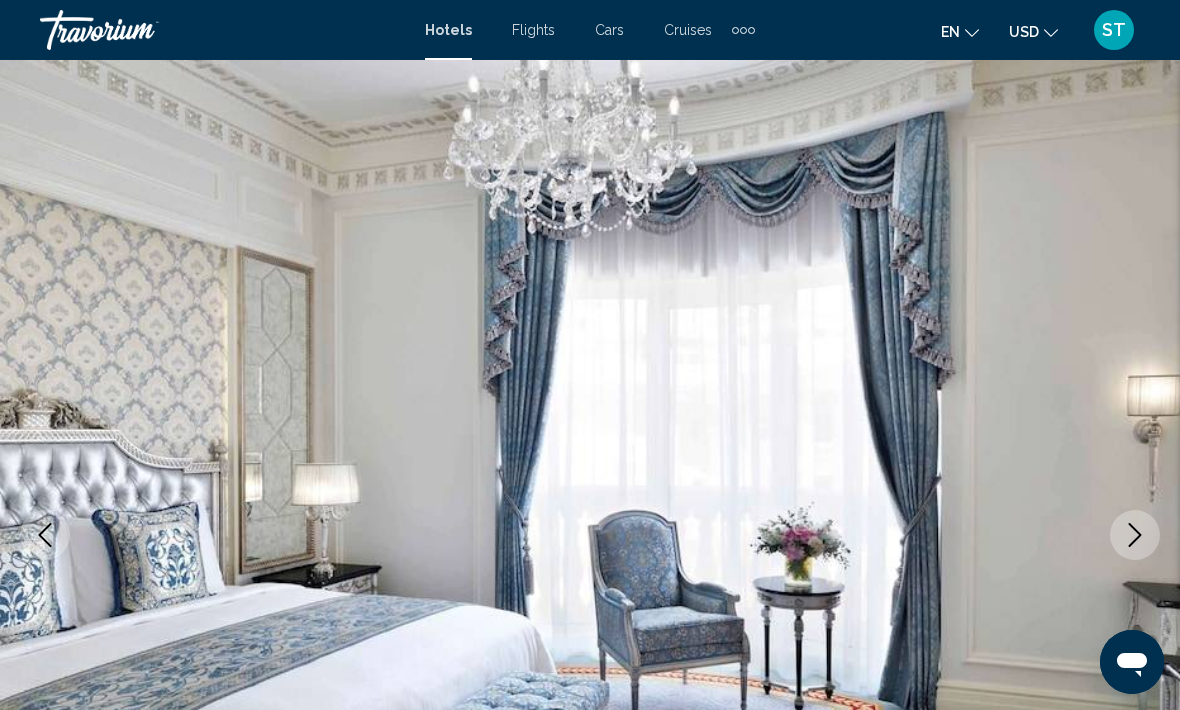click at bounding box center [1135, 535] 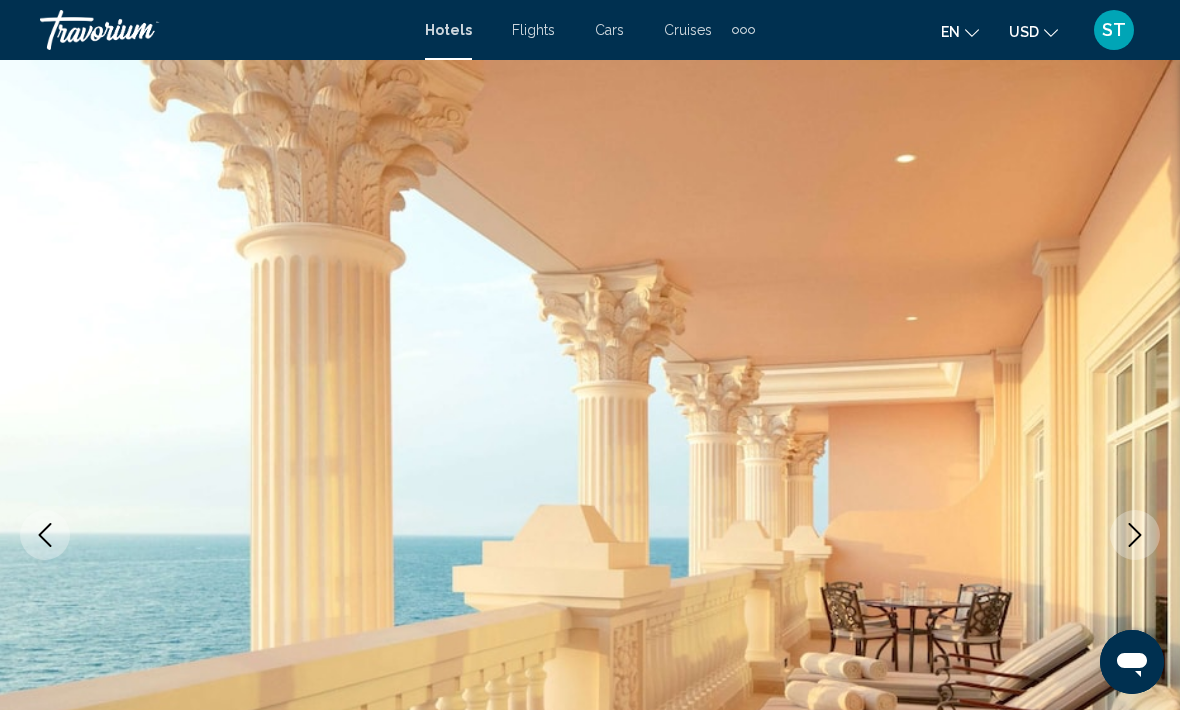 click at bounding box center [1135, 535] 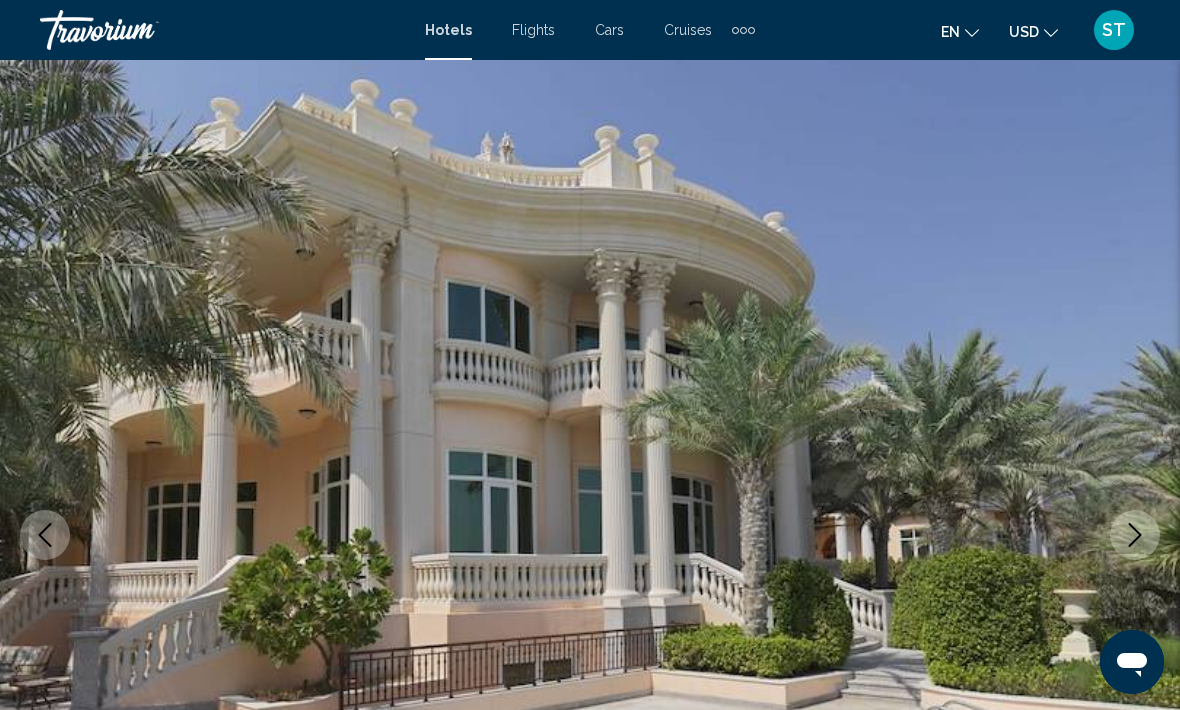 click at bounding box center (1135, 535) 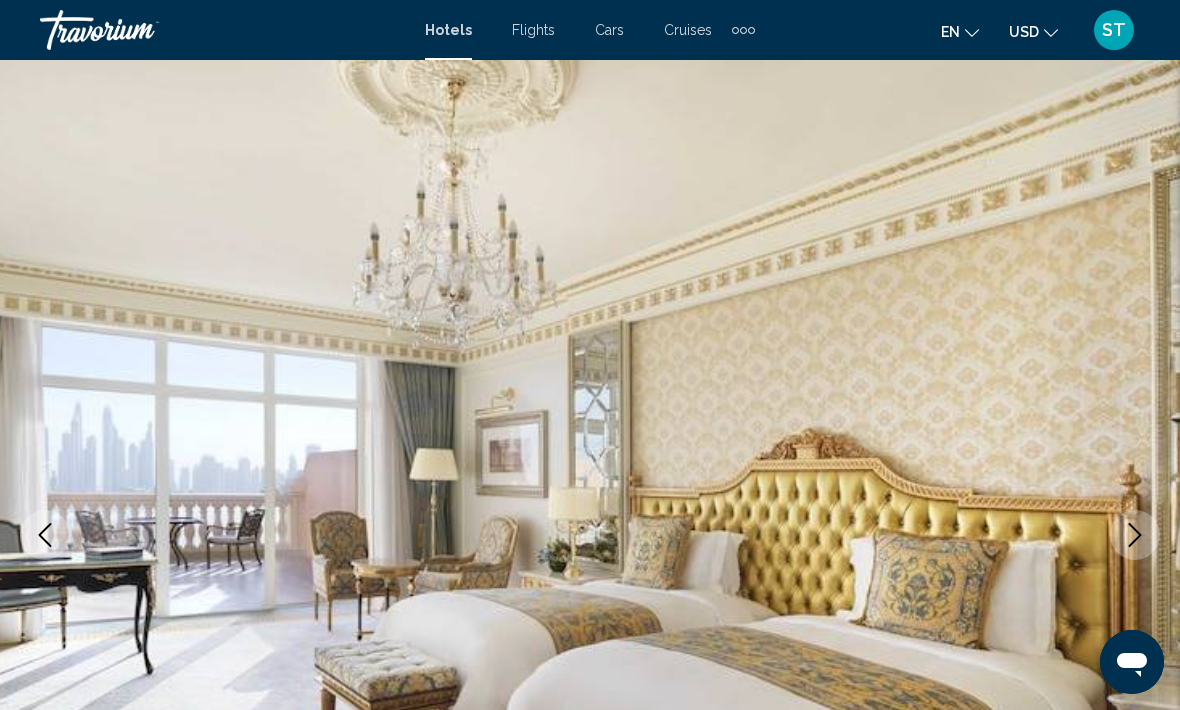 click at bounding box center (1135, 535) 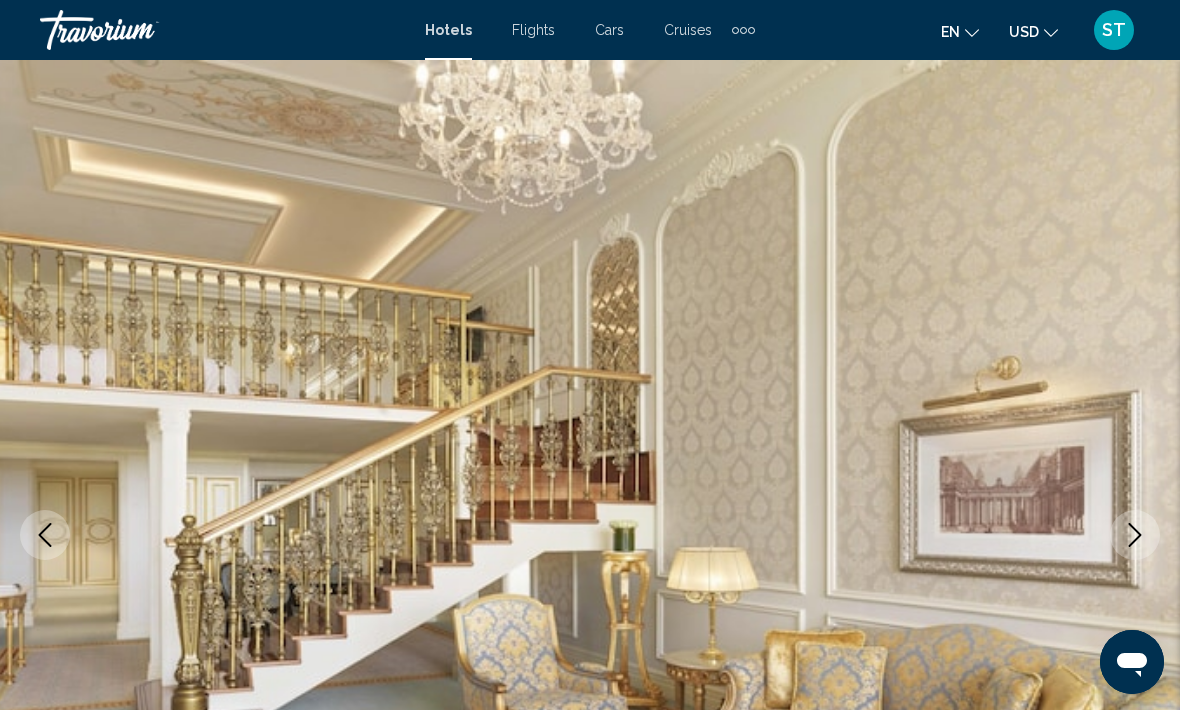 click at bounding box center (1135, 535) 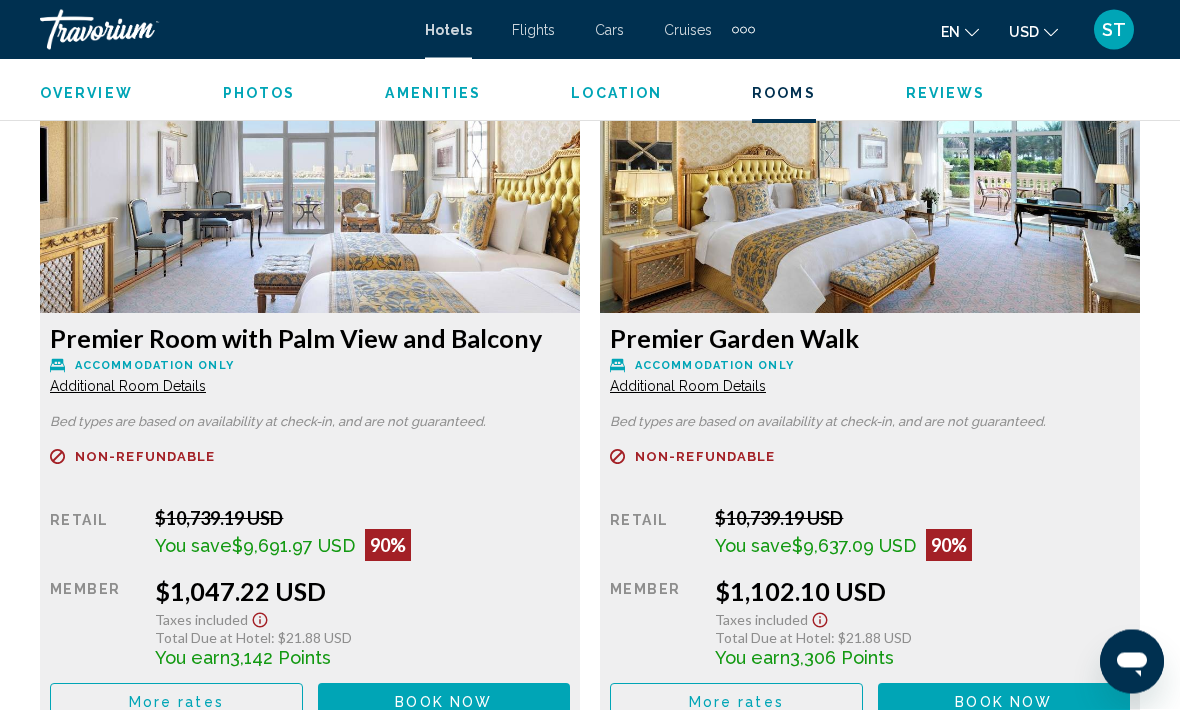 scroll, scrollTop: 3121, scrollLeft: 0, axis: vertical 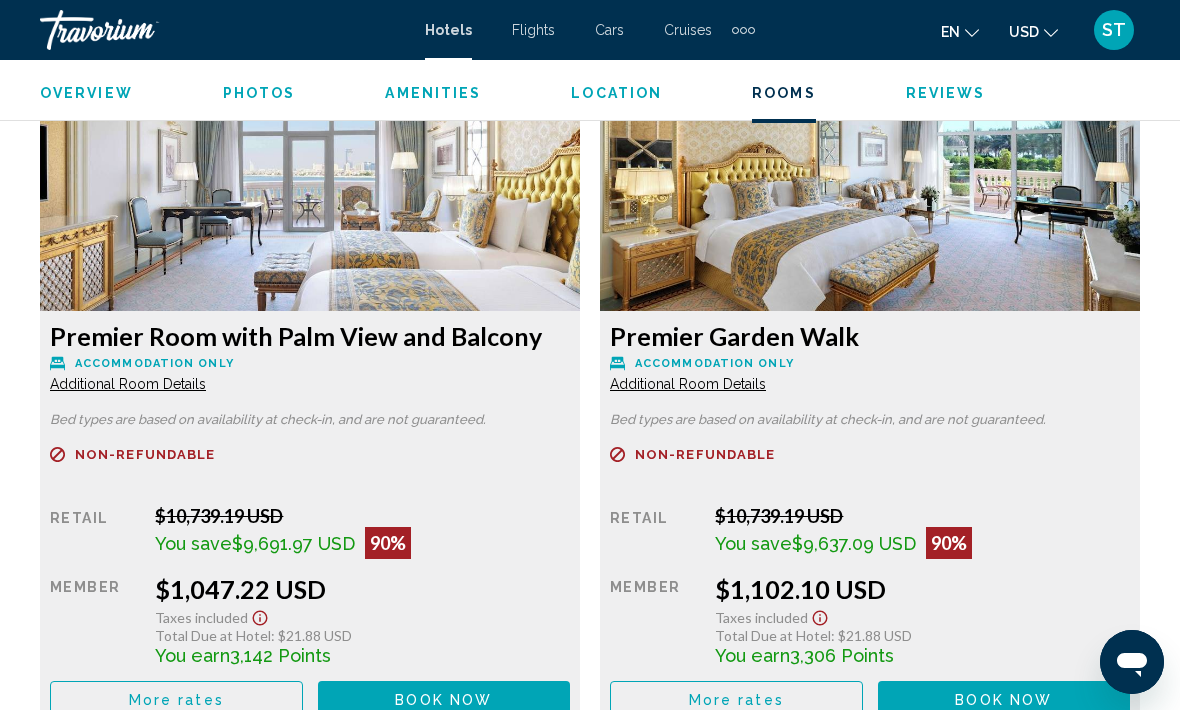 click on "More rates" at bounding box center (176, 699) 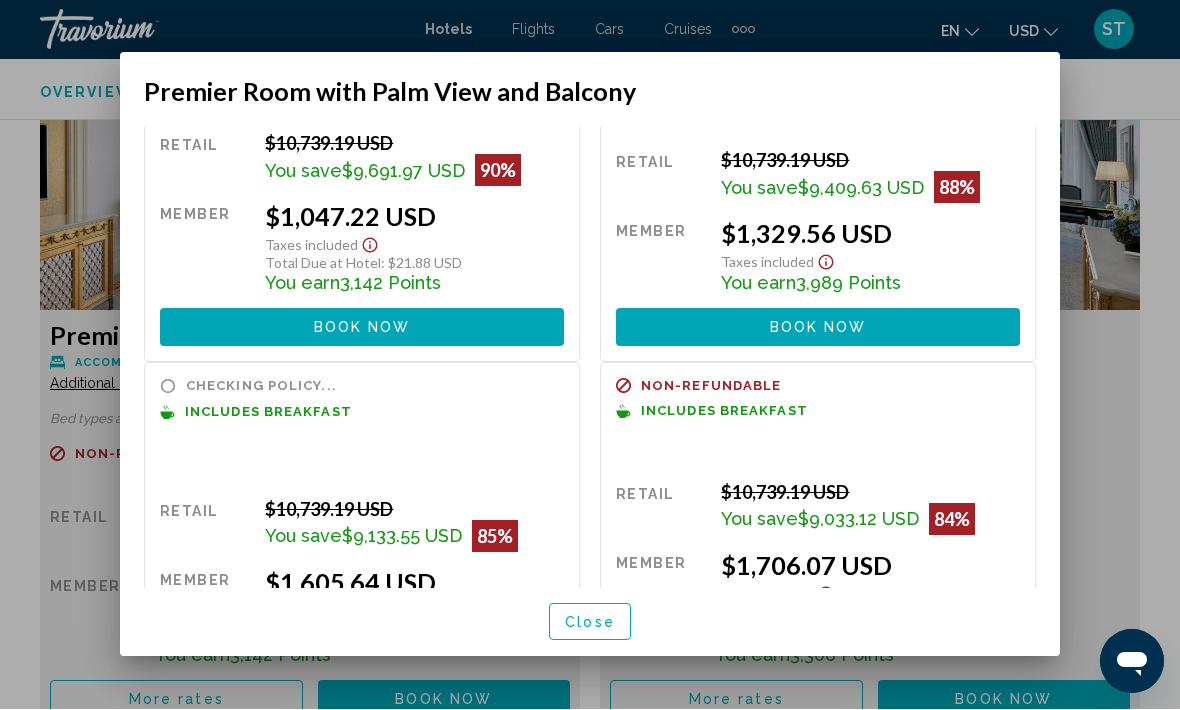 scroll, scrollTop: 0, scrollLeft: 0, axis: both 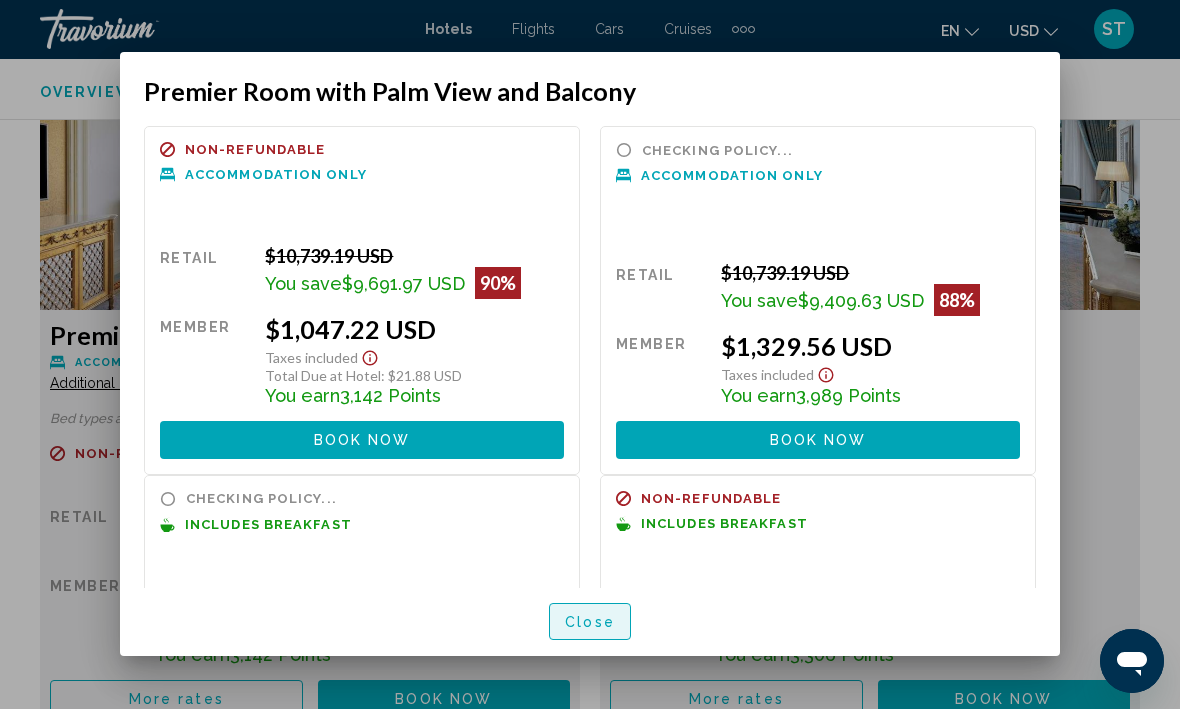 click on "Close" at bounding box center [590, 623] 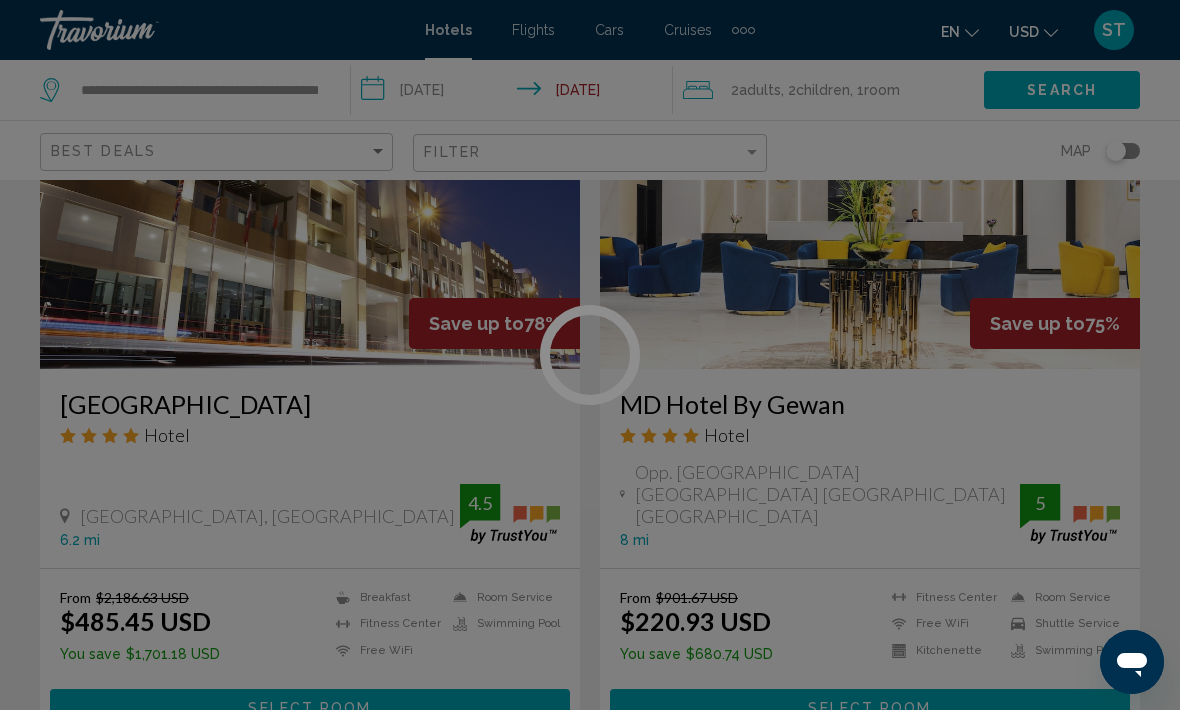 scroll, scrollTop: 0, scrollLeft: 0, axis: both 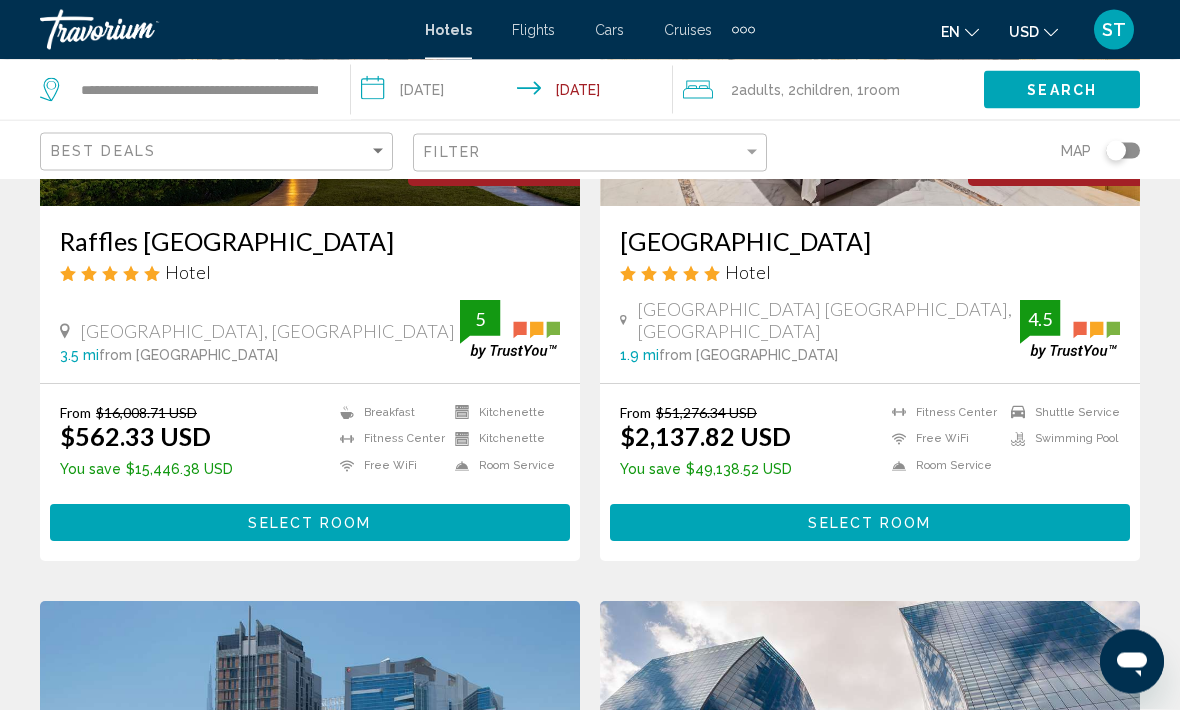 click on "Select Room" at bounding box center (310, 523) 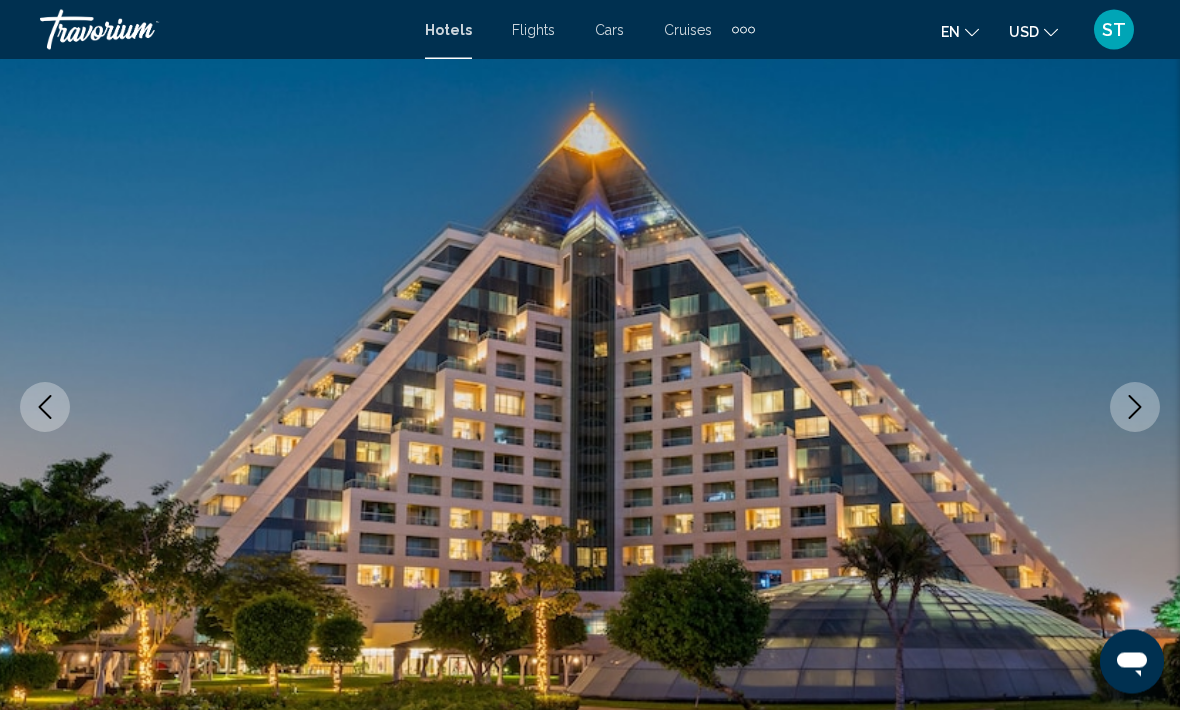 scroll, scrollTop: 250, scrollLeft: 0, axis: vertical 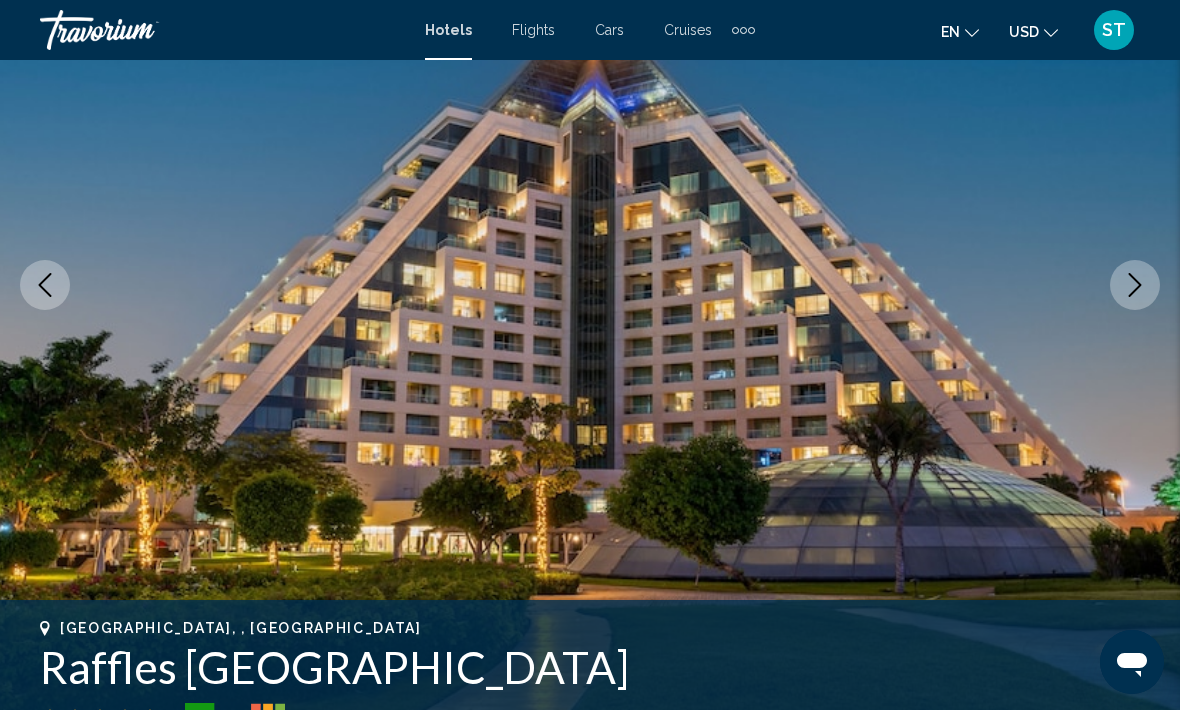 click at bounding box center (1135, 285) 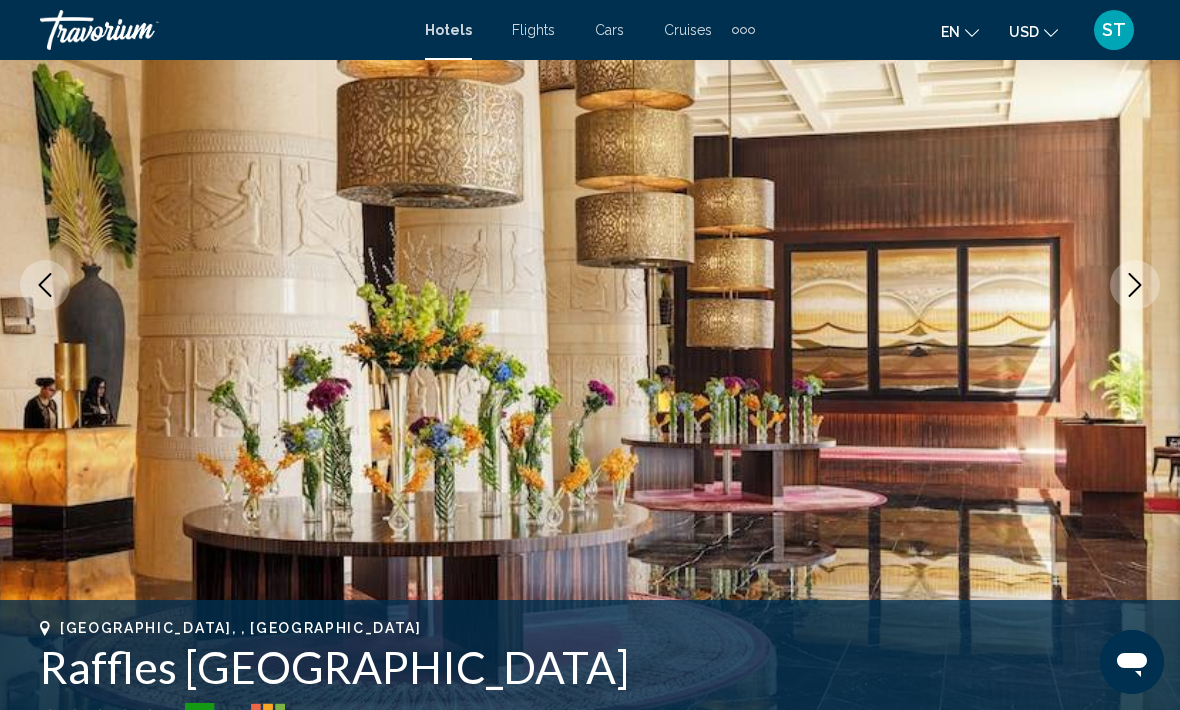 click at bounding box center (1135, 285) 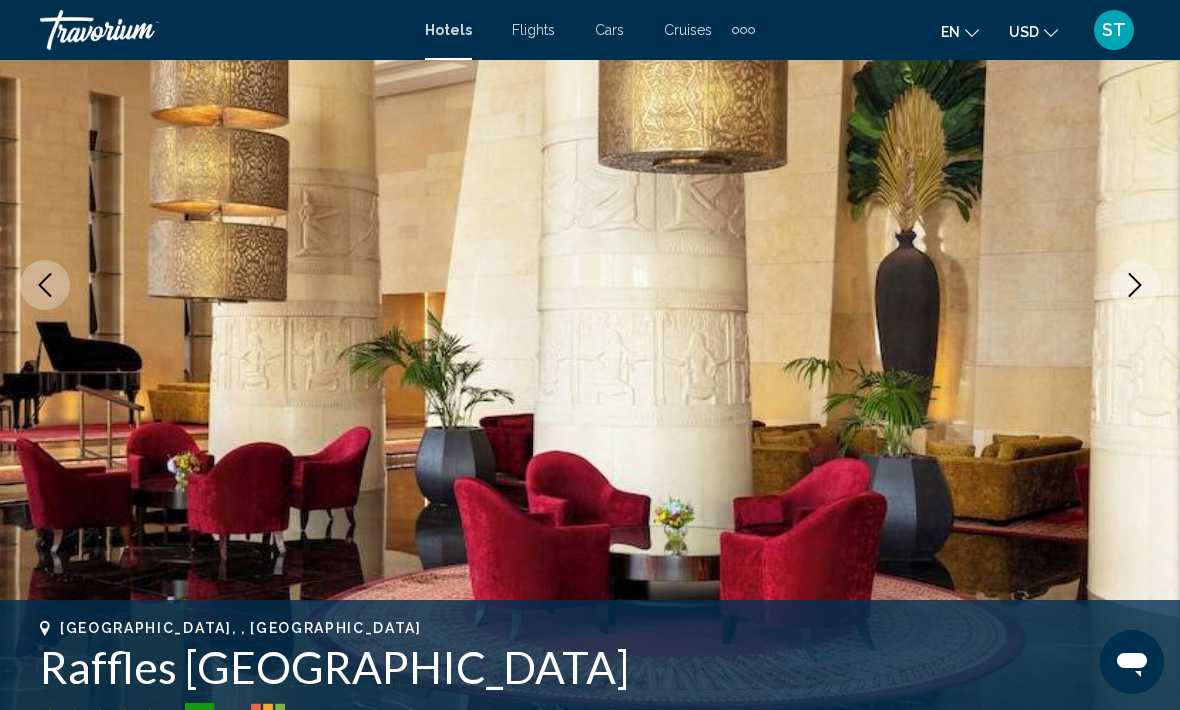 click at bounding box center [590, 285] 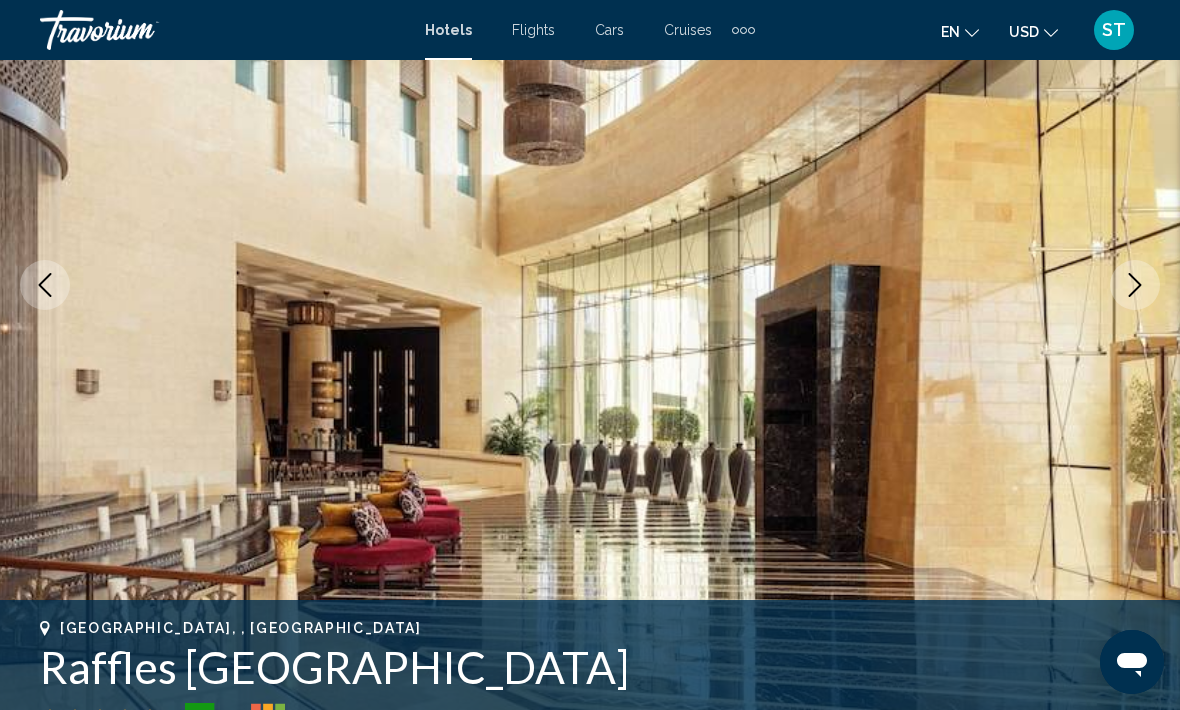 click 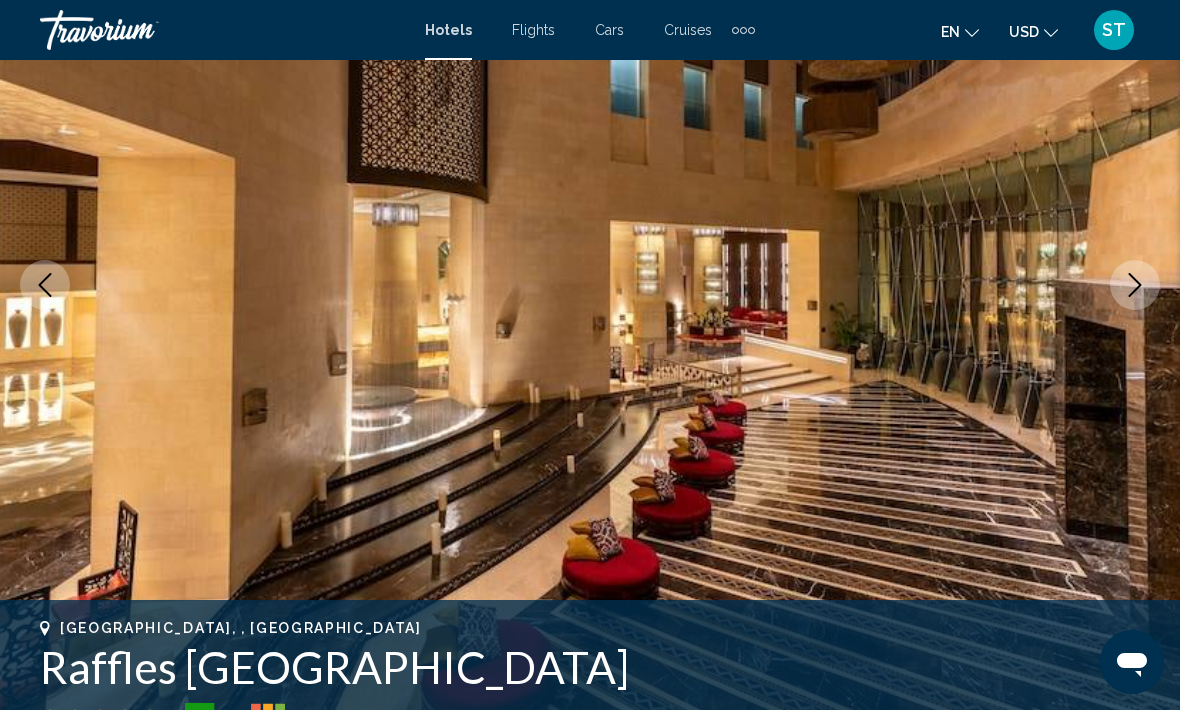 click 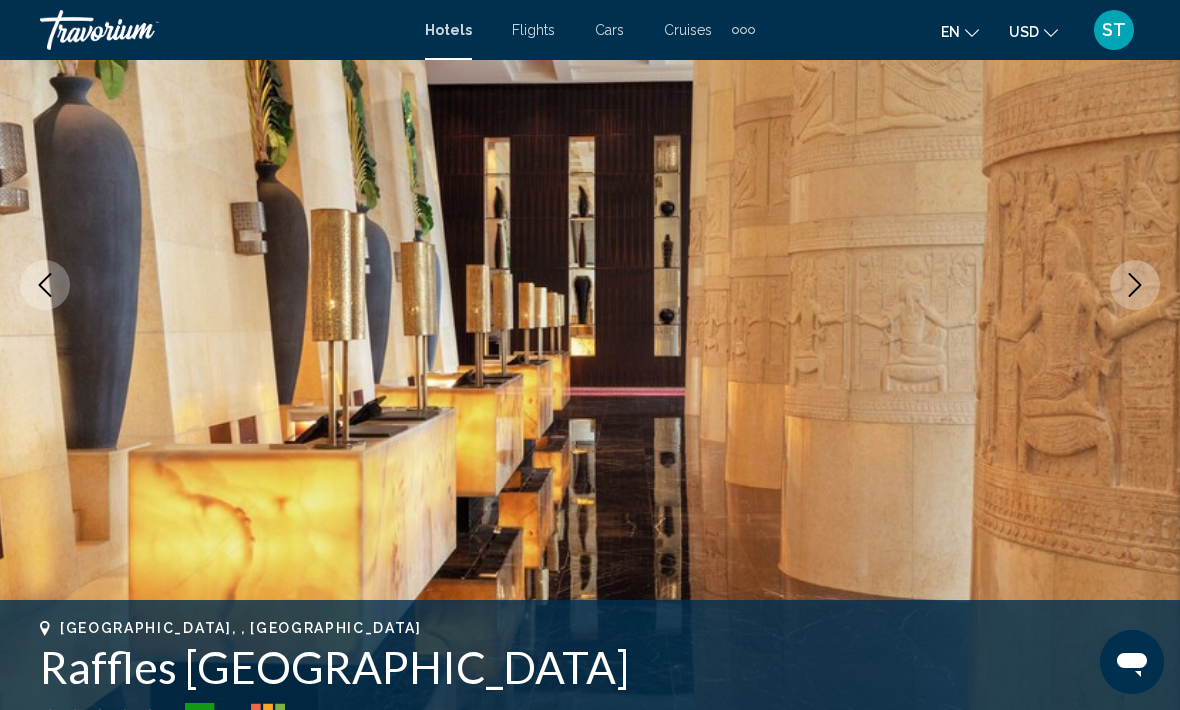 click 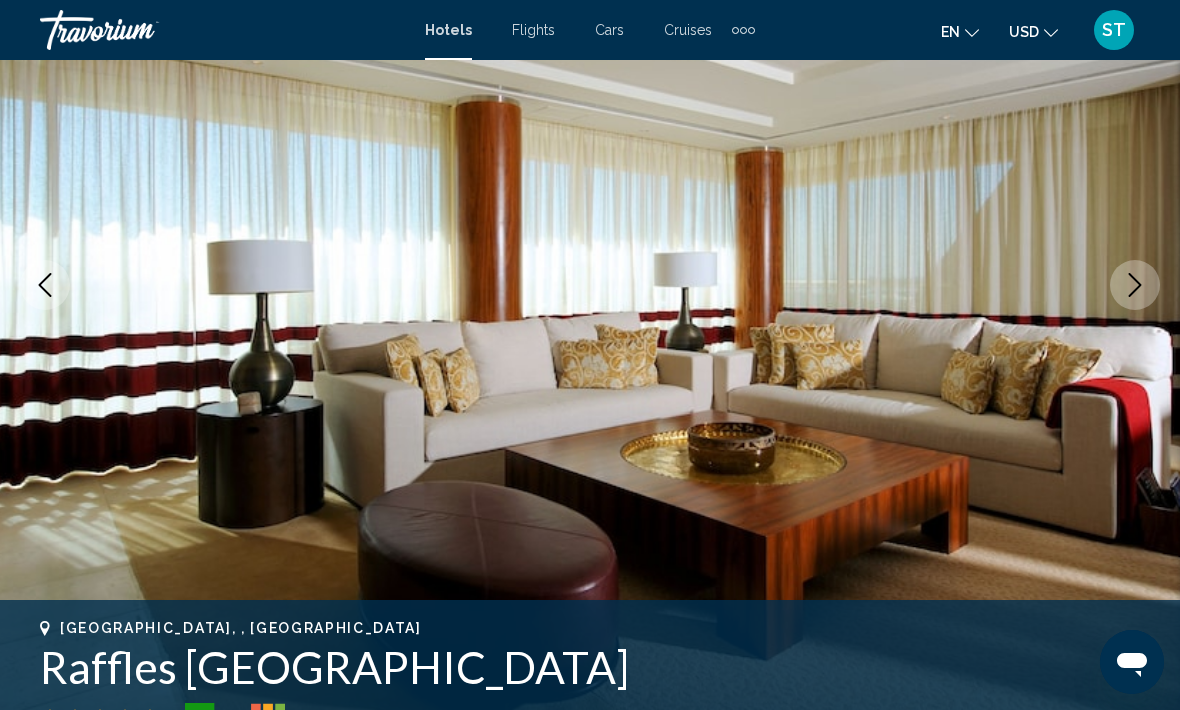click 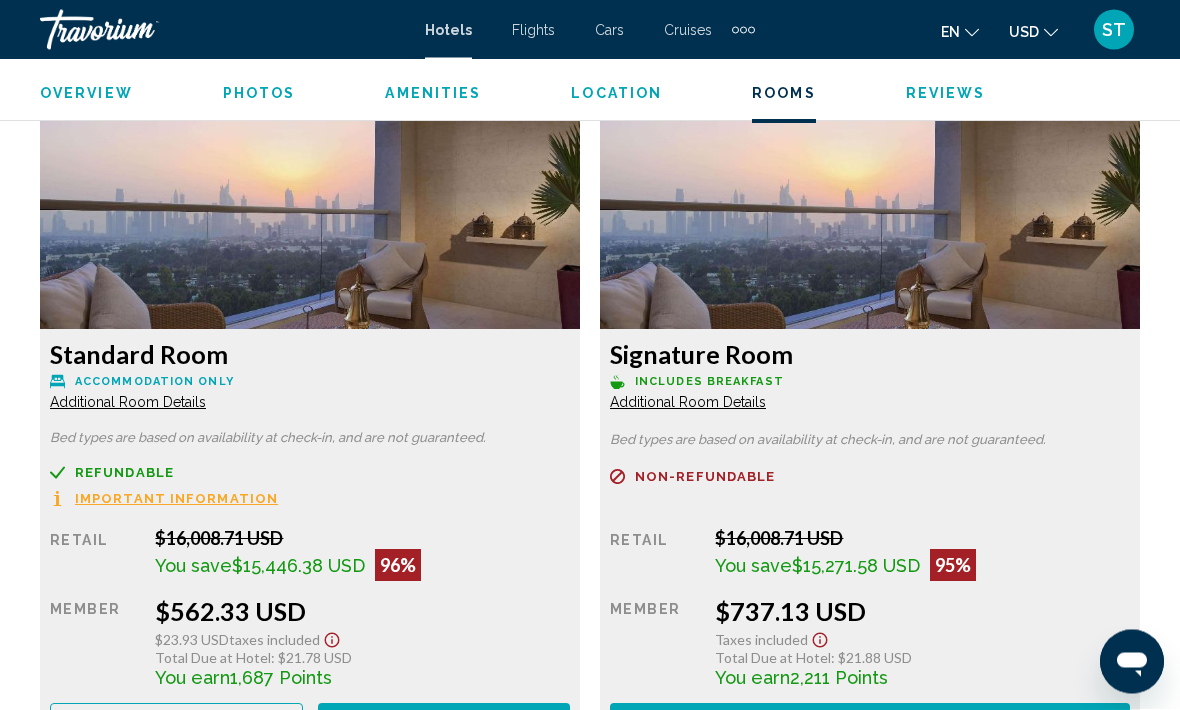 scroll, scrollTop: 3103, scrollLeft: 0, axis: vertical 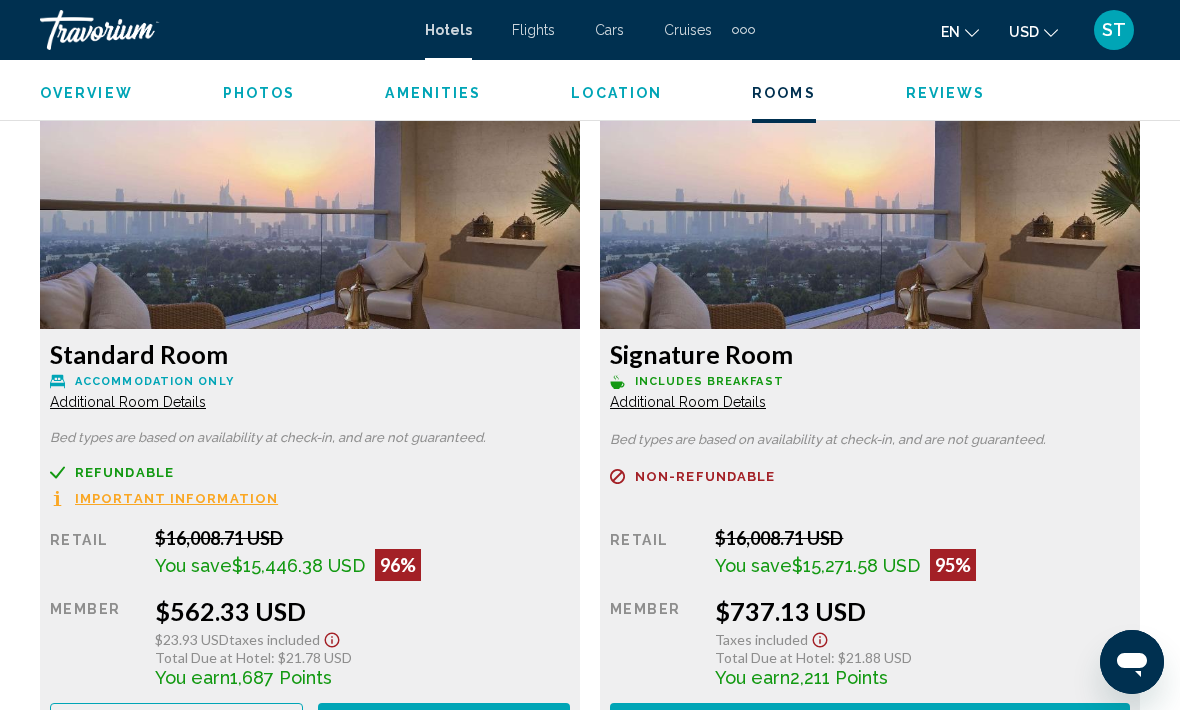 click on "More rates" at bounding box center [176, 721] 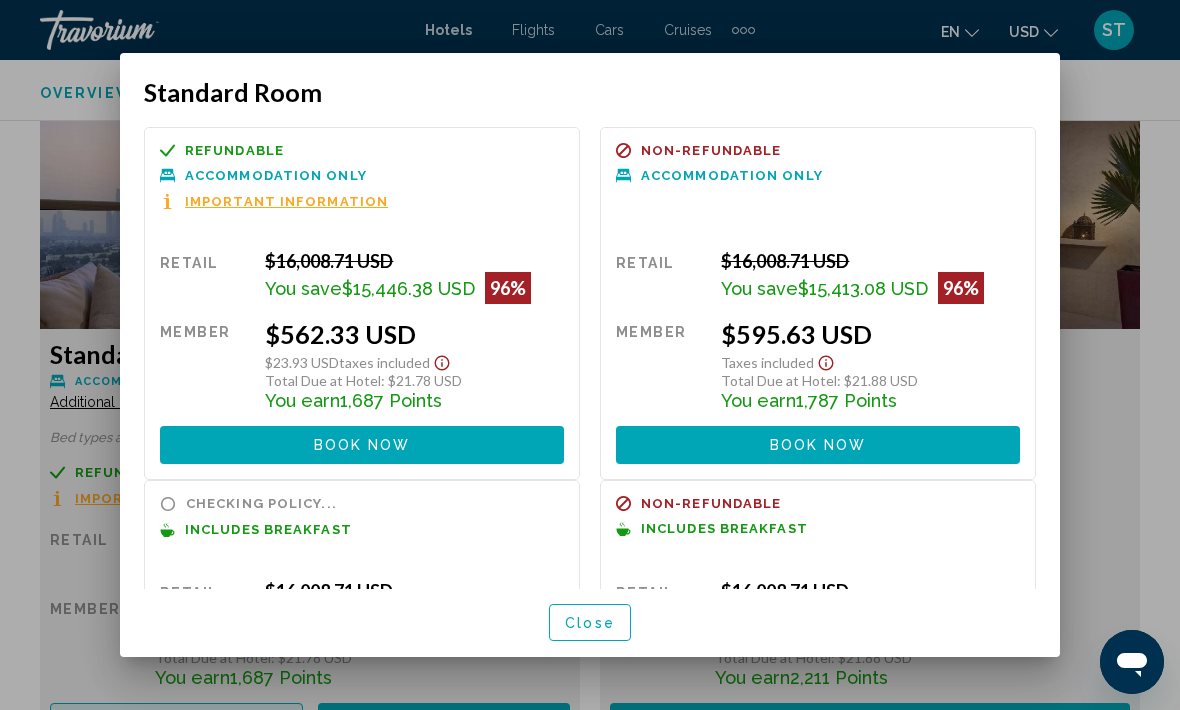 scroll, scrollTop: 0, scrollLeft: 0, axis: both 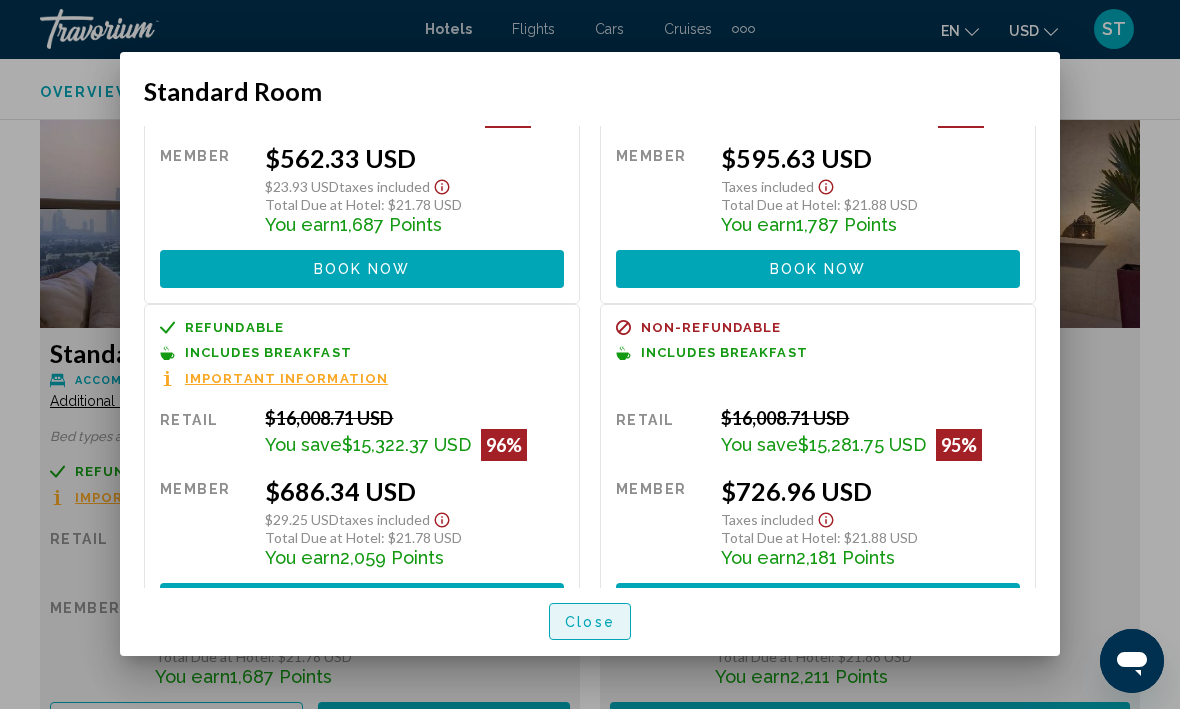 click on "Close" at bounding box center [590, 622] 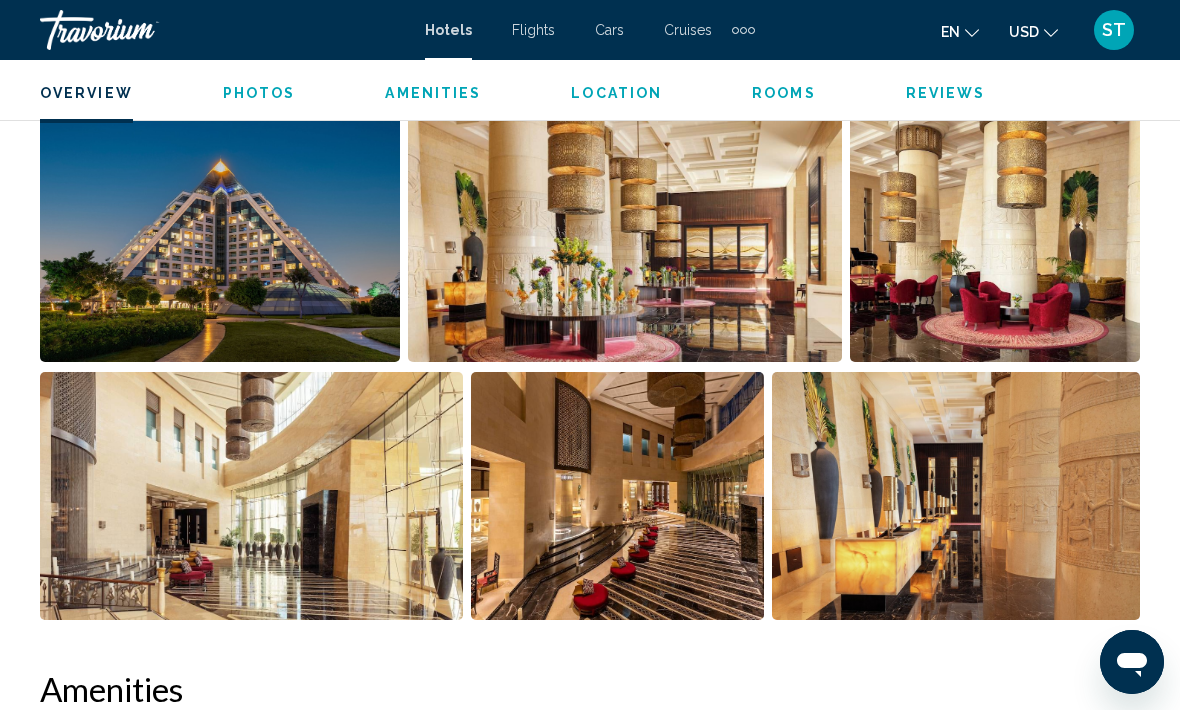 scroll, scrollTop: 1226, scrollLeft: 0, axis: vertical 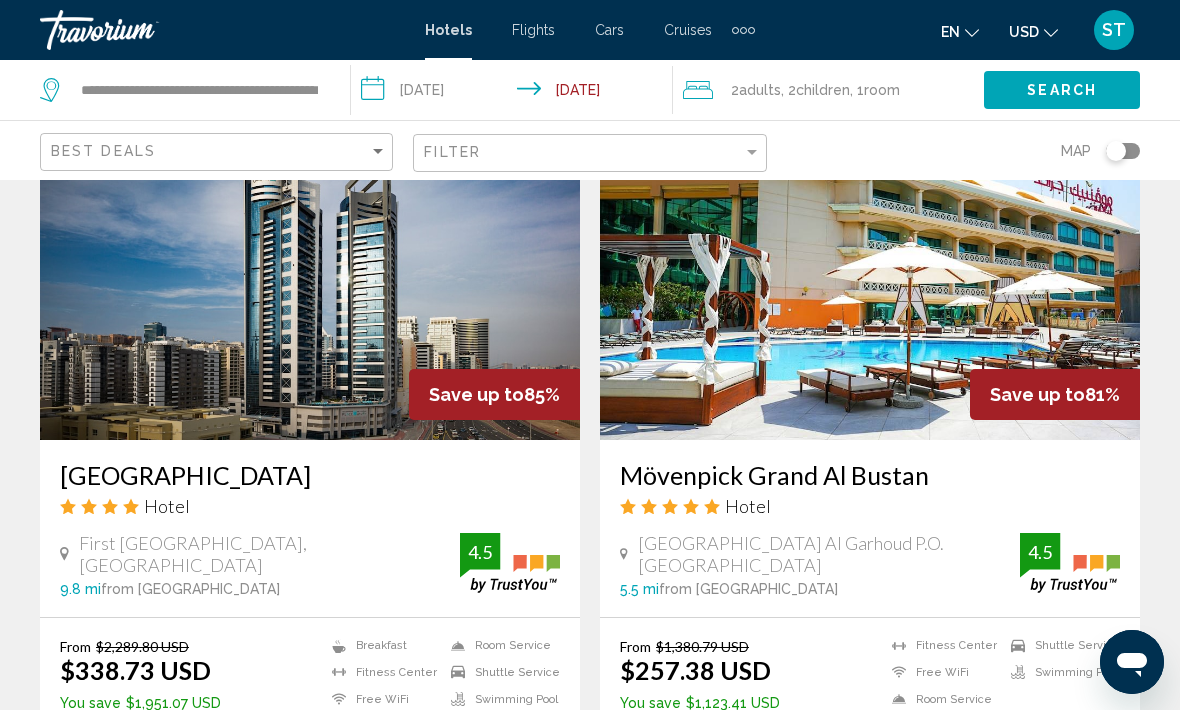 click on "Select Room" at bounding box center (310, 756) 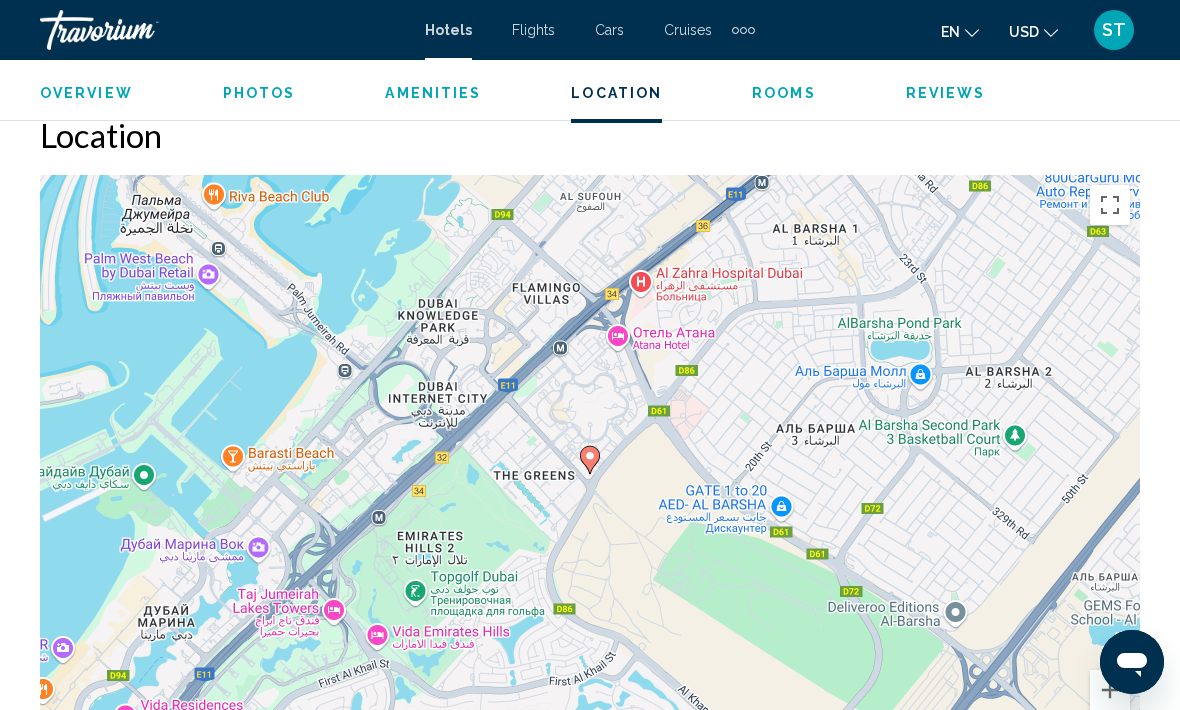 scroll, scrollTop: 2184, scrollLeft: 0, axis: vertical 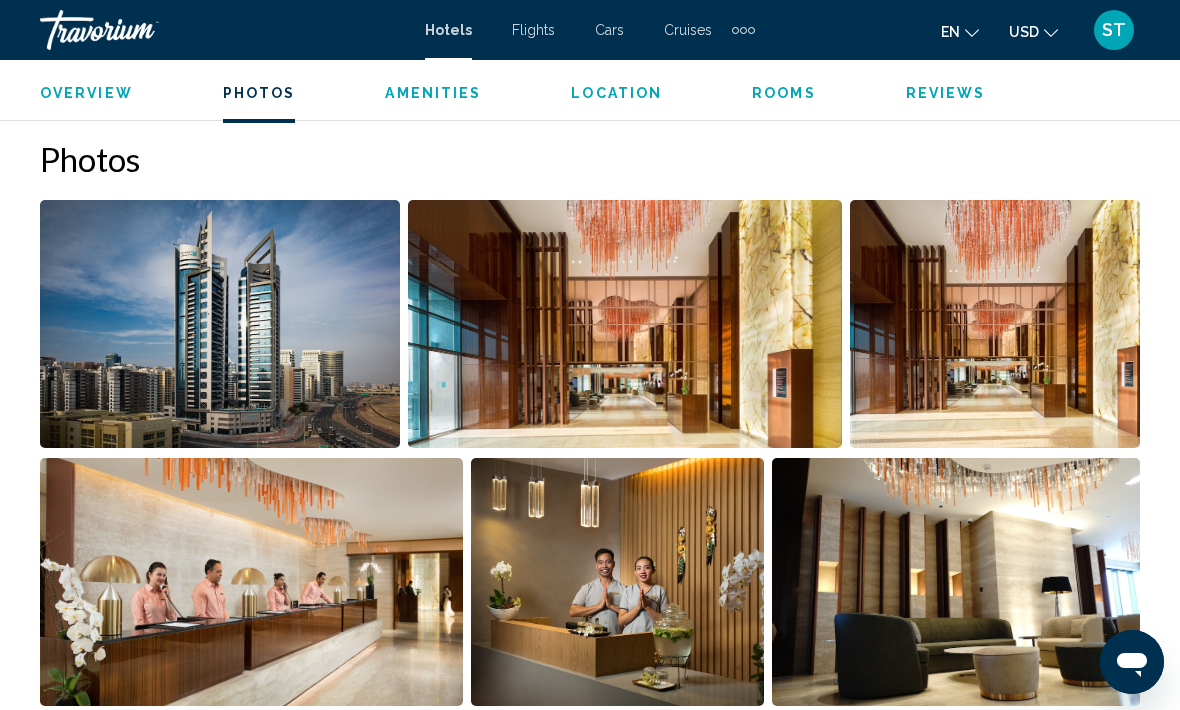 click at bounding box center (220, 324) 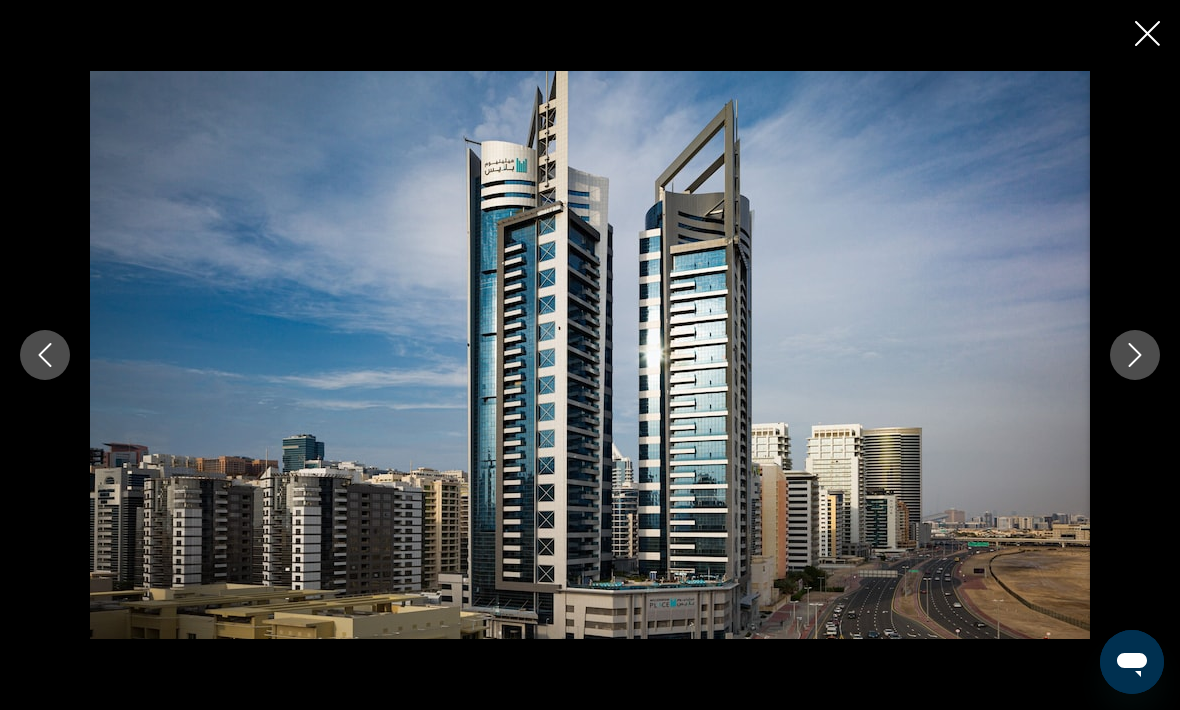 click at bounding box center [1135, 355] 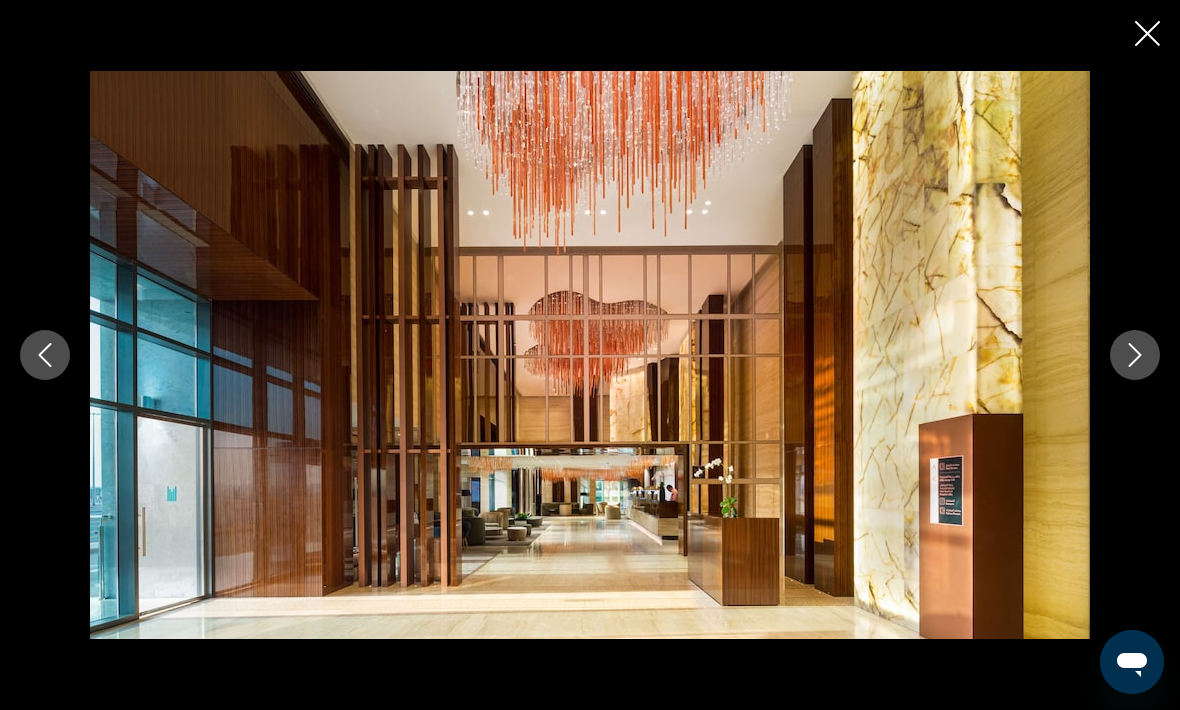 click at bounding box center [1135, 355] 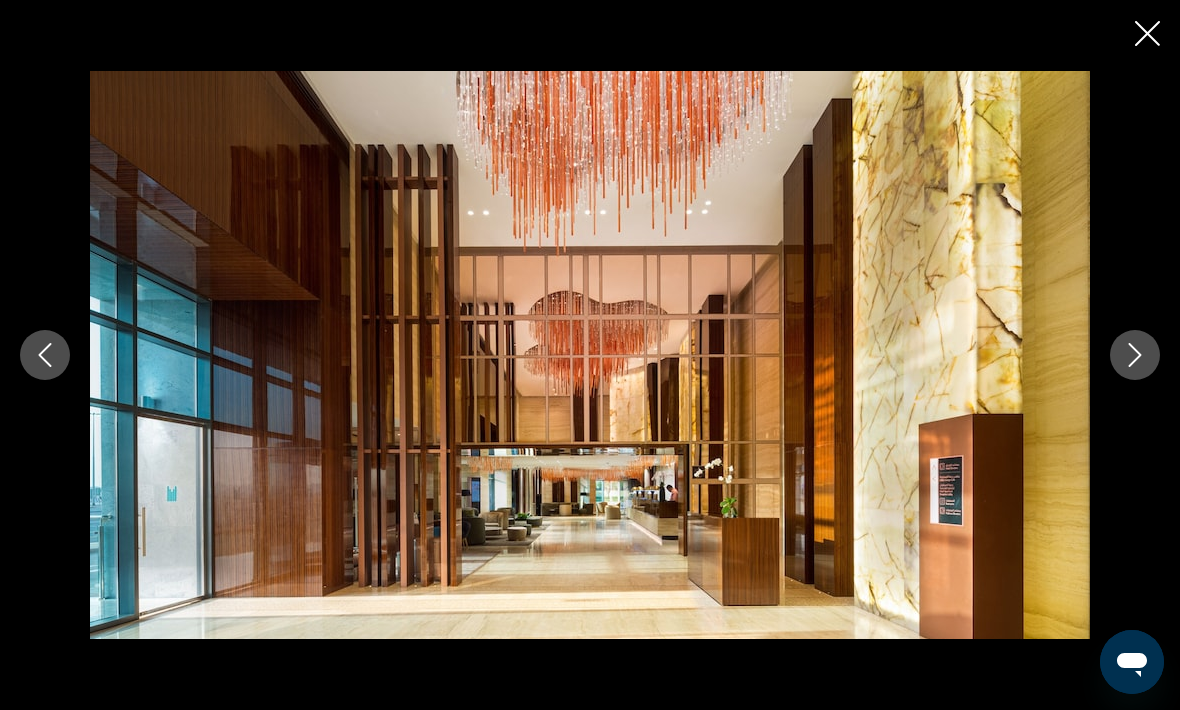 click at bounding box center (1135, 355) 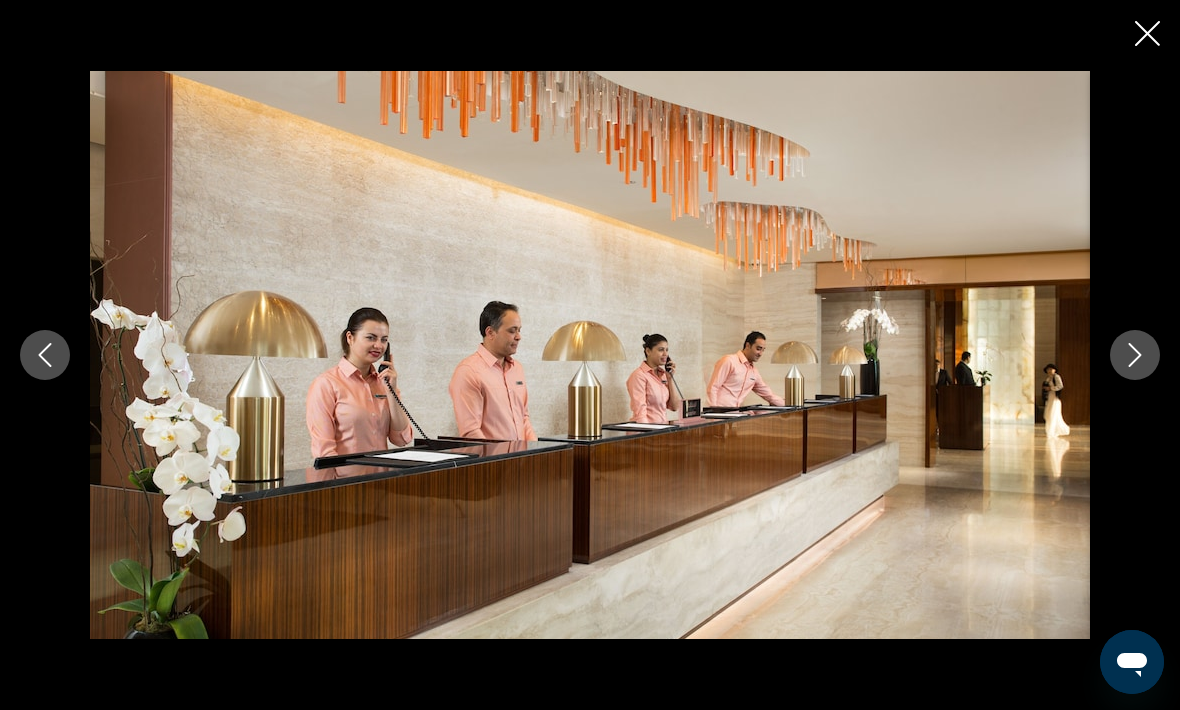 click at bounding box center (1135, 355) 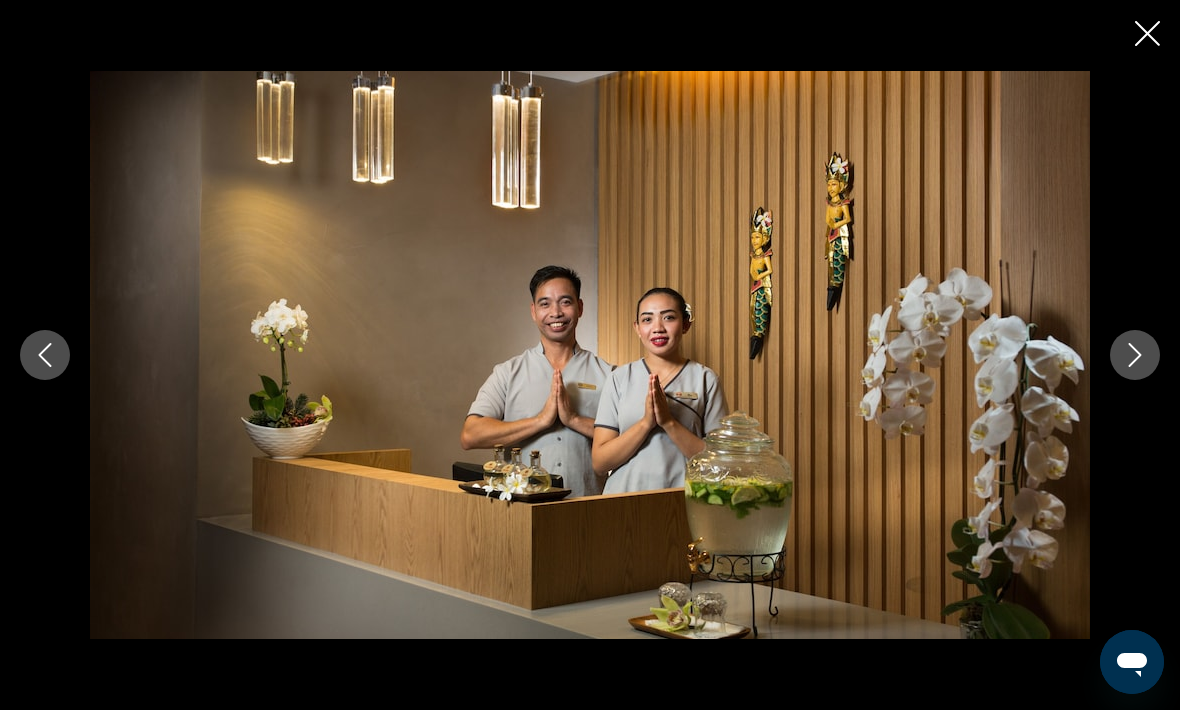 click at bounding box center (1135, 355) 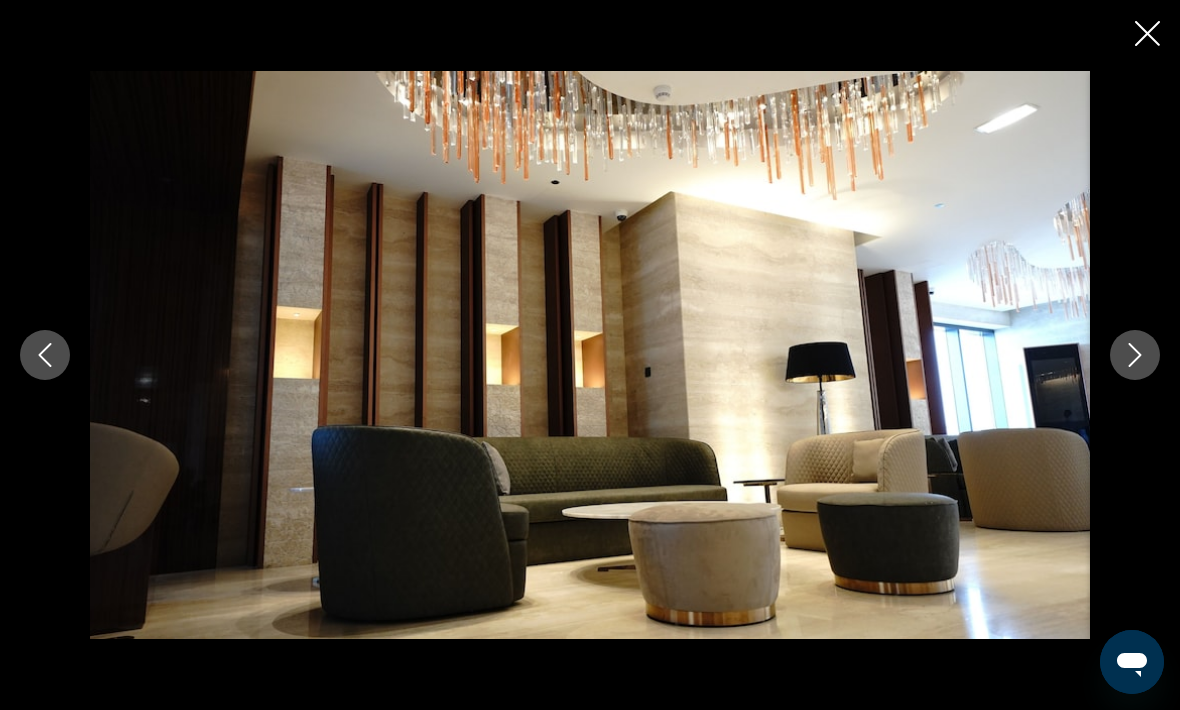 click 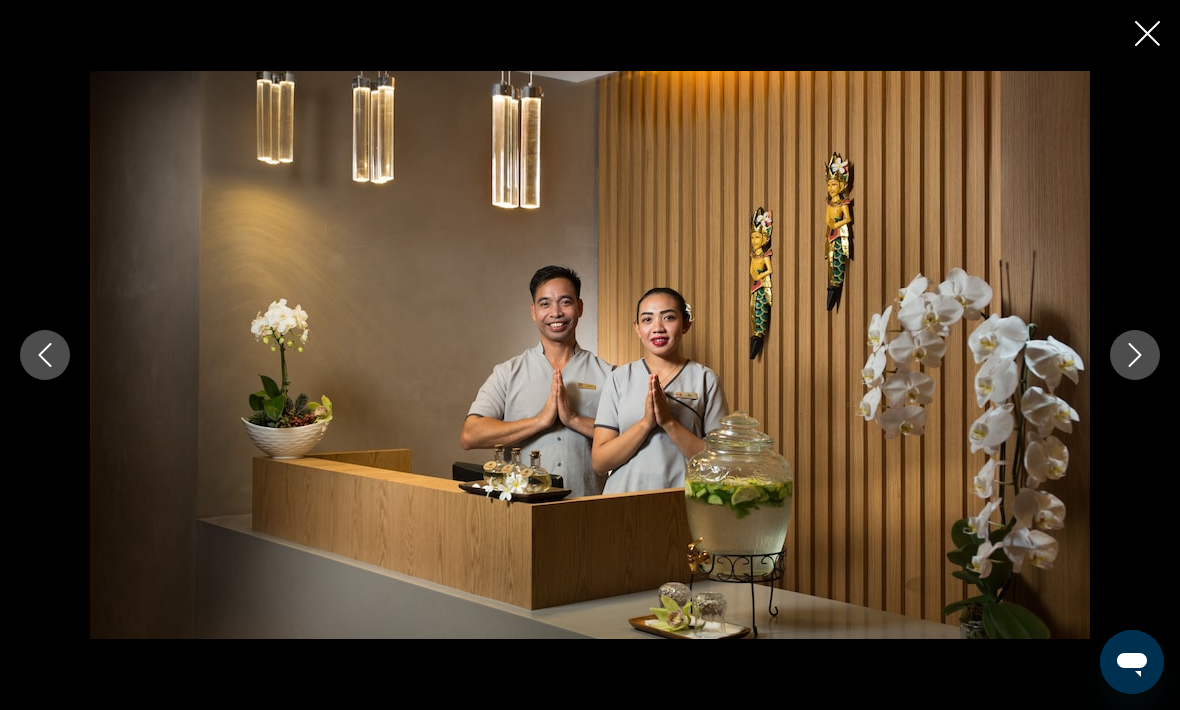 click 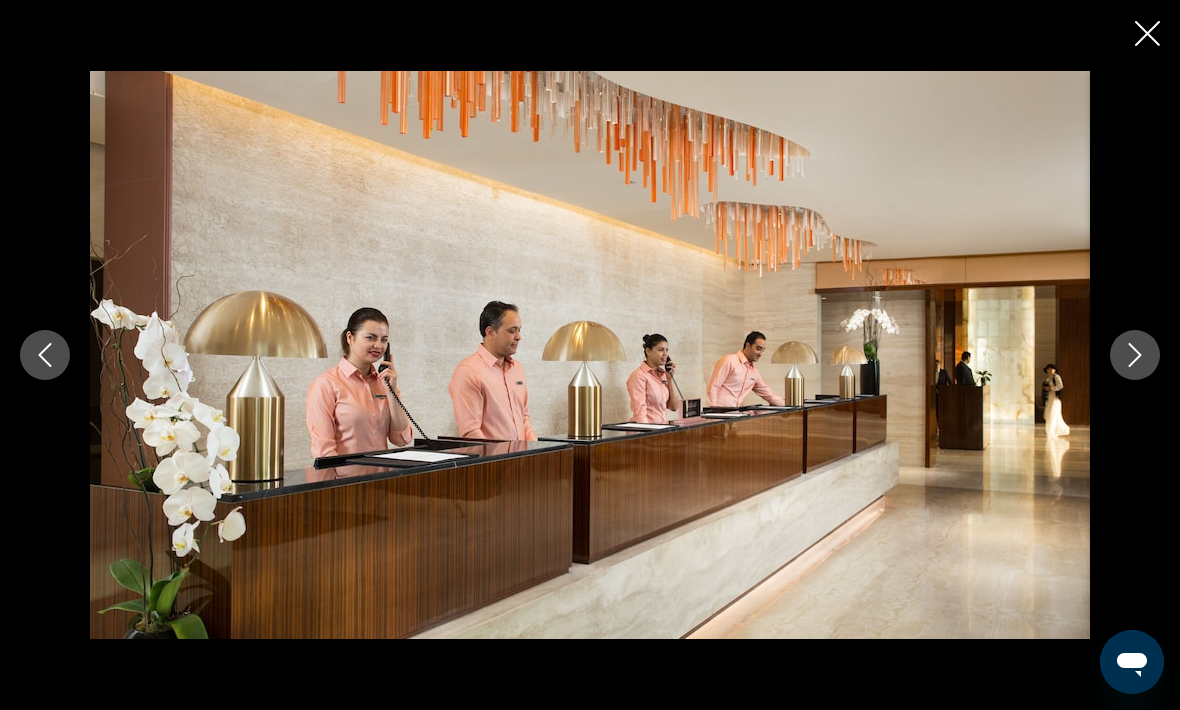 click at bounding box center [1135, 355] 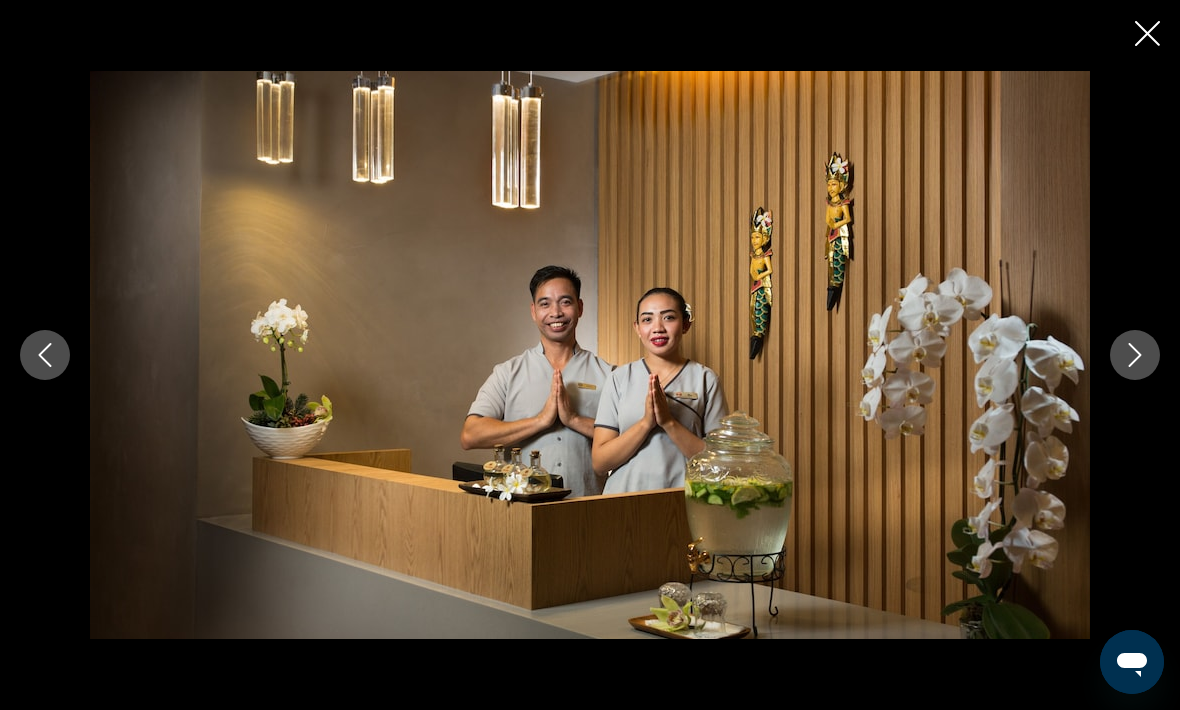 click 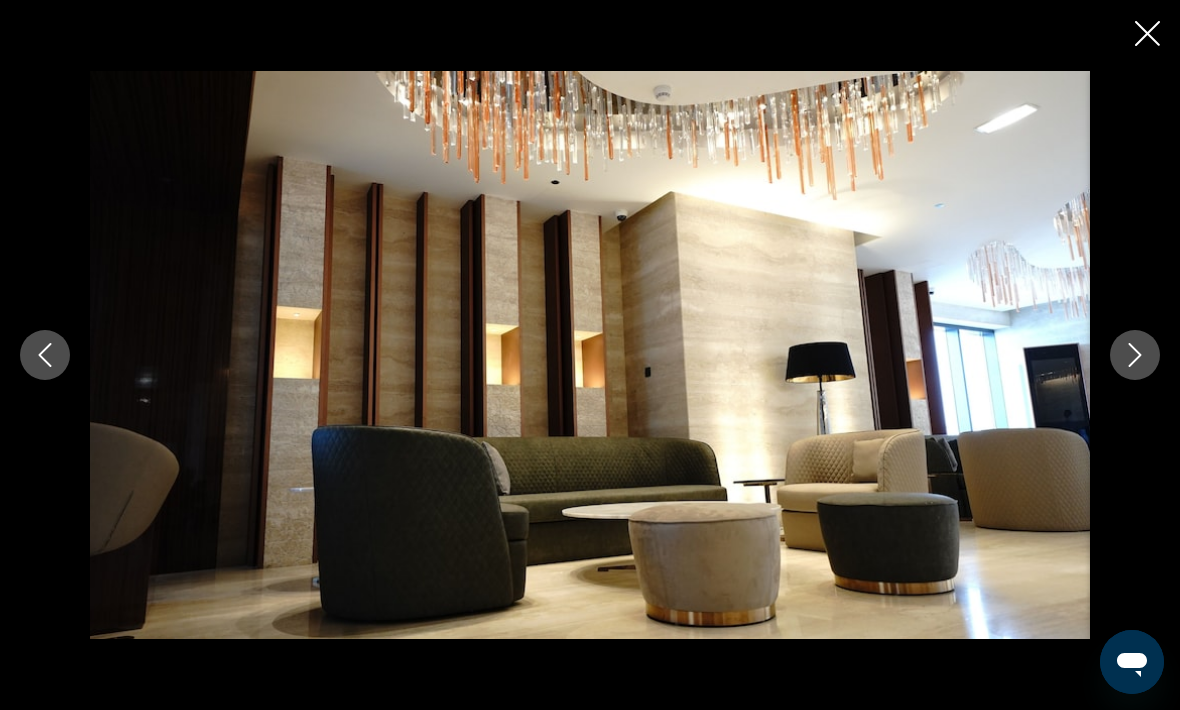 click at bounding box center [1135, 355] 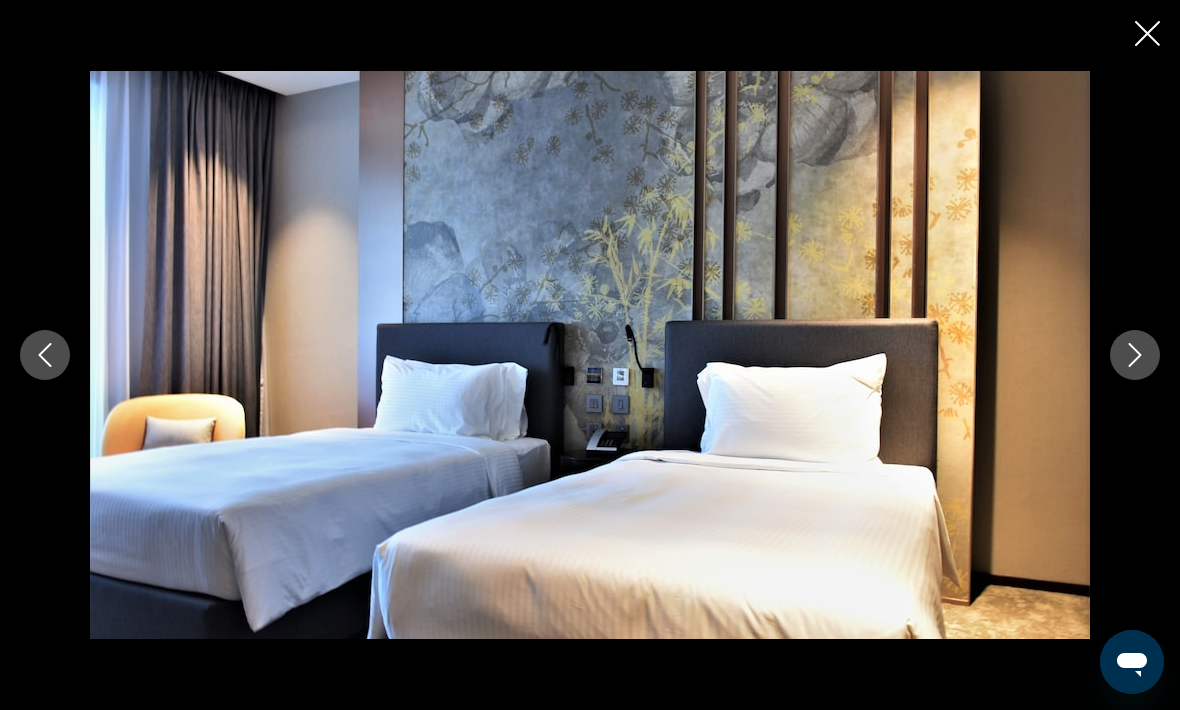 click at bounding box center (590, 355) 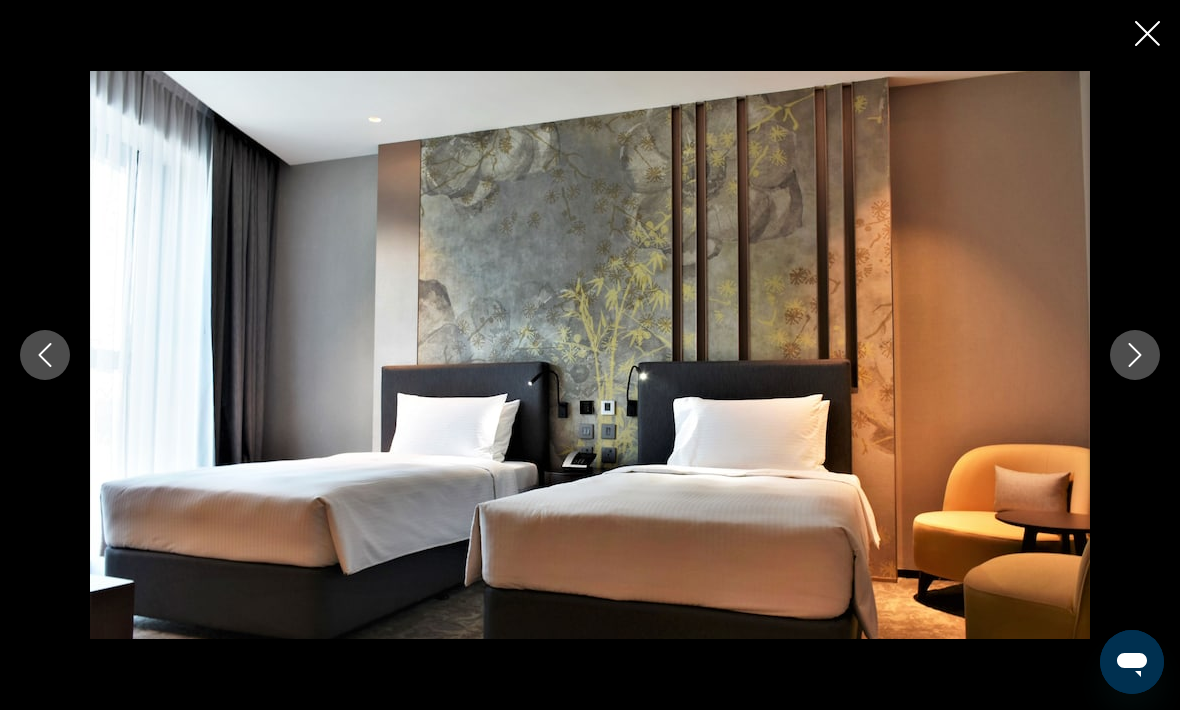 click at bounding box center [1135, 355] 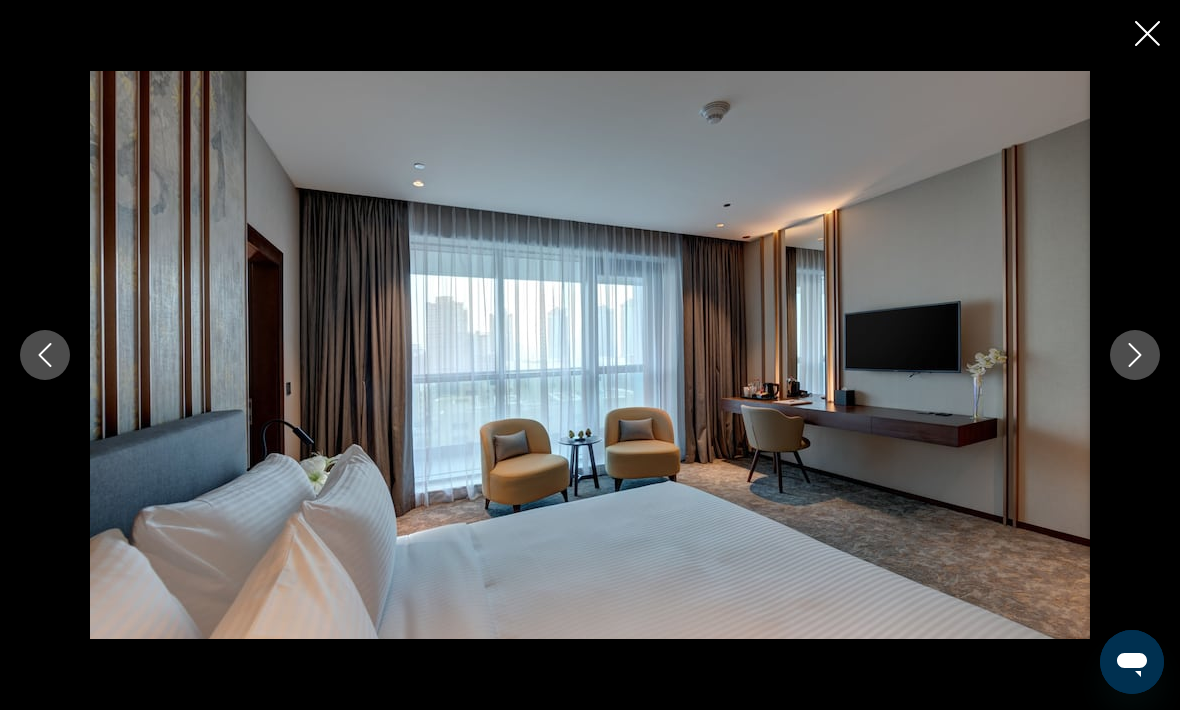 click 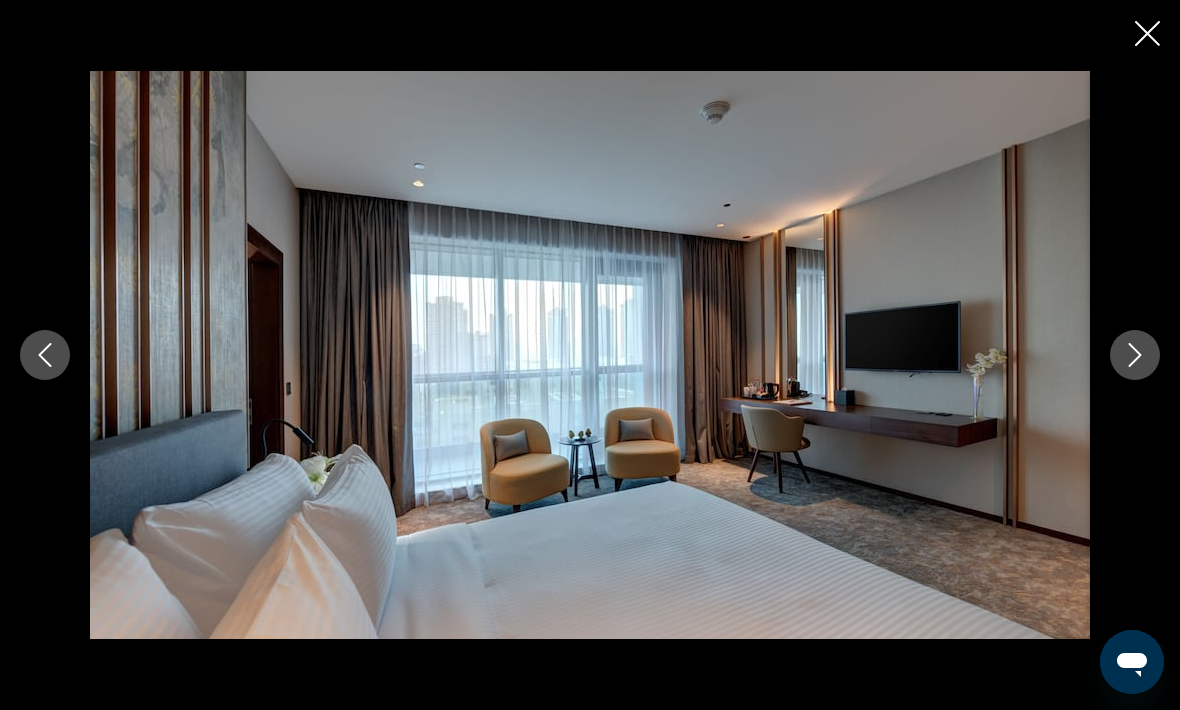 click 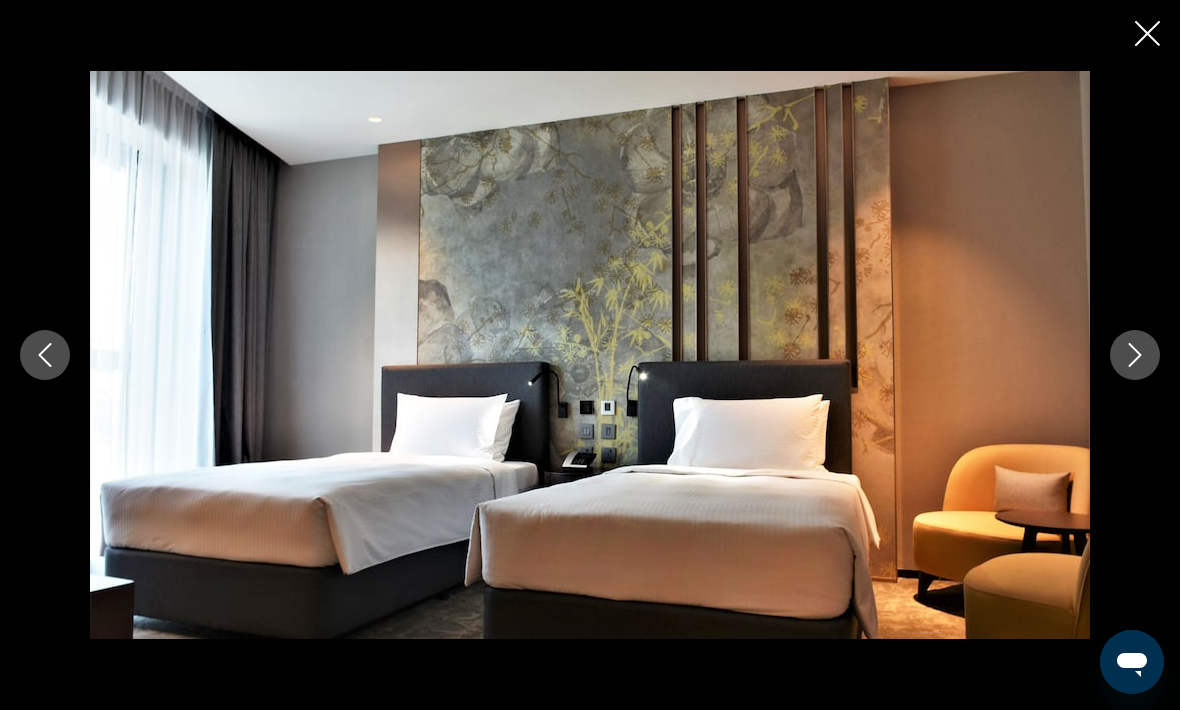 click 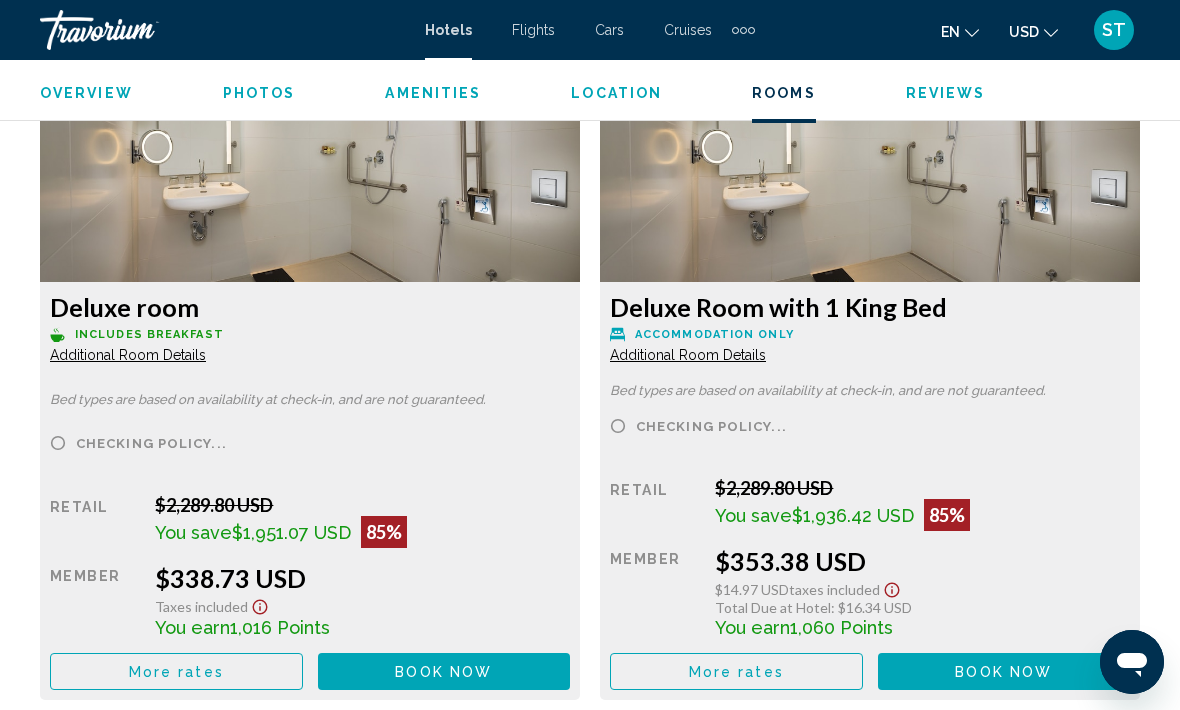 scroll, scrollTop: 3149, scrollLeft: 0, axis: vertical 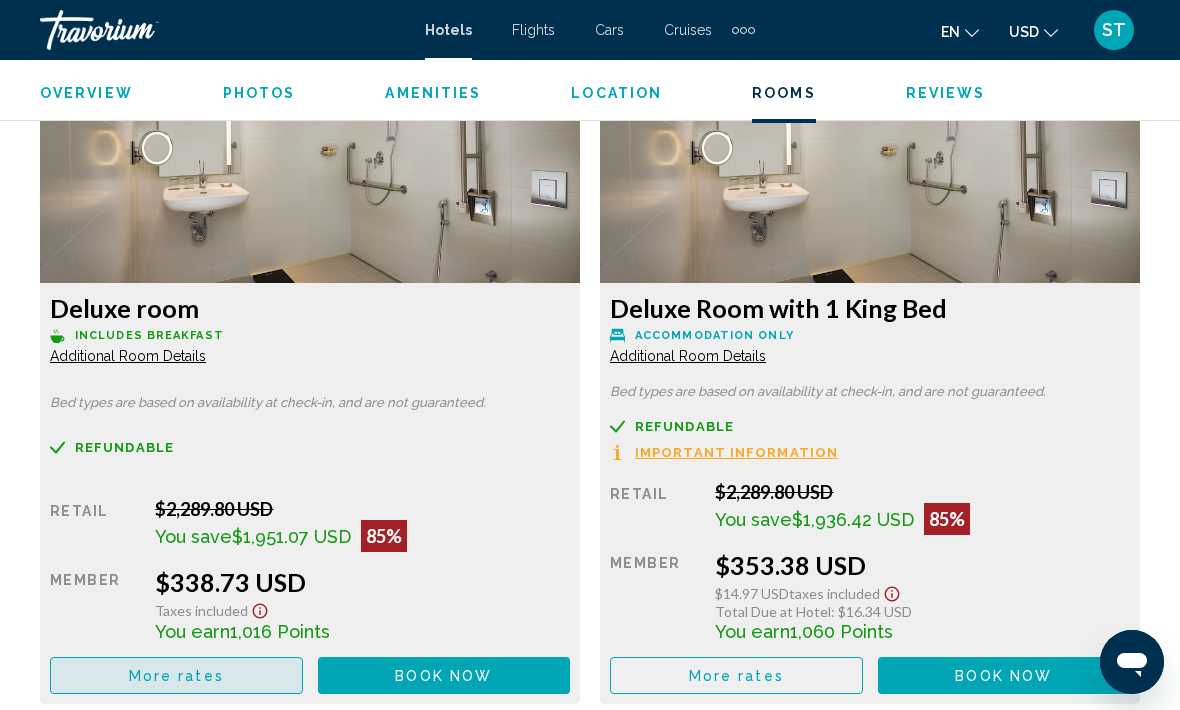 click on "More rates" at bounding box center (176, 675) 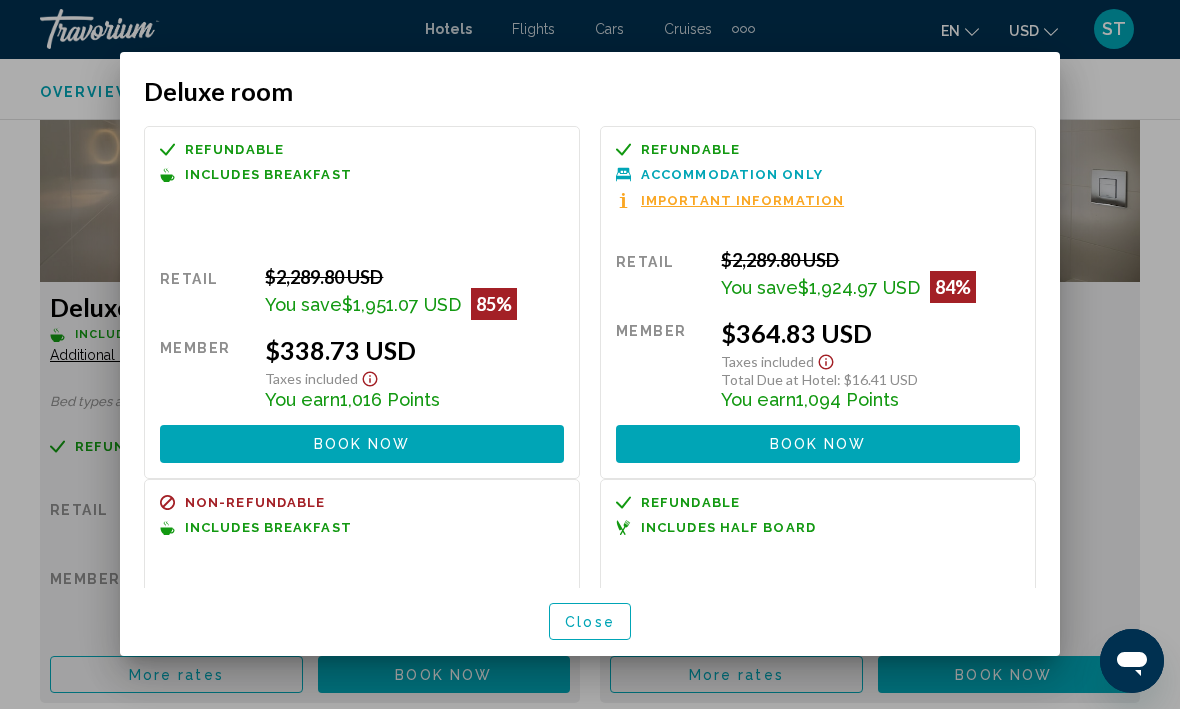 click on "Close" at bounding box center (590, 622) 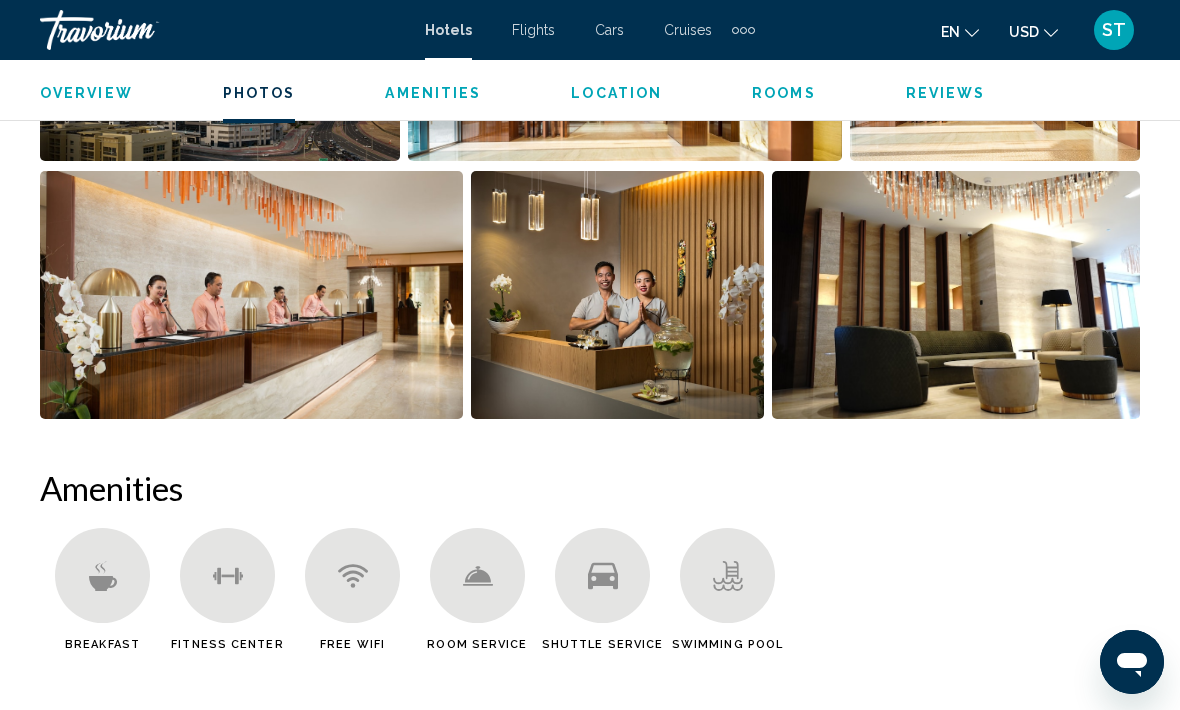 scroll, scrollTop: 1497, scrollLeft: 0, axis: vertical 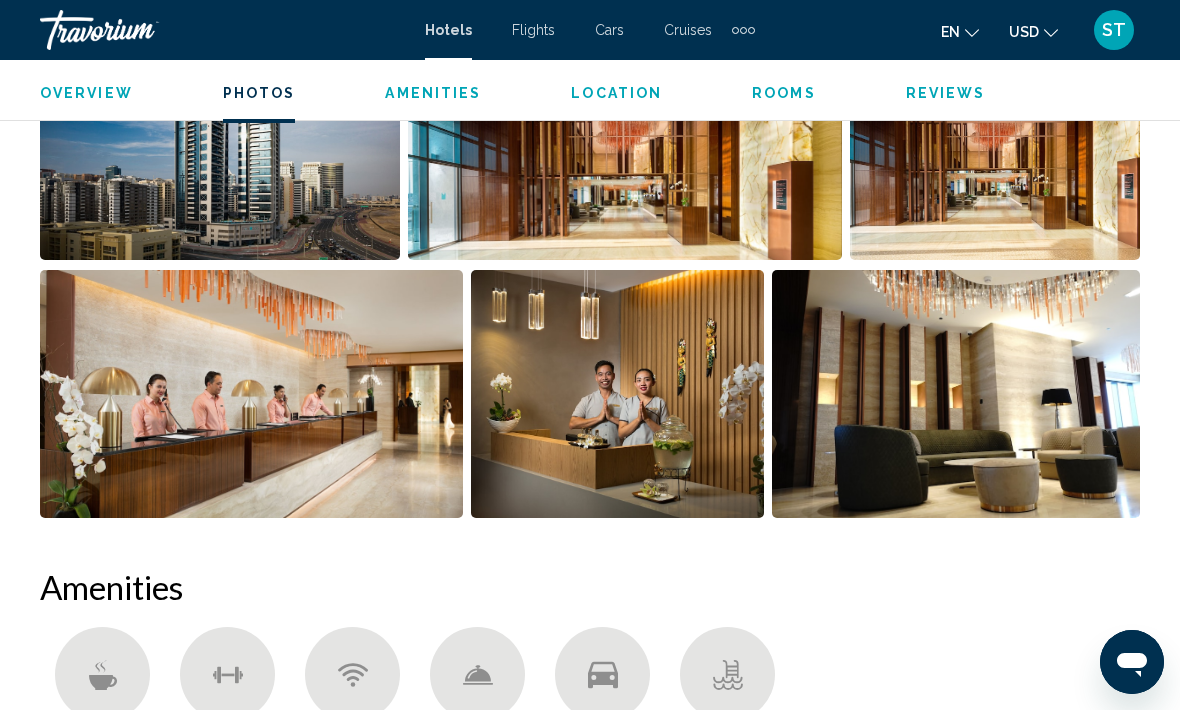 click at bounding box center [220, 136] 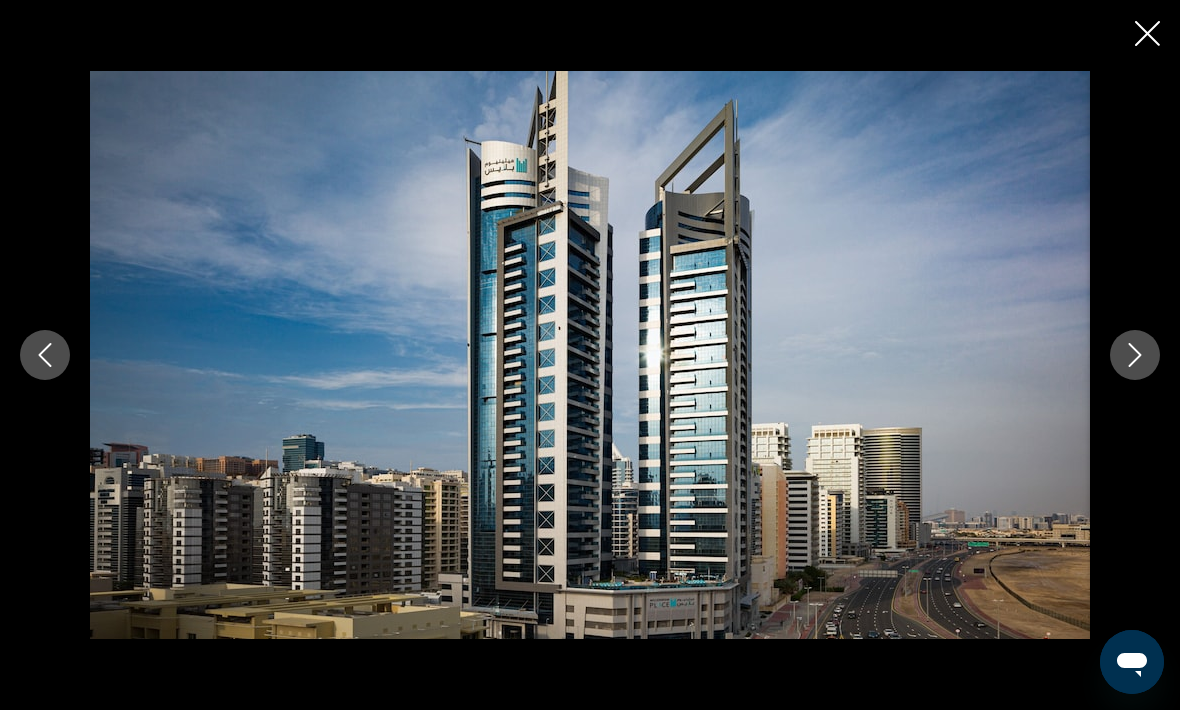 click at bounding box center [1135, 355] 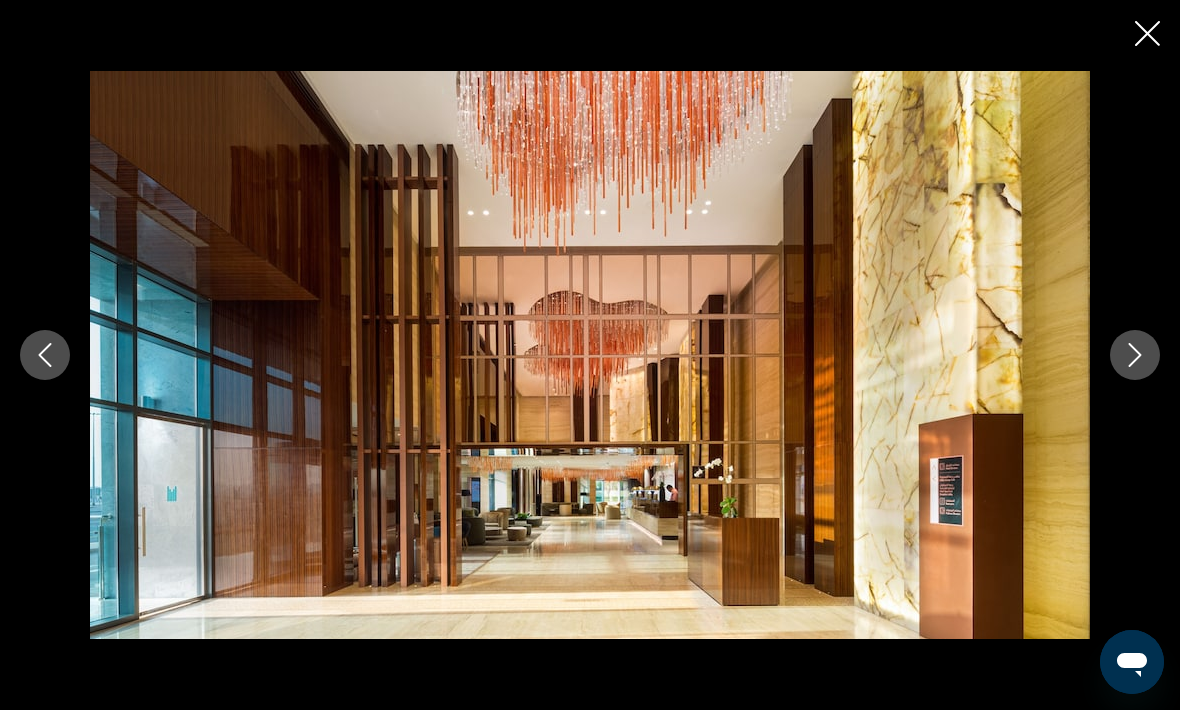 click at bounding box center (1135, 355) 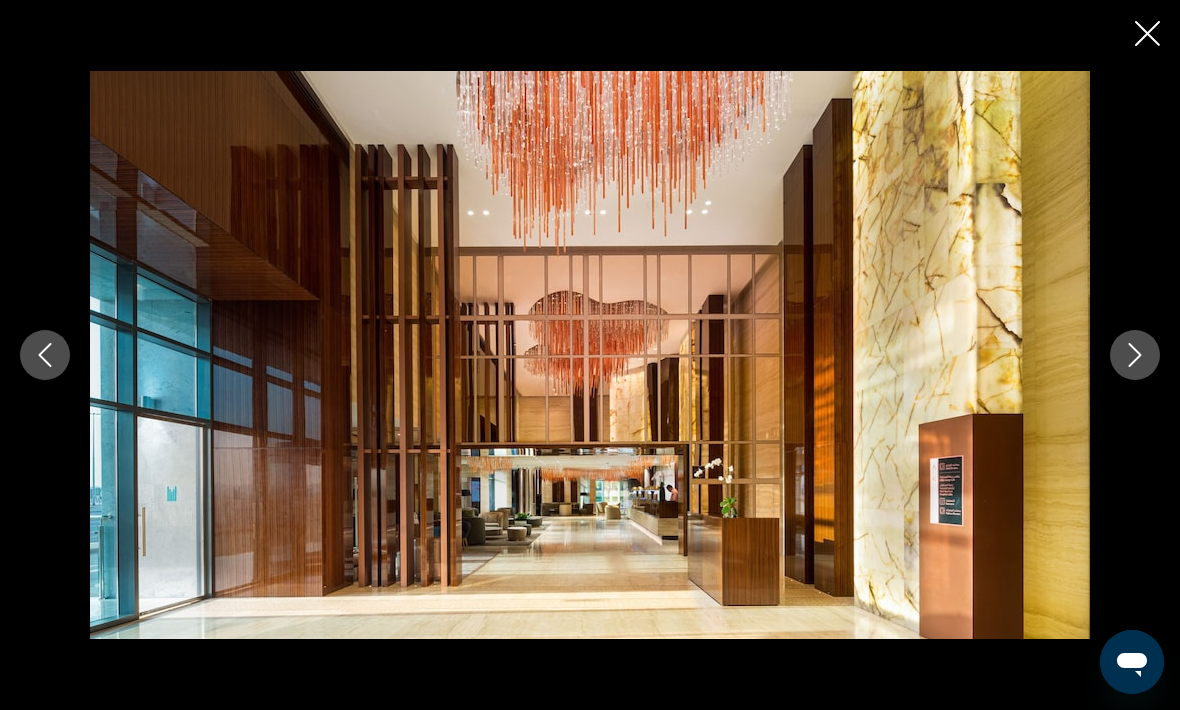 click 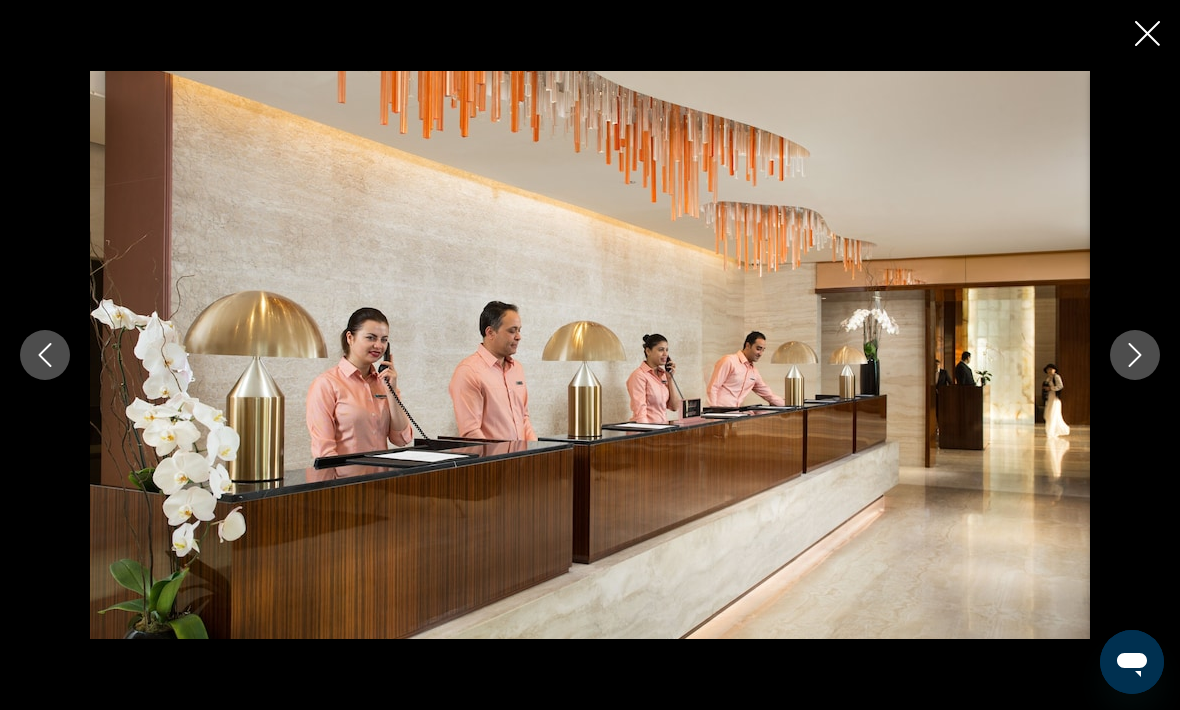 click 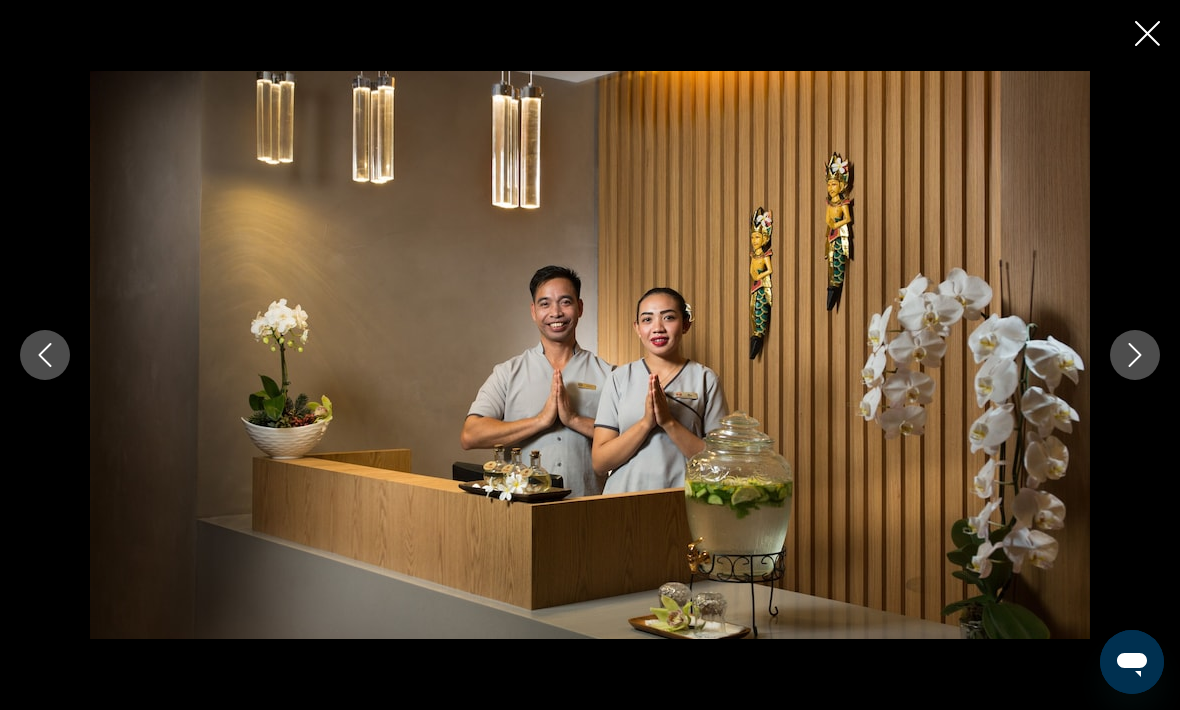 click 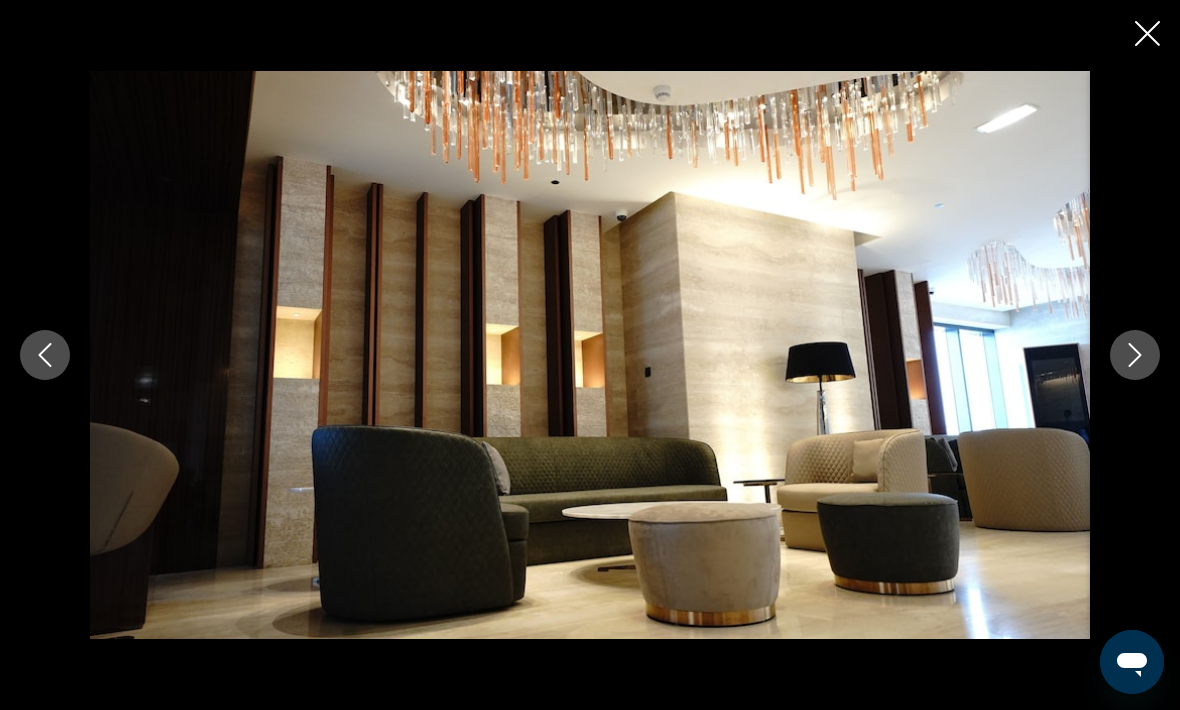 click 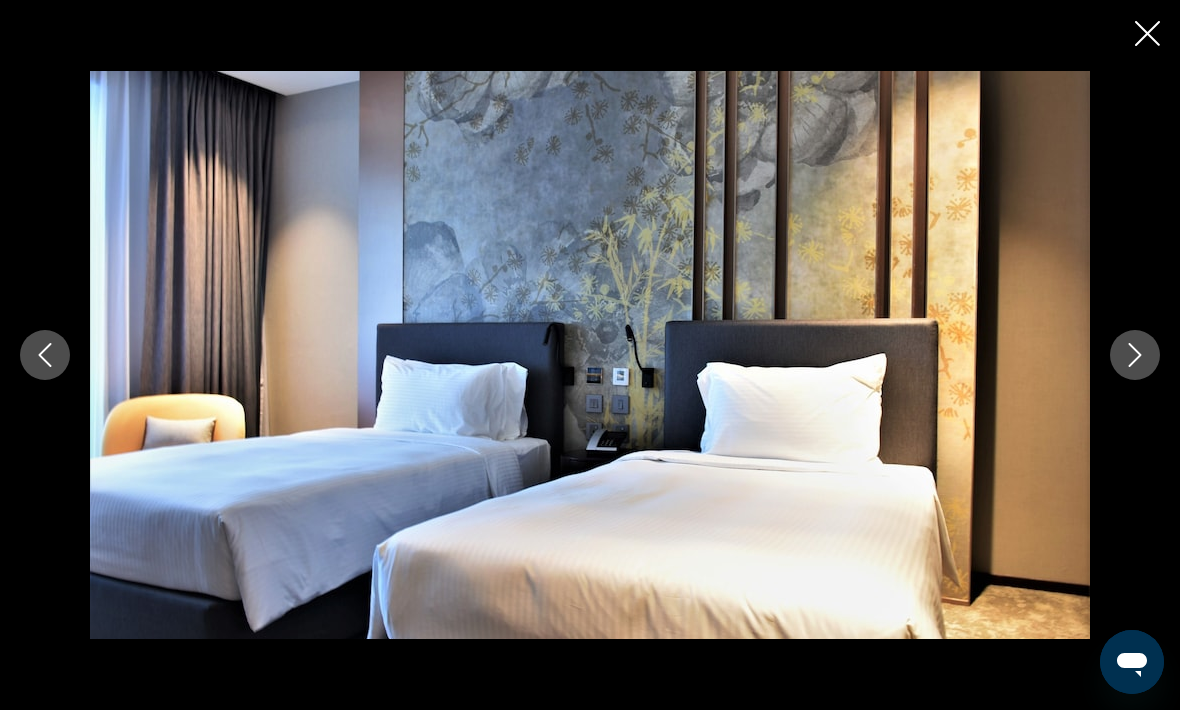 click at bounding box center [1135, 355] 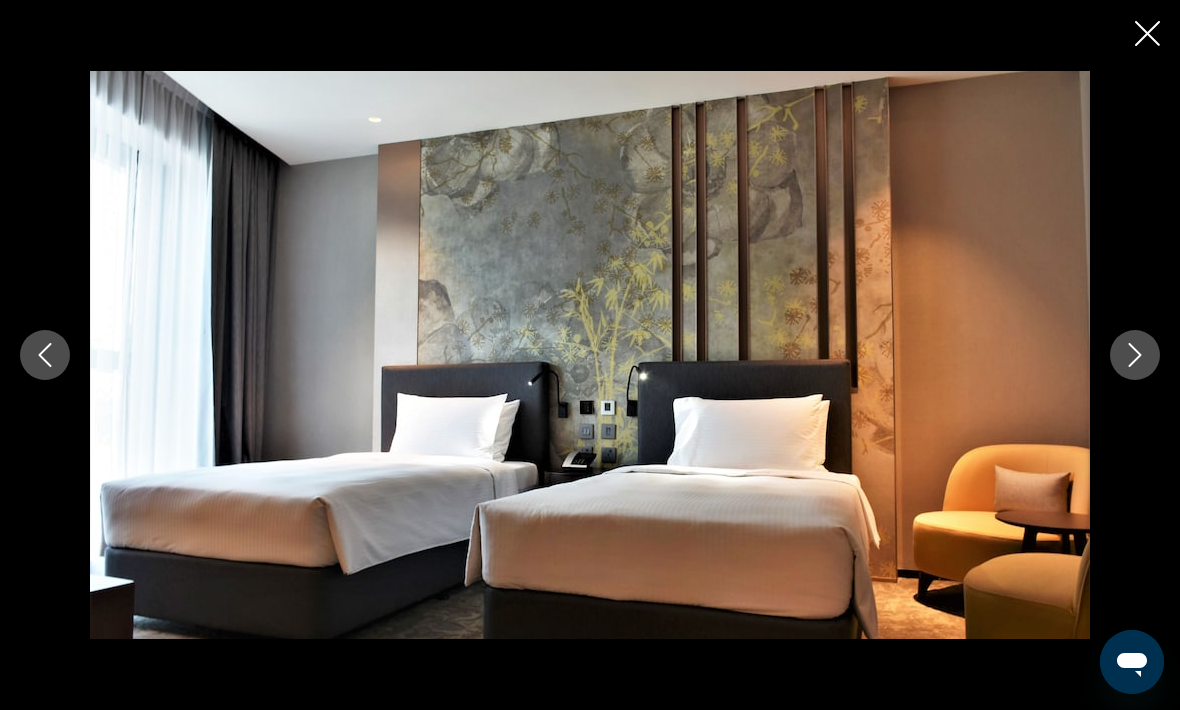 click 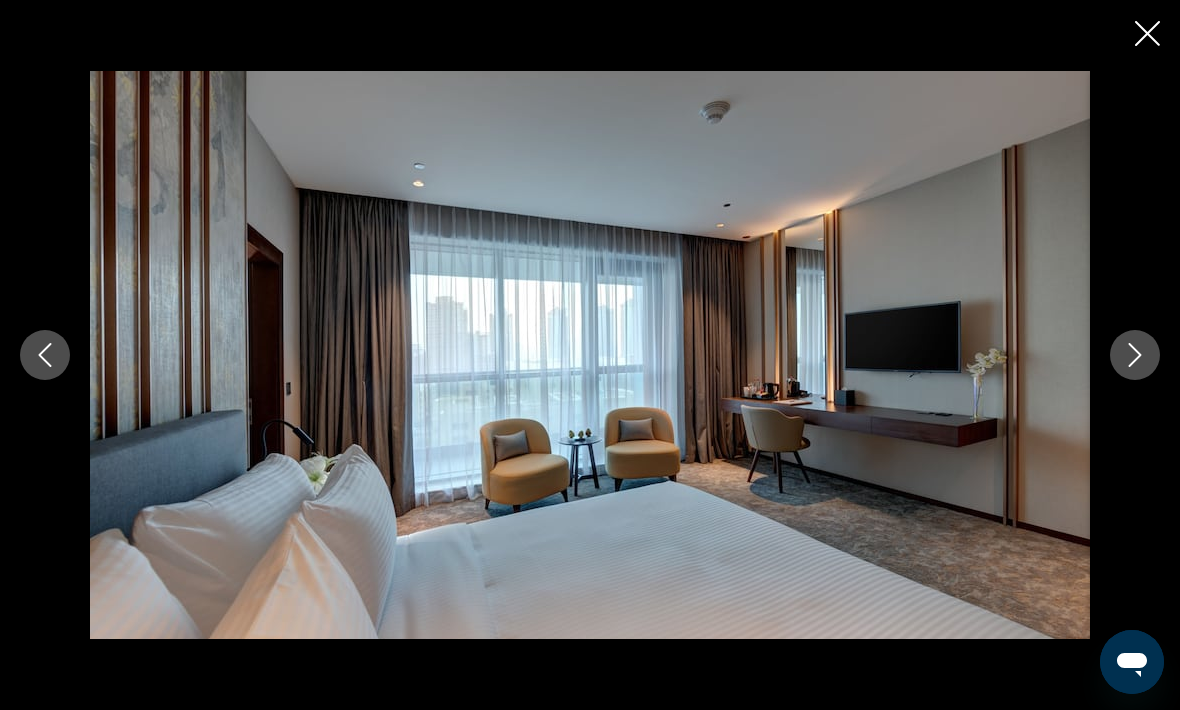 click at bounding box center (1135, 355) 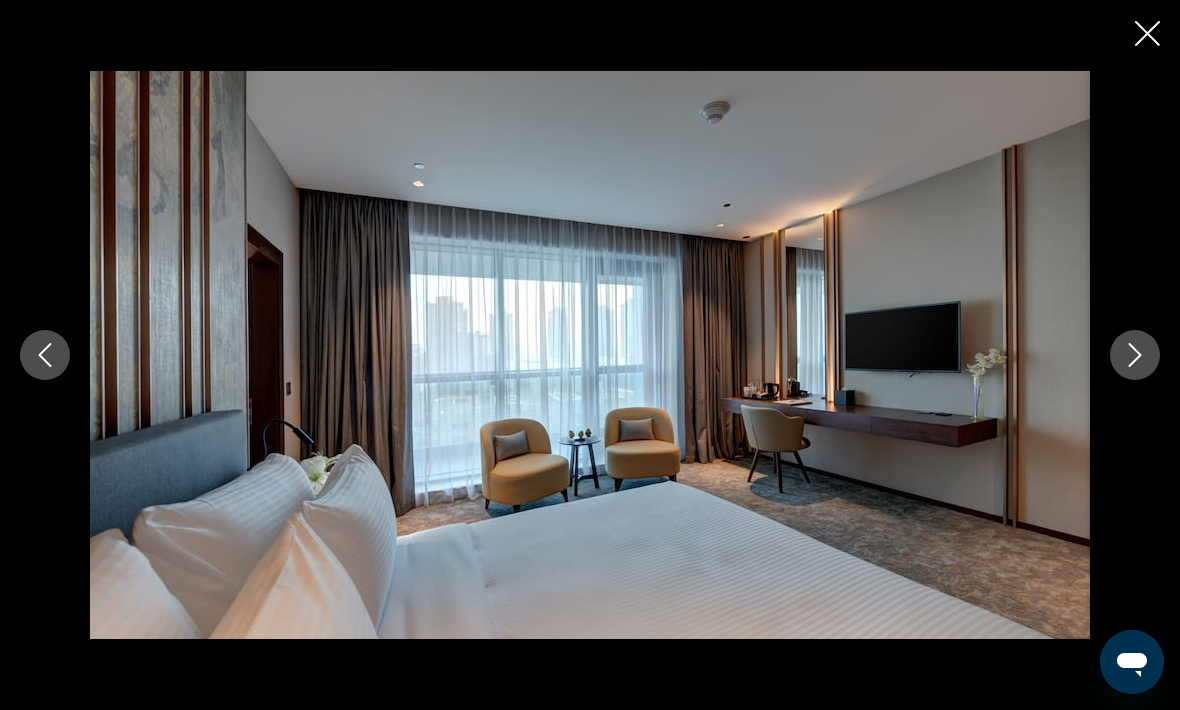 click at bounding box center (1135, 355) 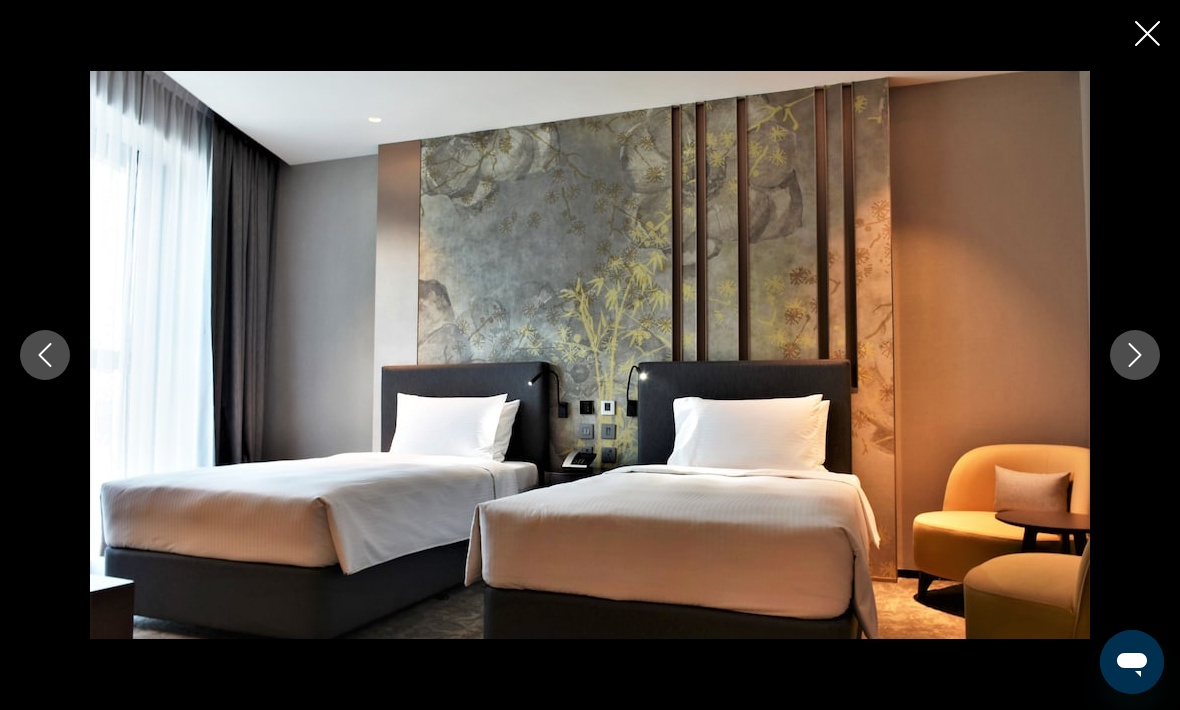 click 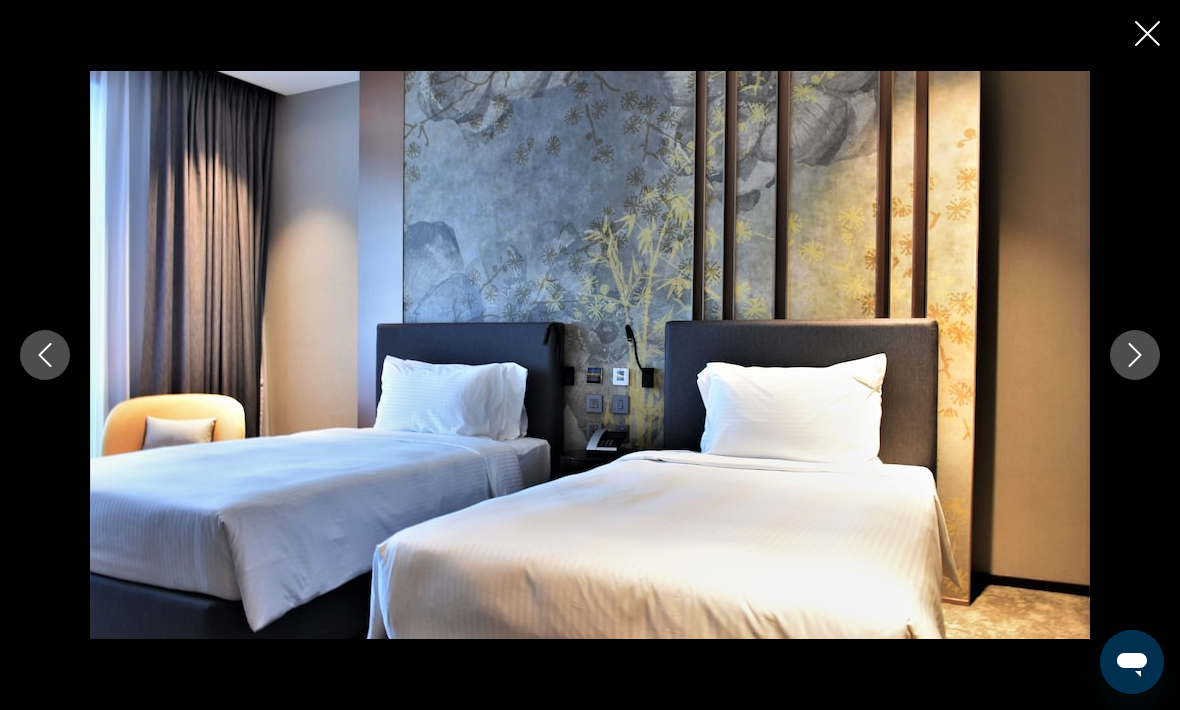 click 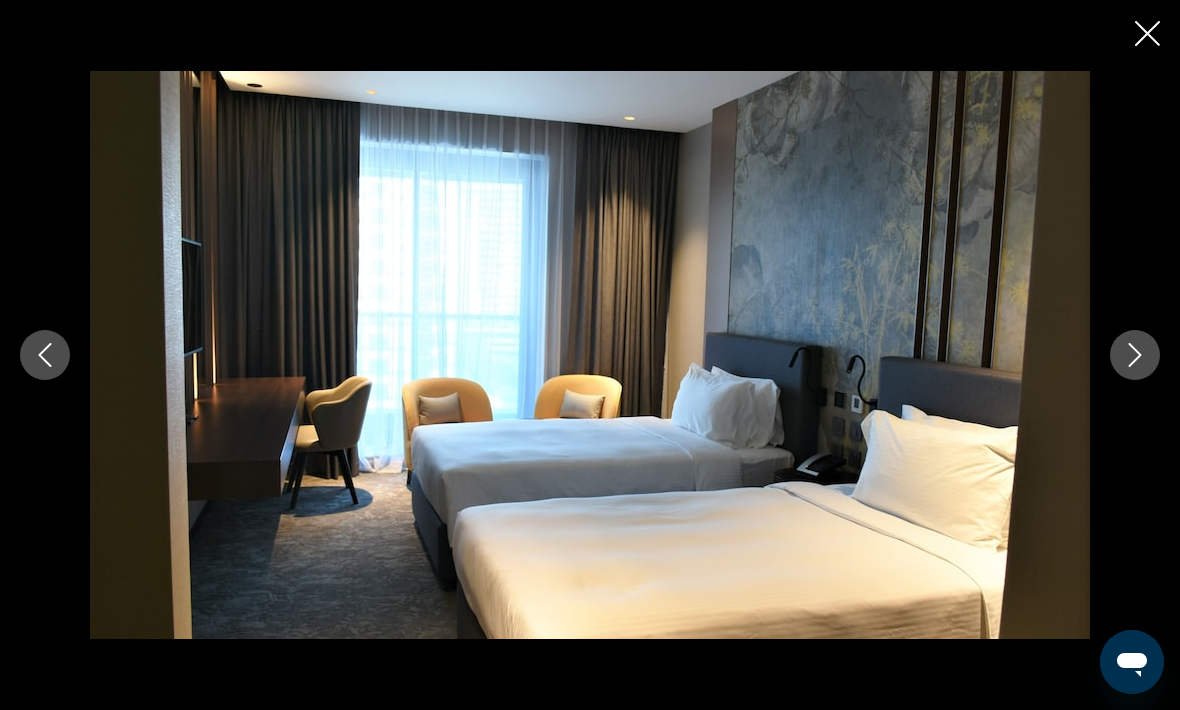 click 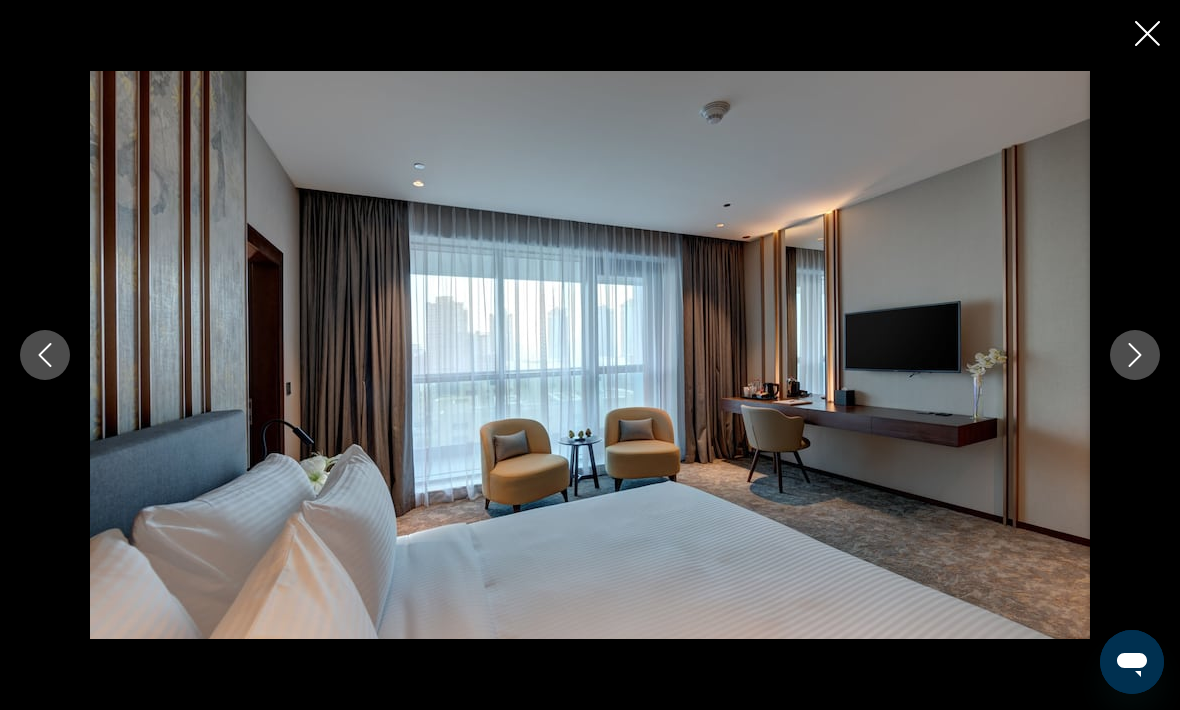 click at bounding box center [1135, 355] 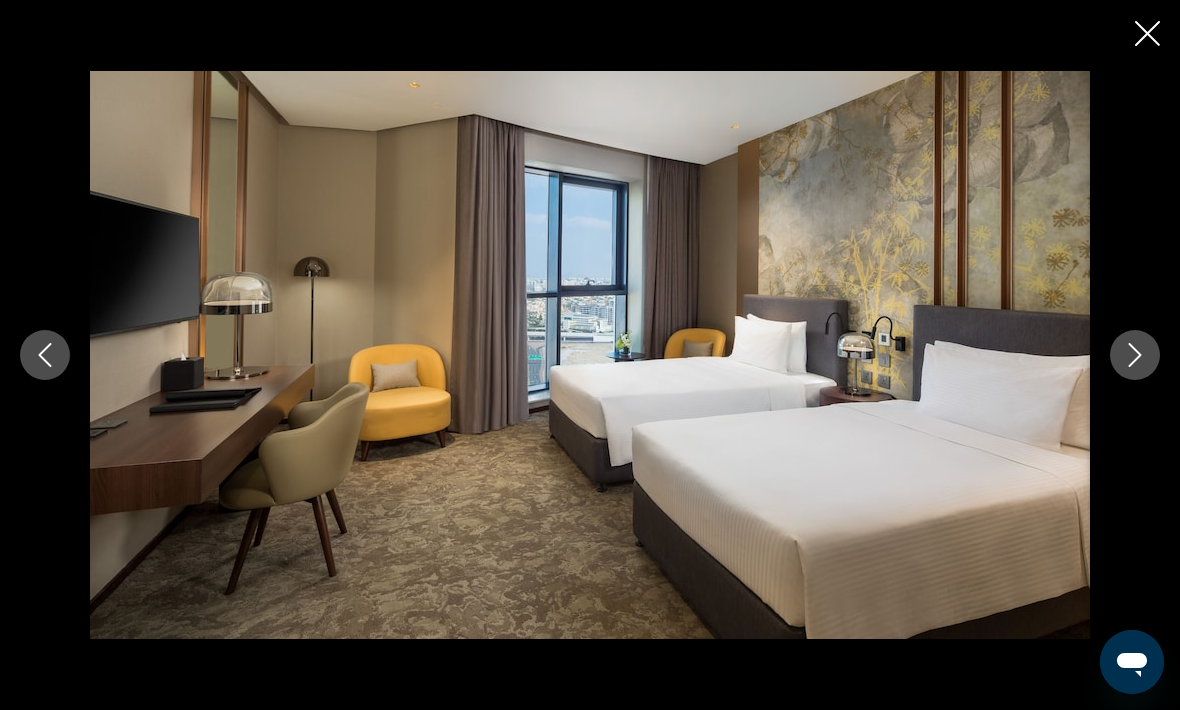 click at bounding box center [1135, 355] 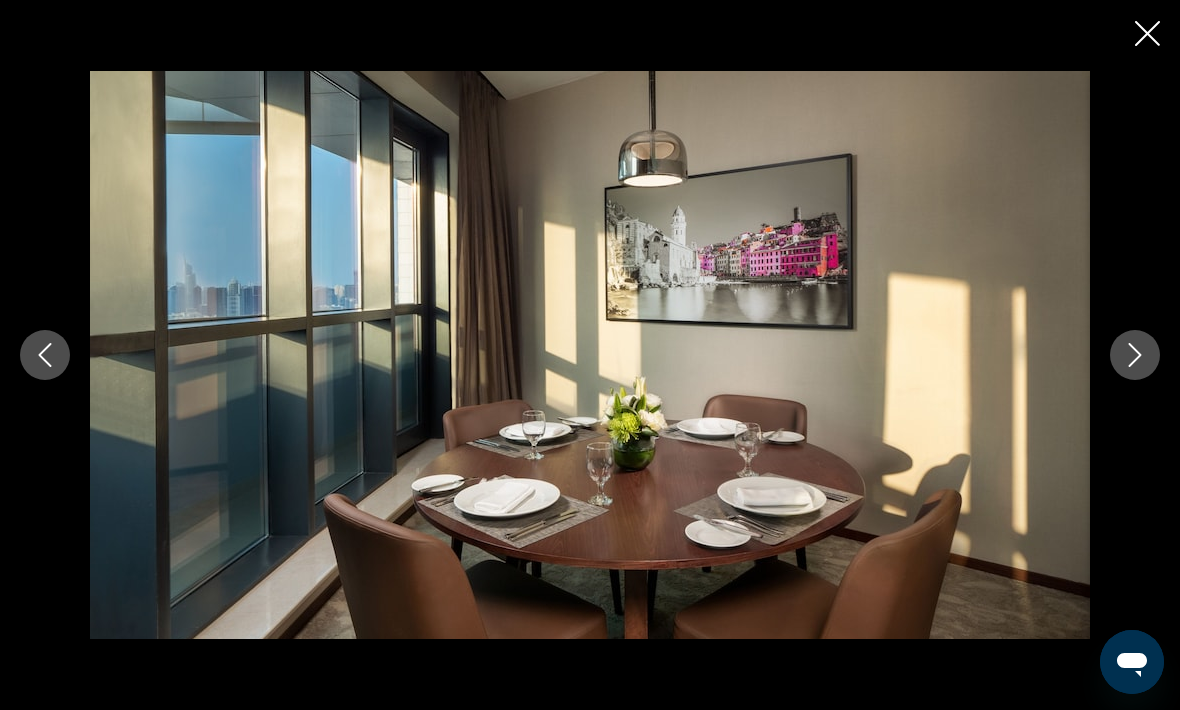 click 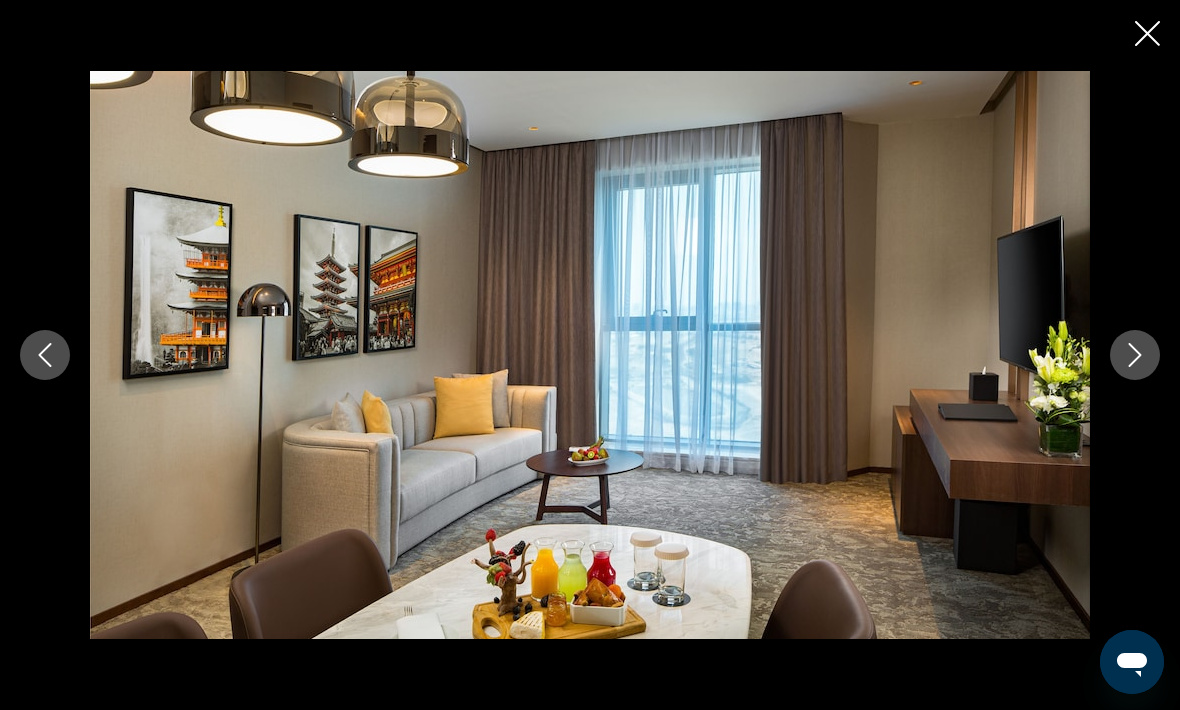 click 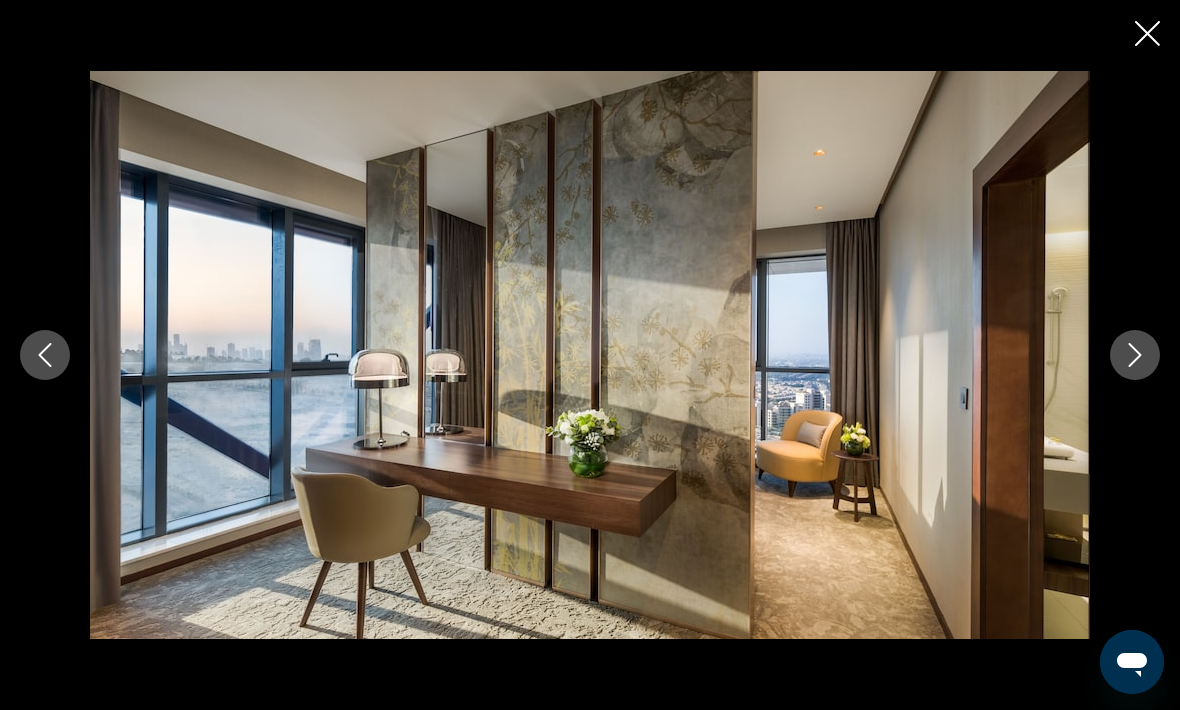 click at bounding box center (1135, 355) 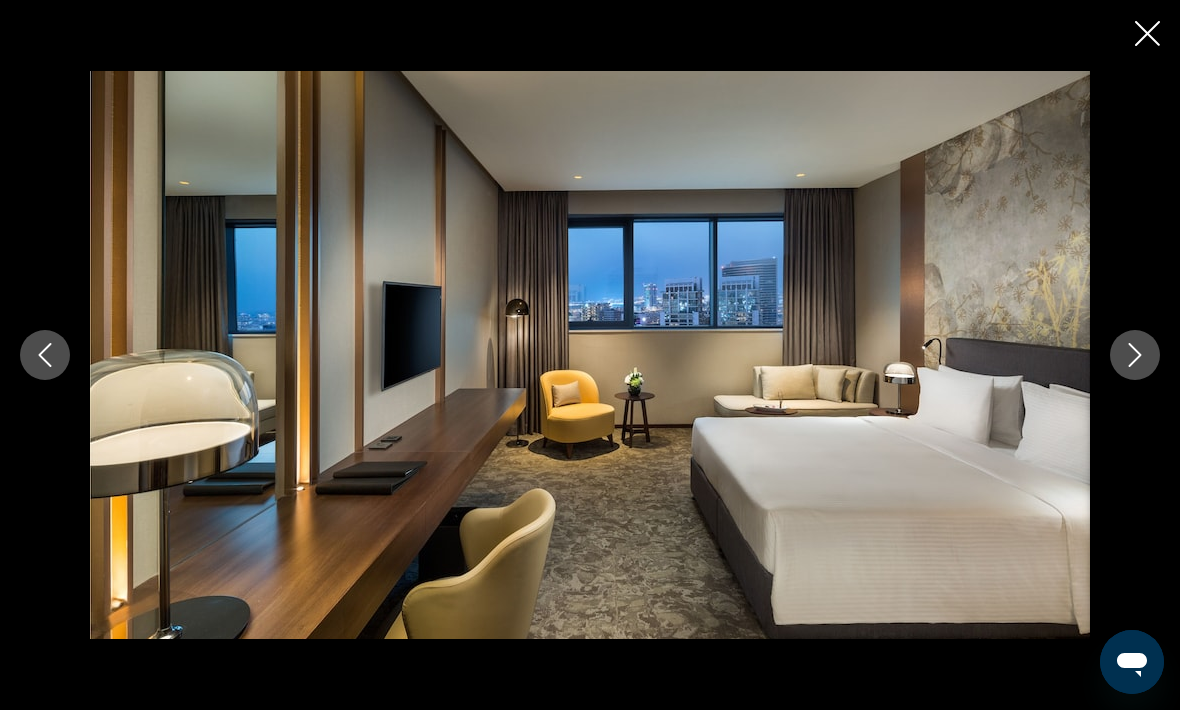 click at bounding box center [1135, 355] 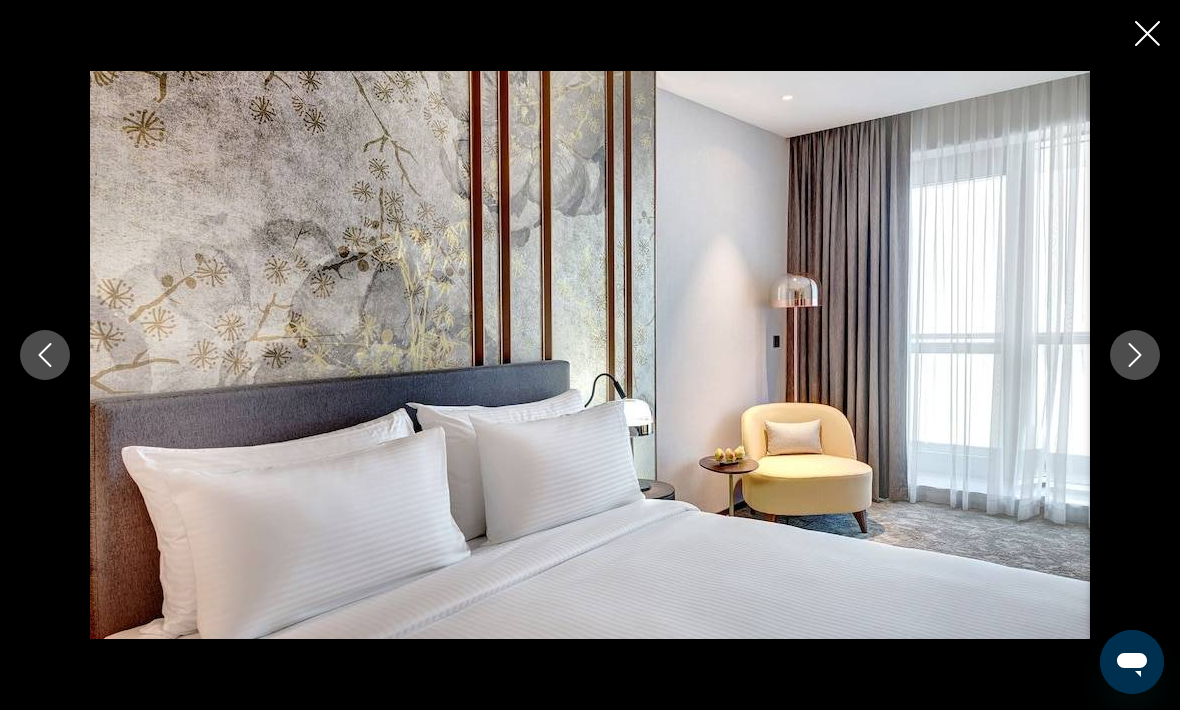 click at bounding box center (1135, 355) 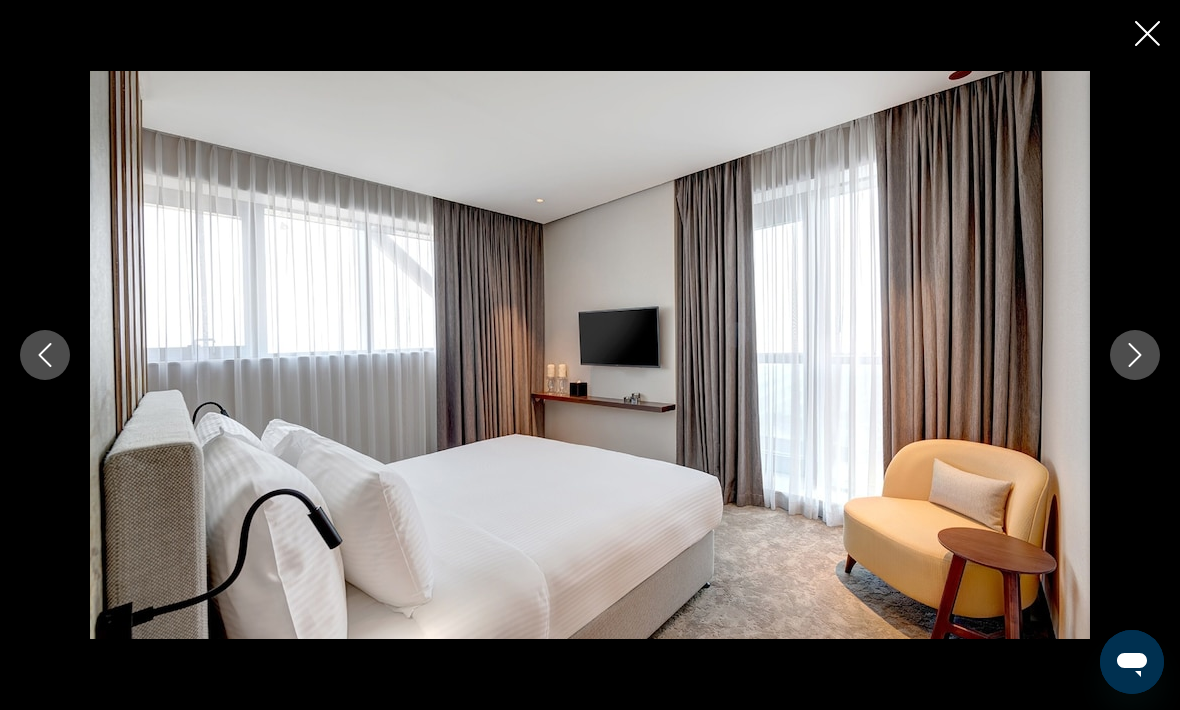 click at bounding box center [1135, 355] 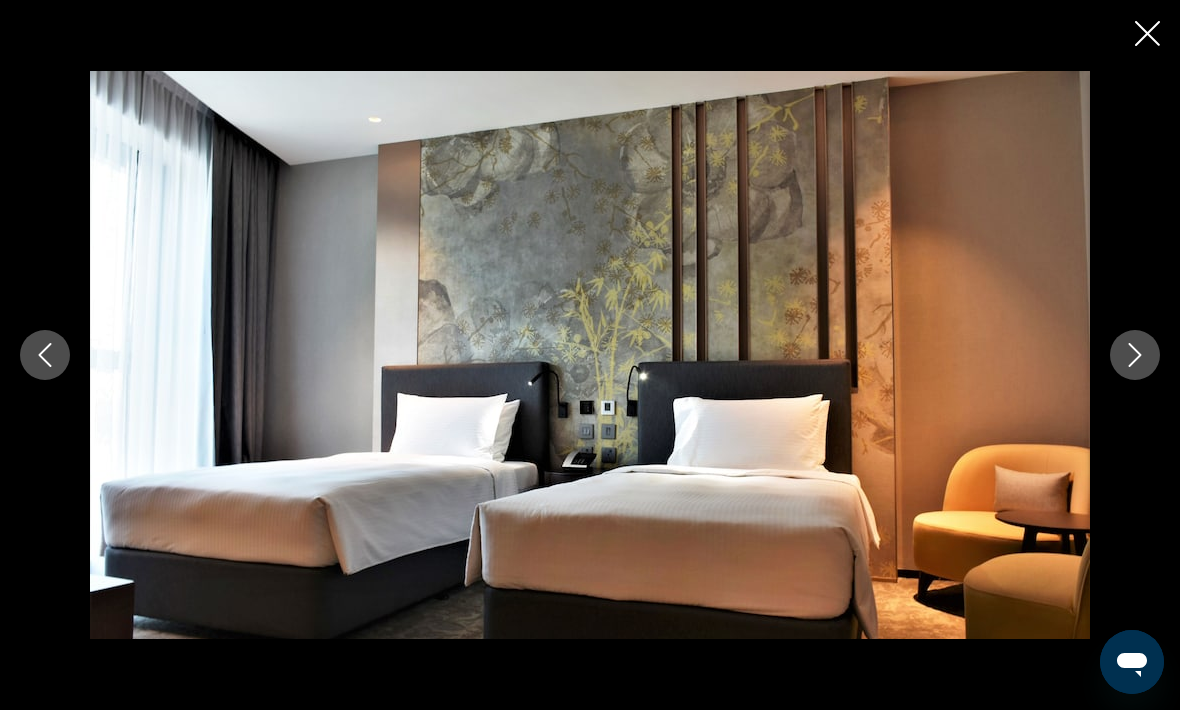 click 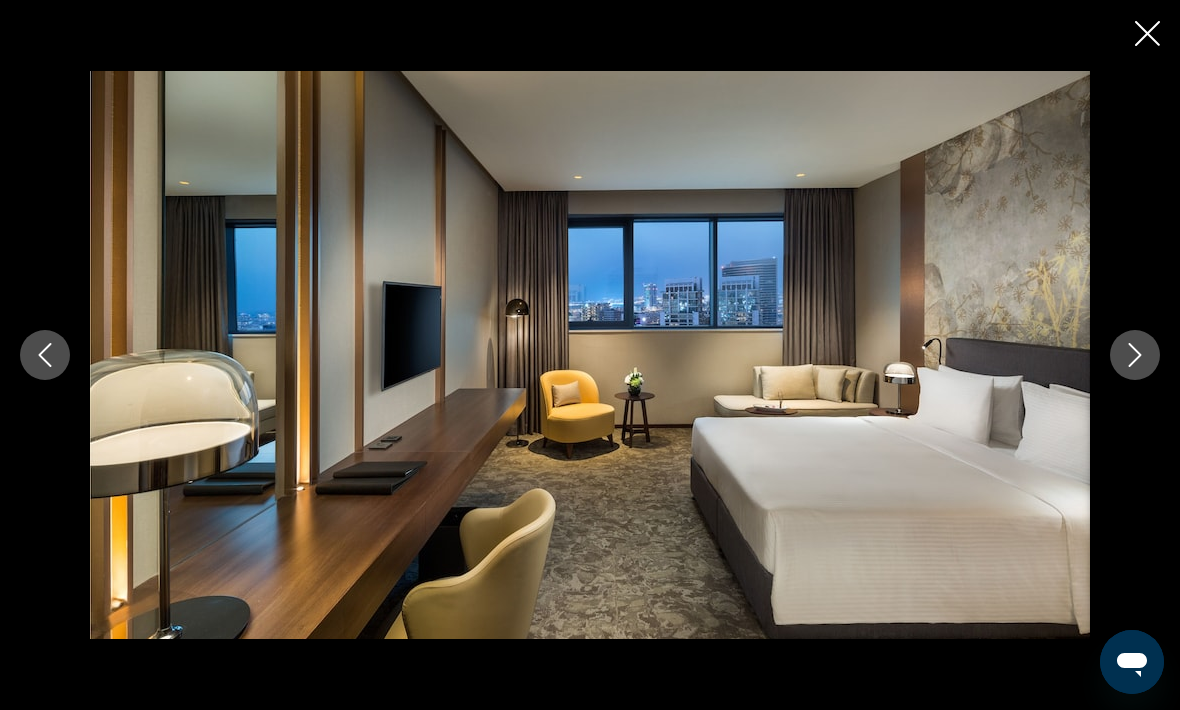 click 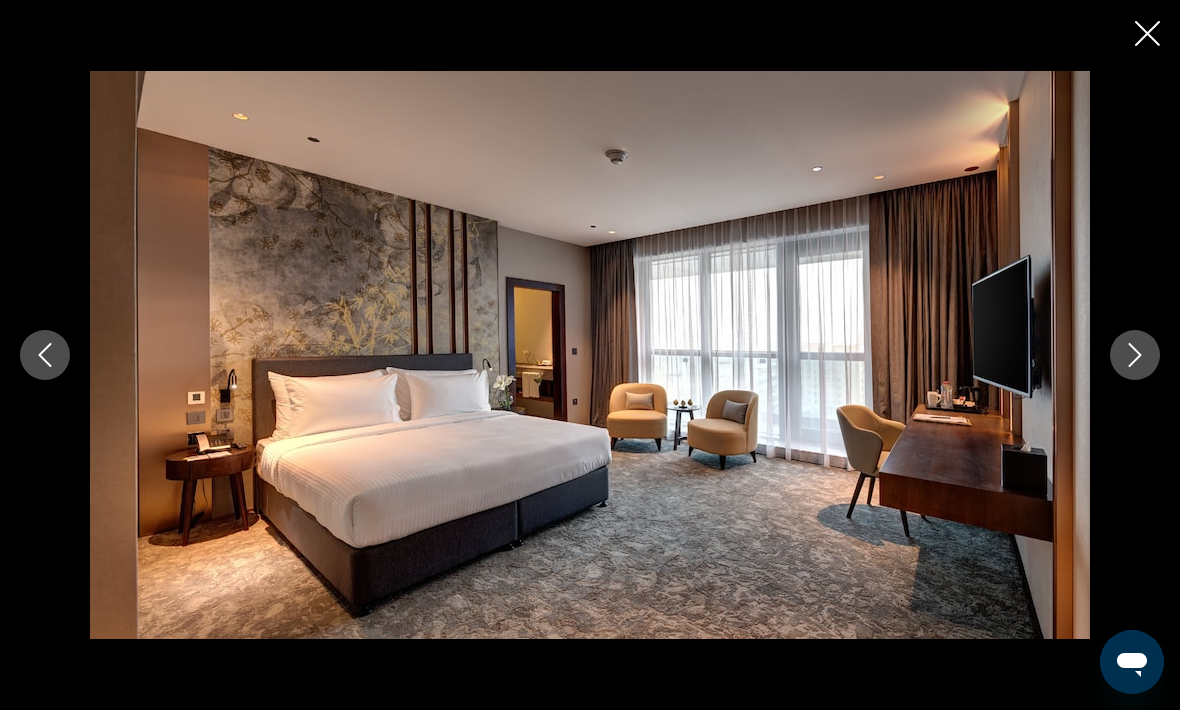 click 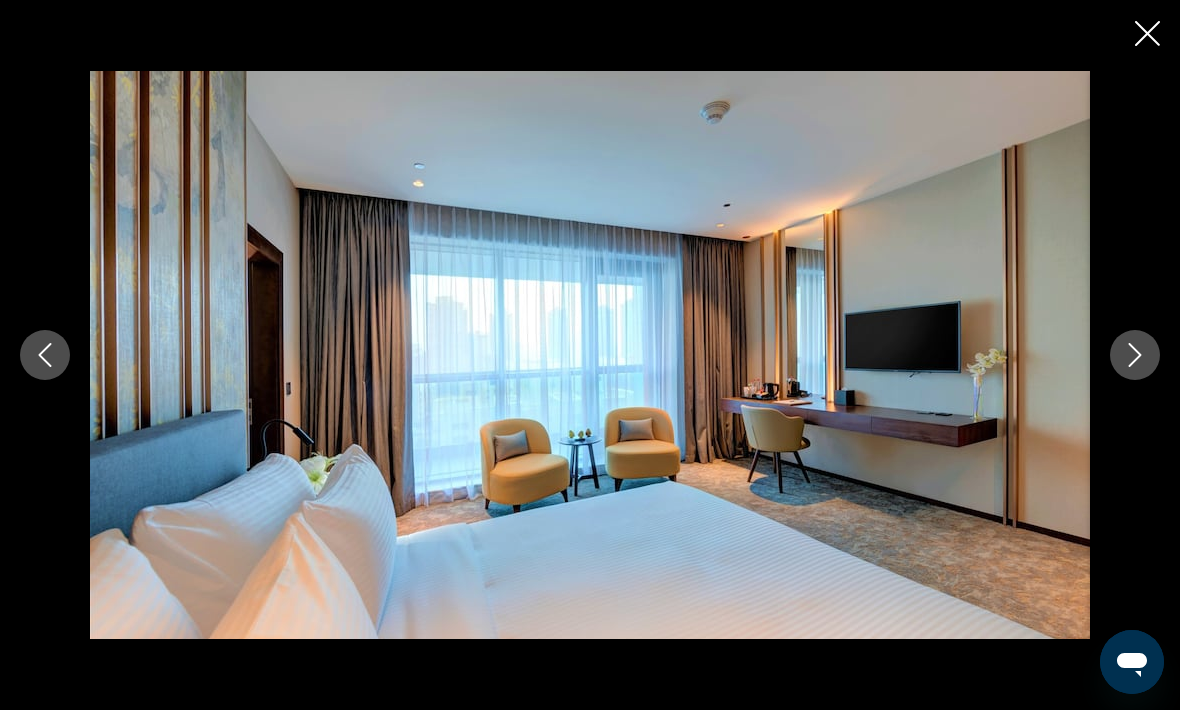 click at bounding box center [1135, 355] 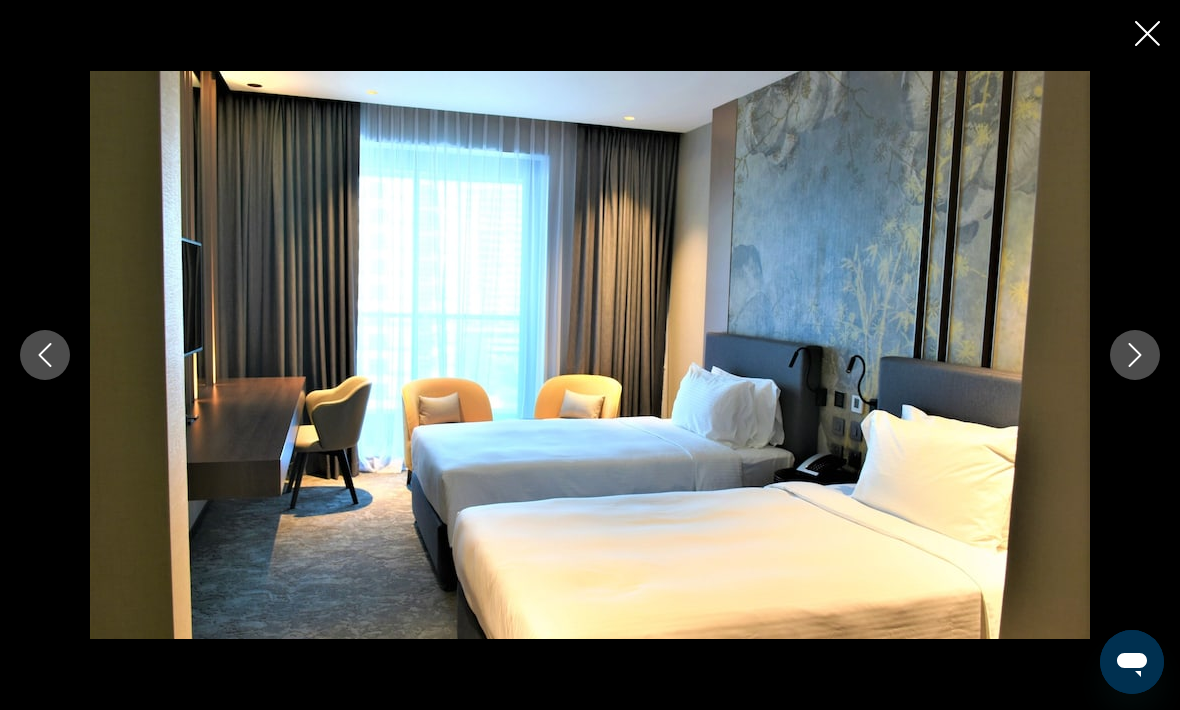 click 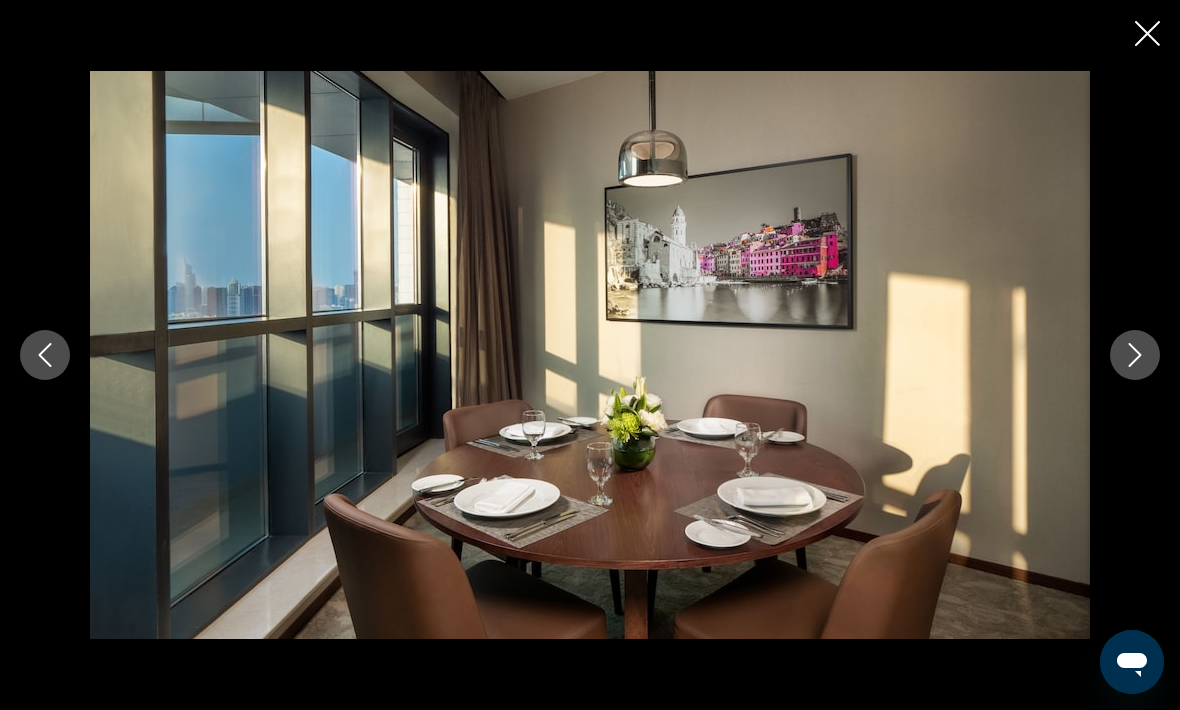 click at bounding box center (1135, 355) 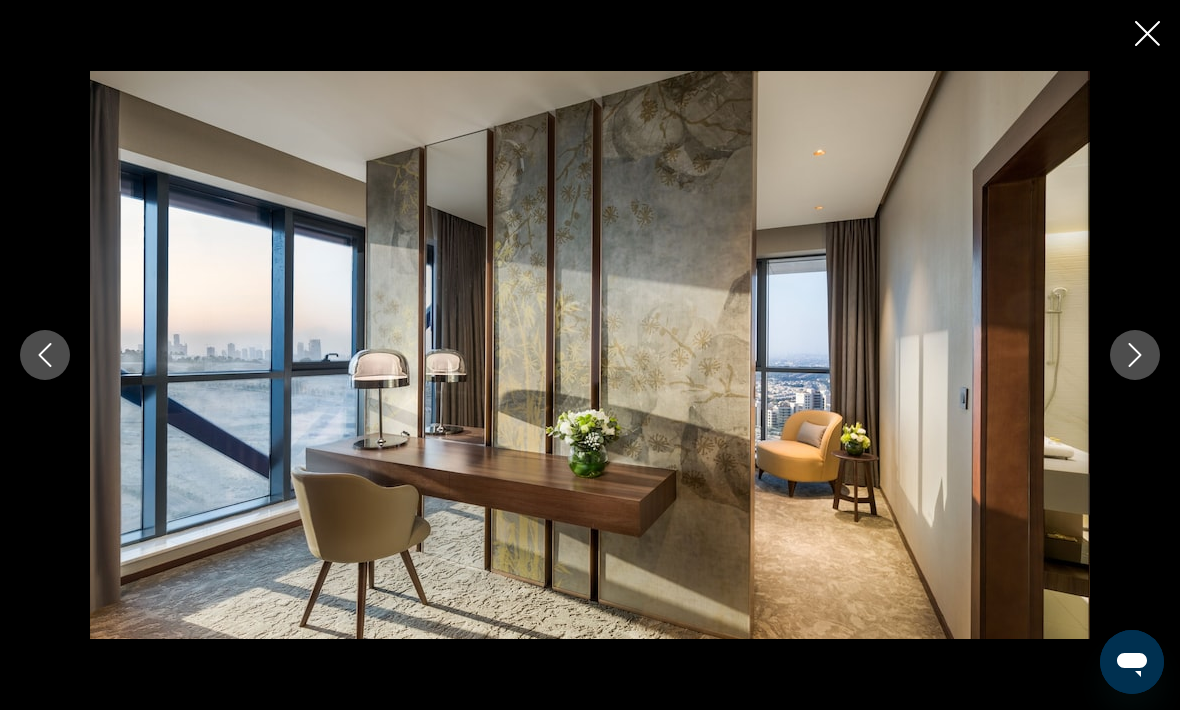 click at bounding box center [1135, 355] 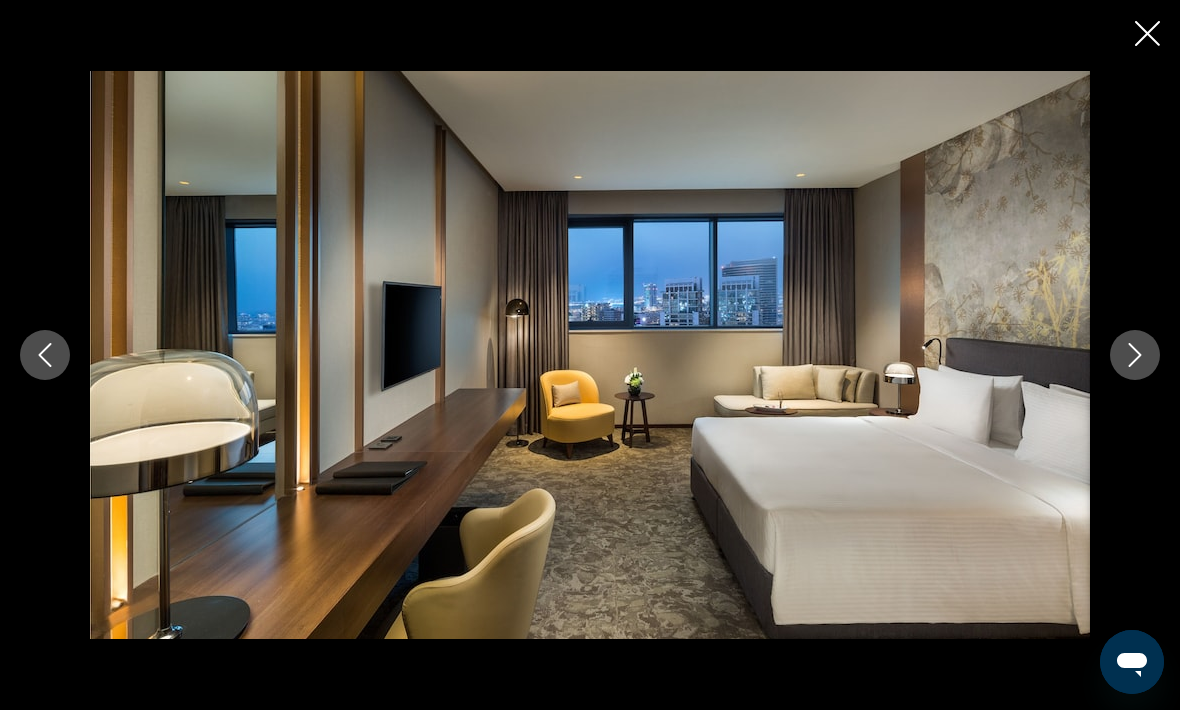 click 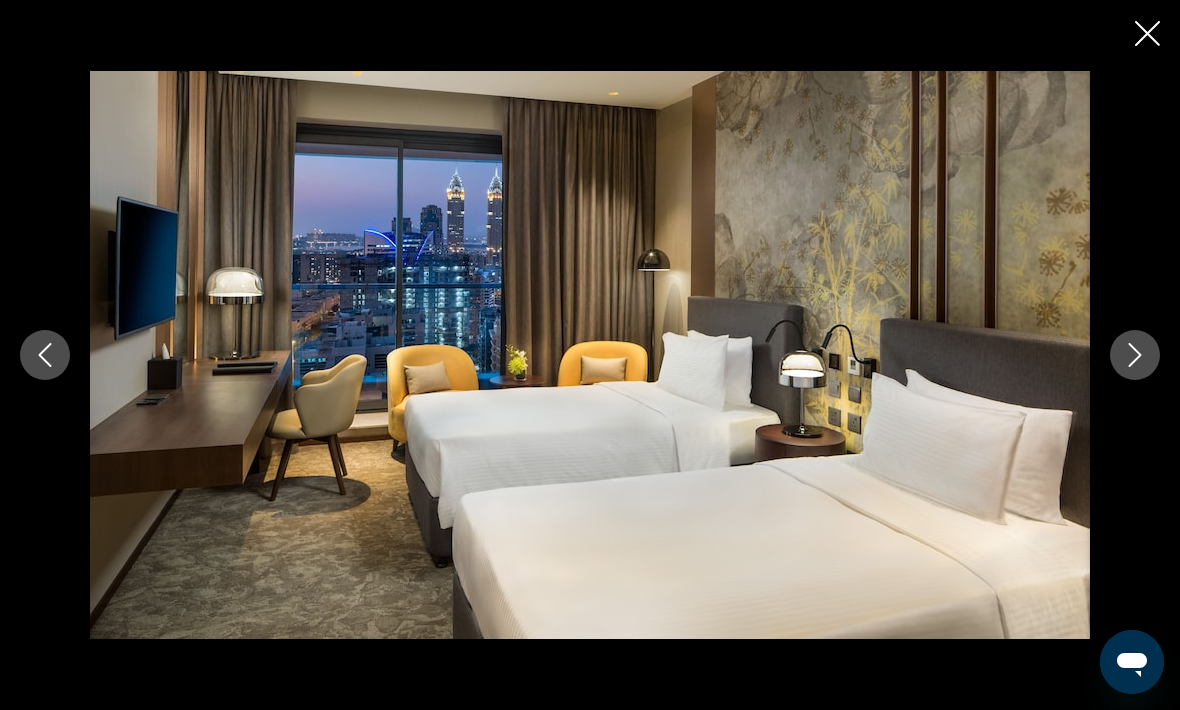 click 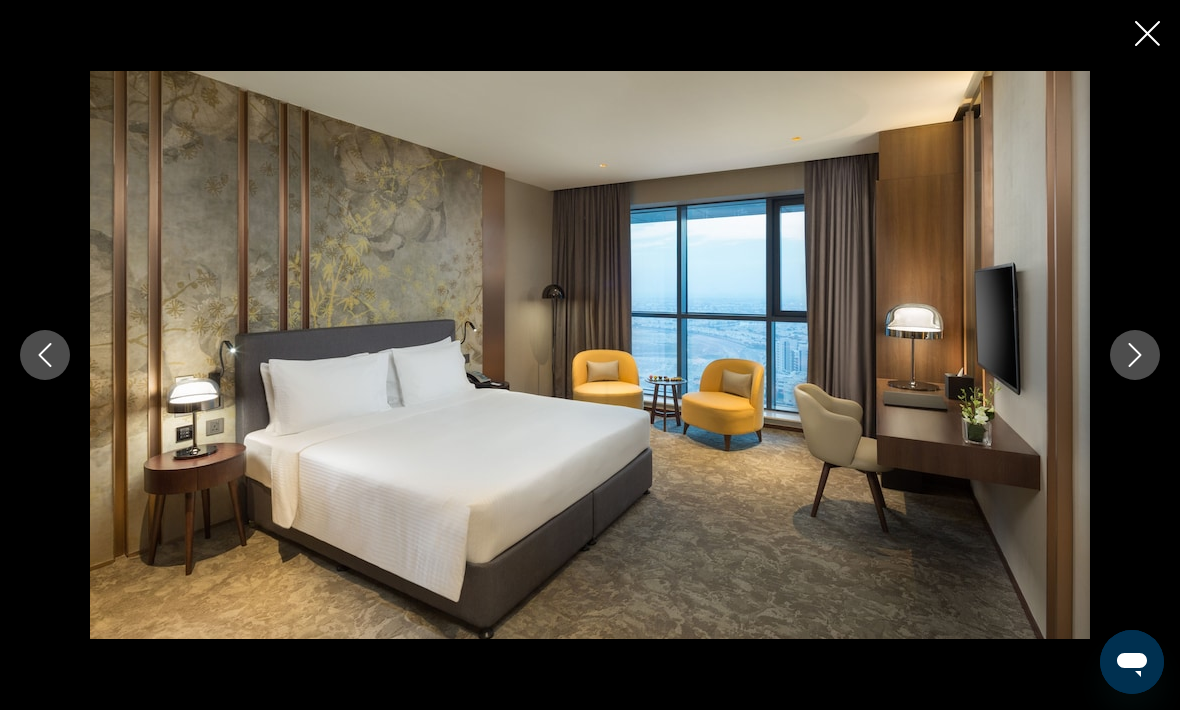 click at bounding box center (1135, 355) 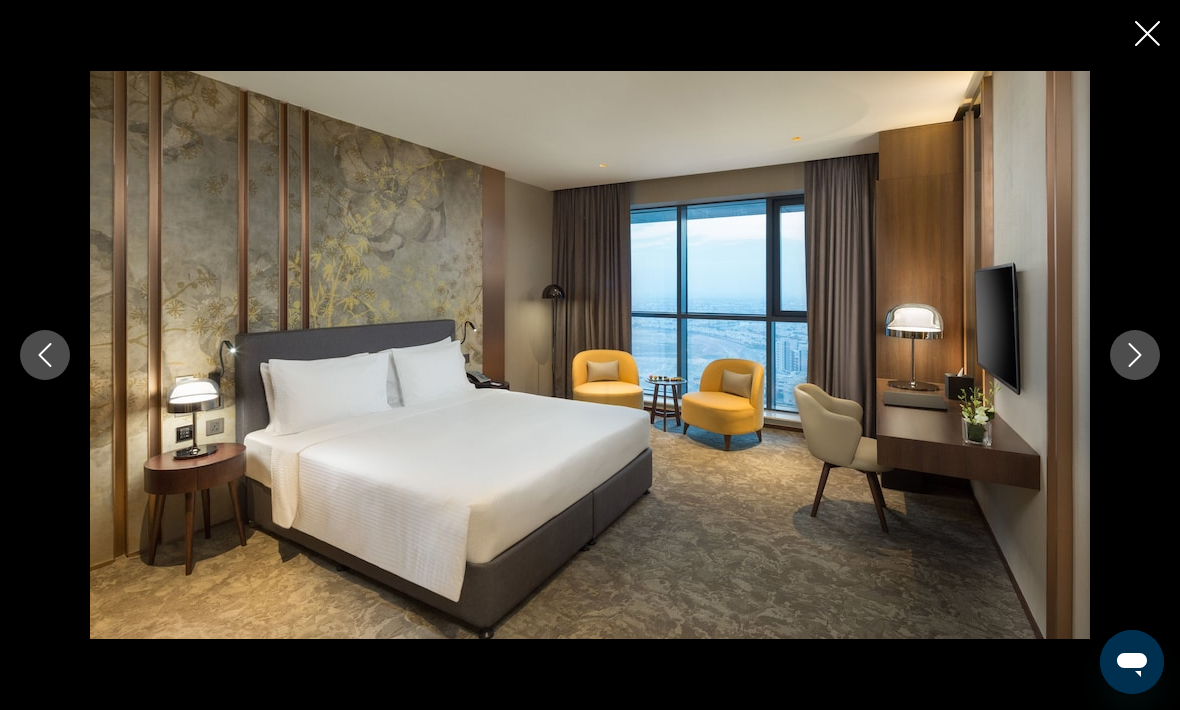 click at bounding box center [590, 355] 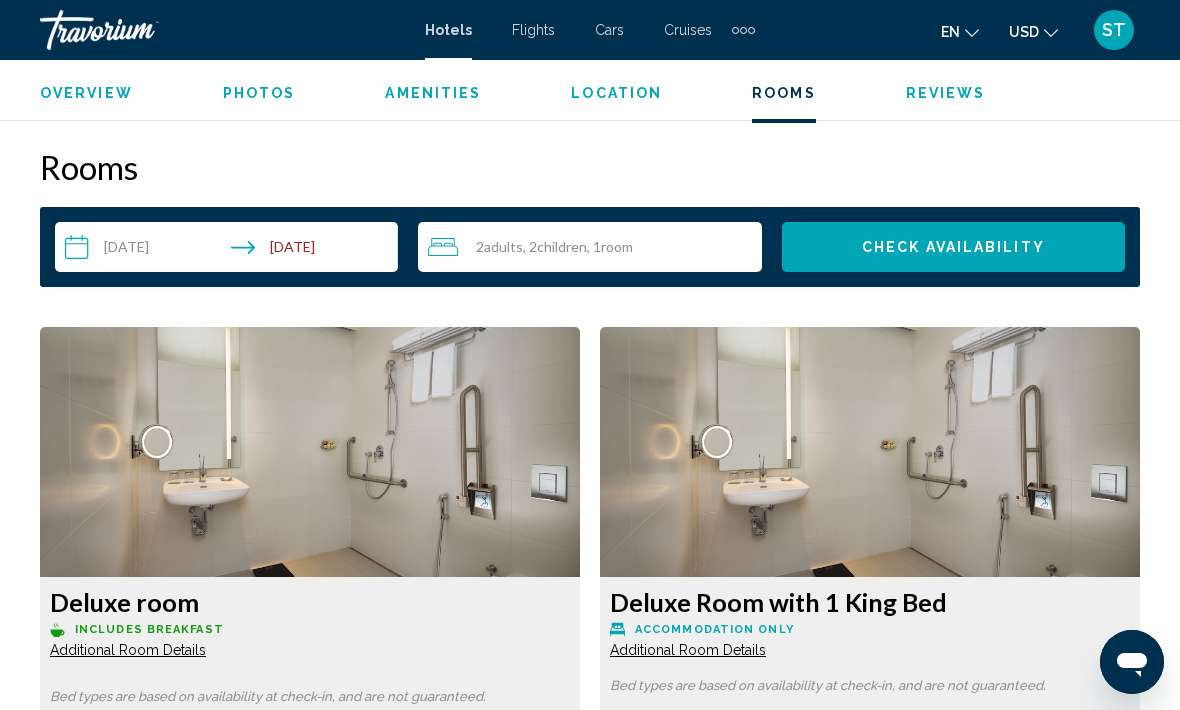 scroll, scrollTop: 2392, scrollLeft: 0, axis: vertical 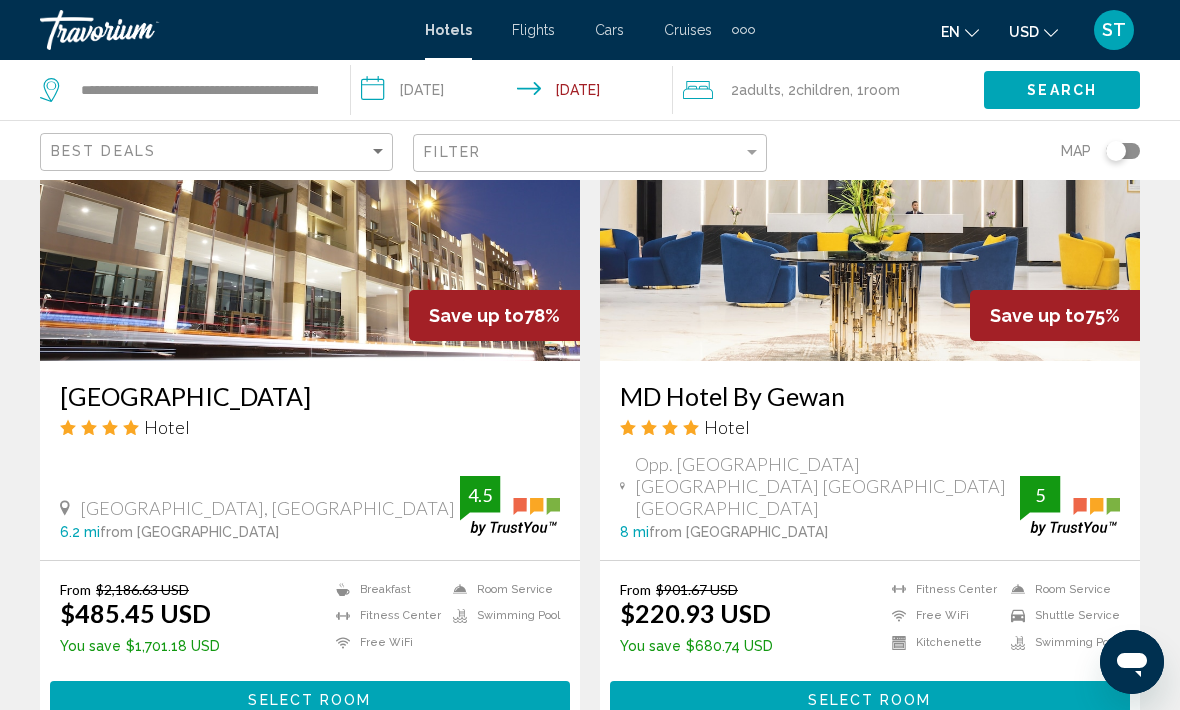 click on "Select Room" at bounding box center [870, 699] 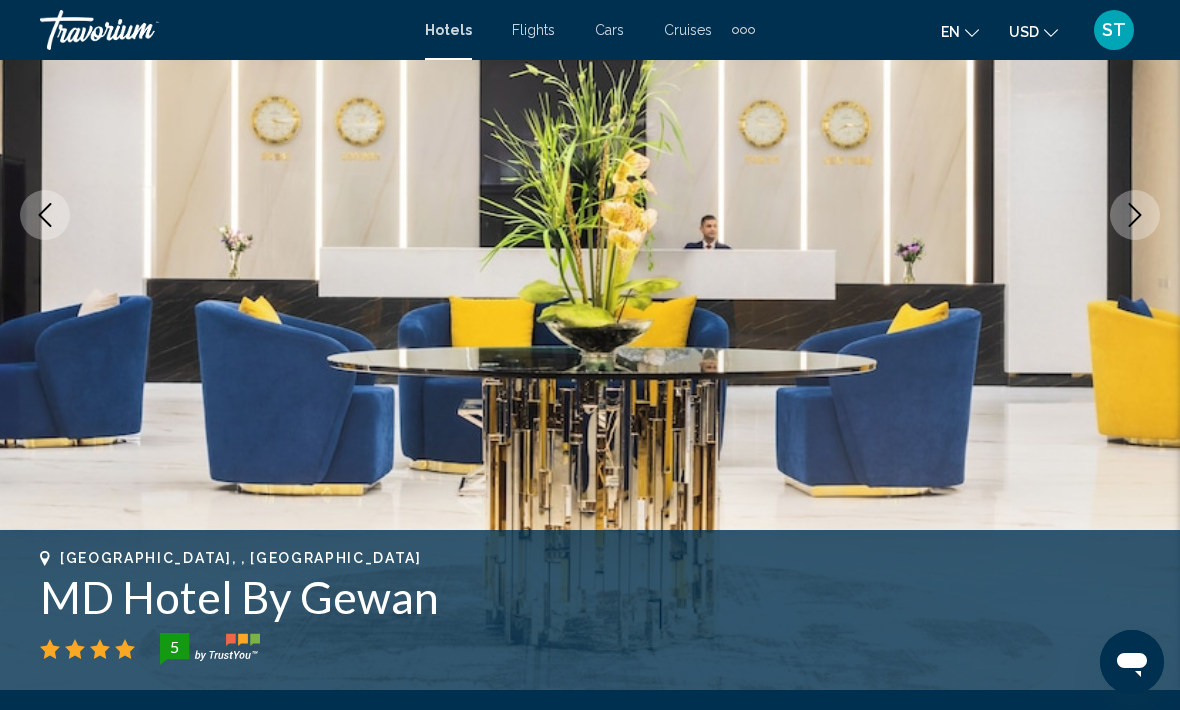 scroll, scrollTop: 319, scrollLeft: 0, axis: vertical 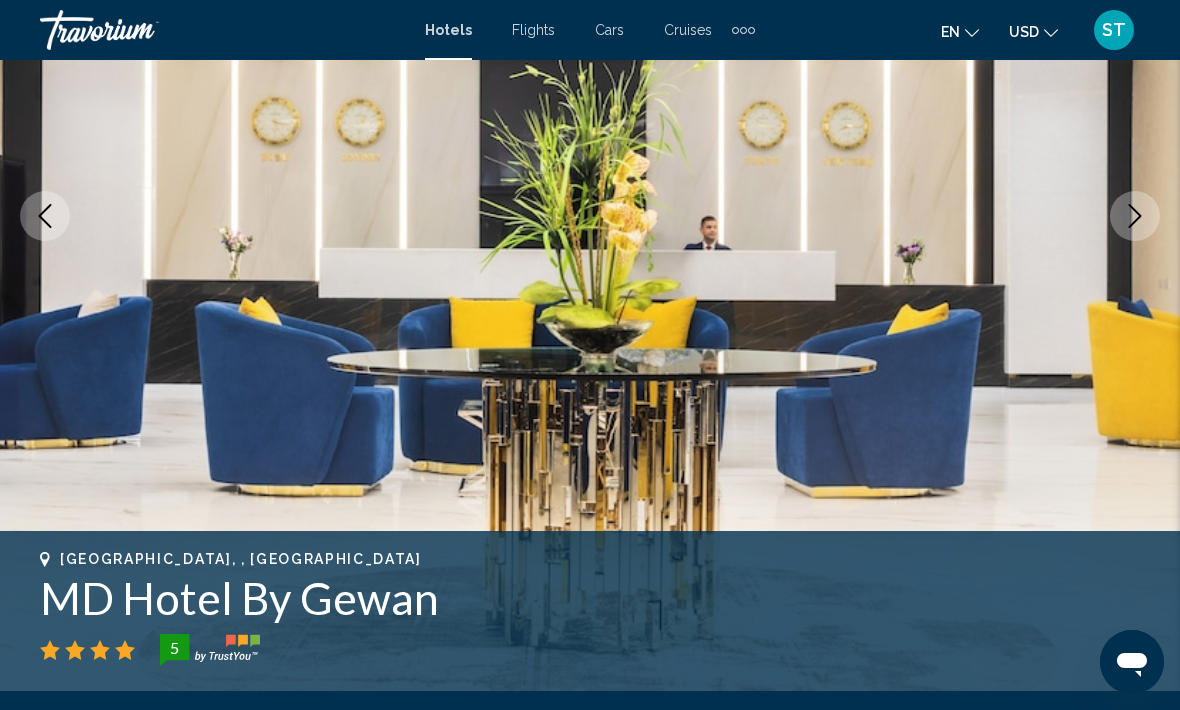 click at bounding box center (1135, 216) 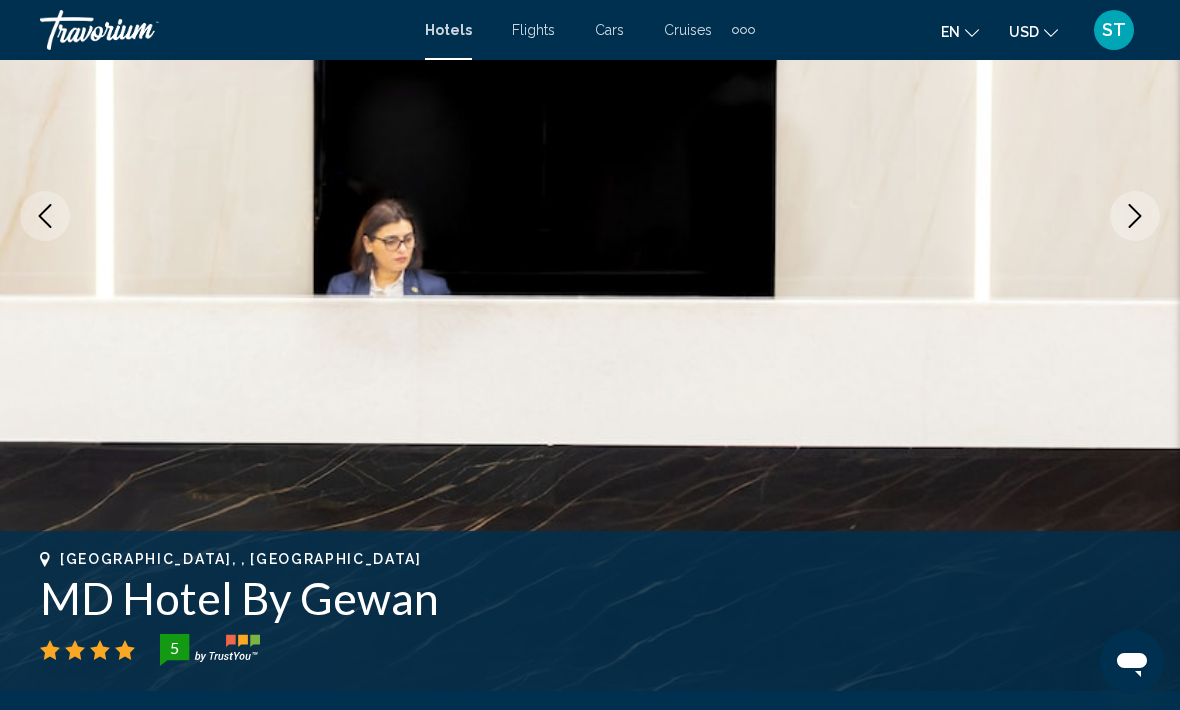 click at bounding box center (1135, 216) 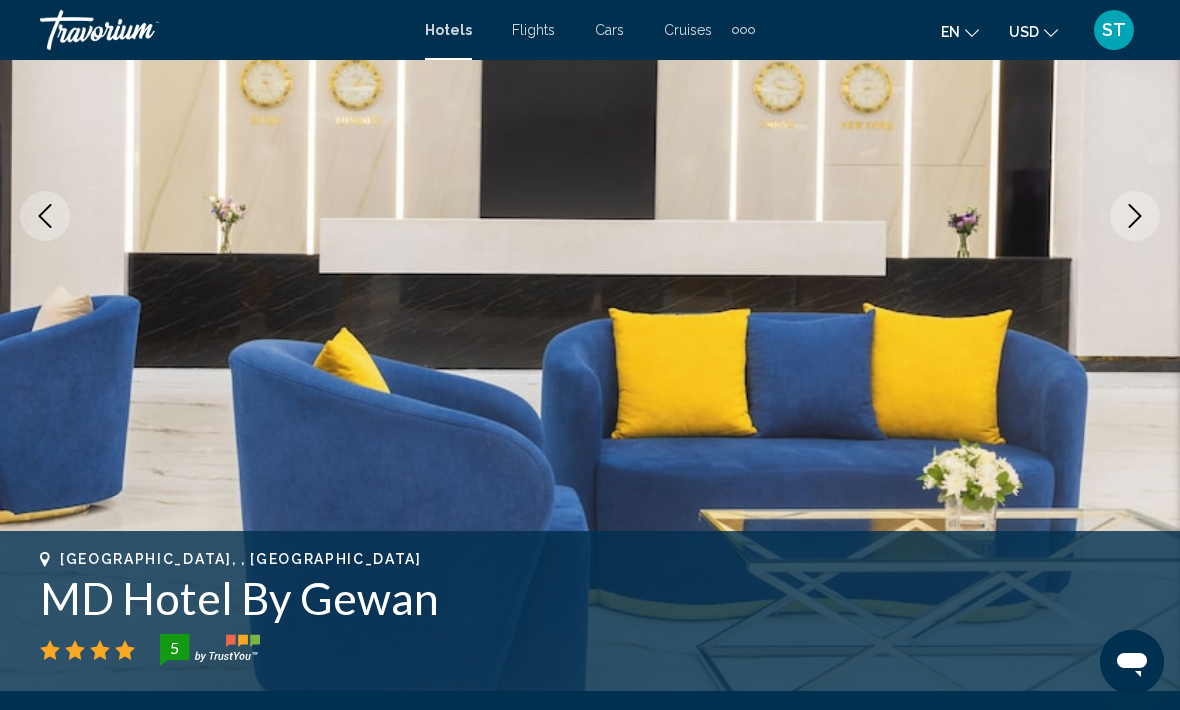 click at bounding box center (1135, 216) 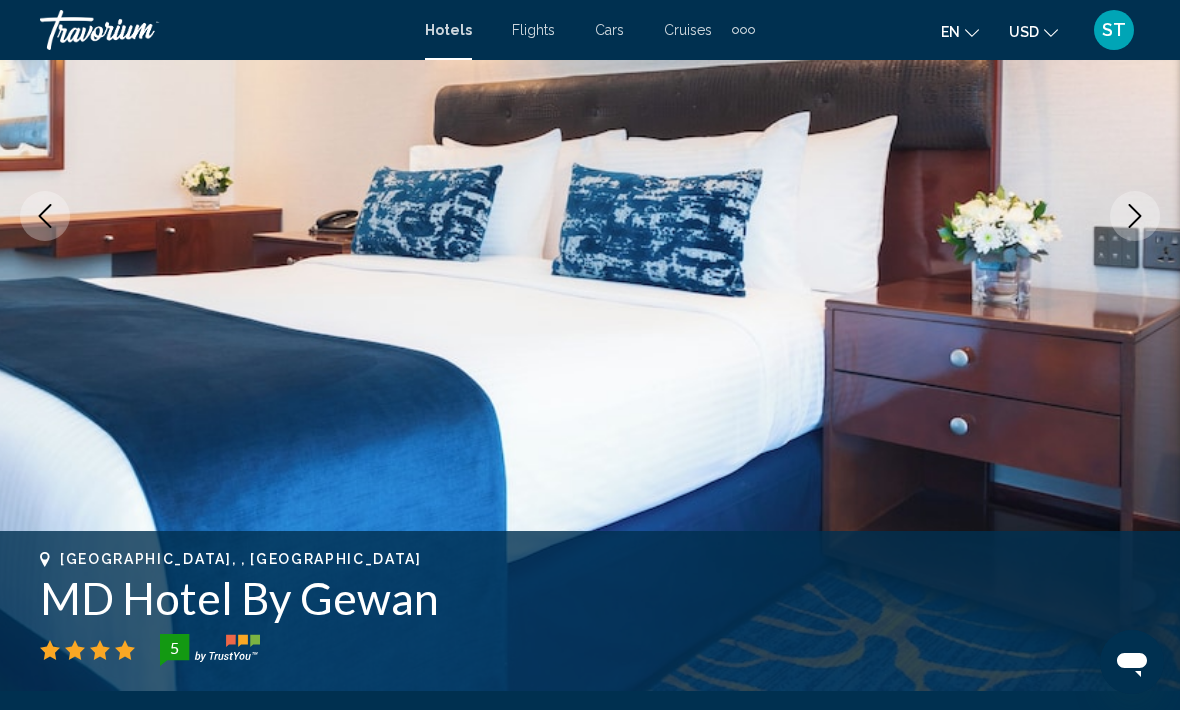 click at bounding box center [590, 216] 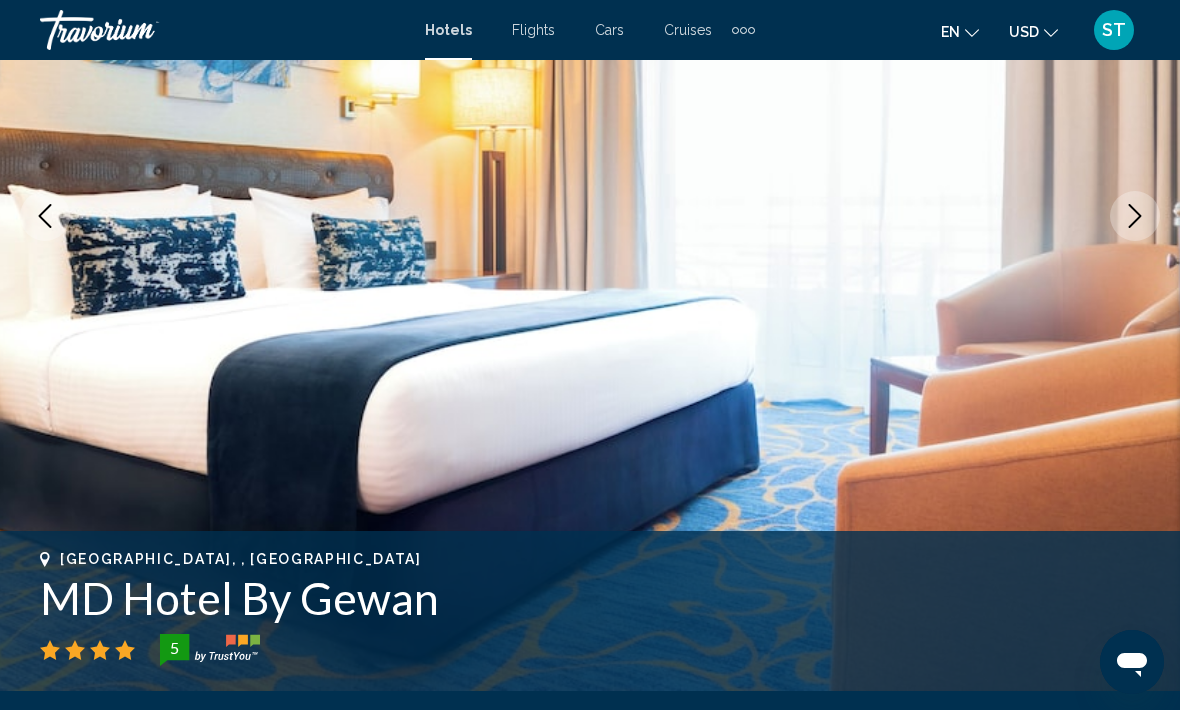 click 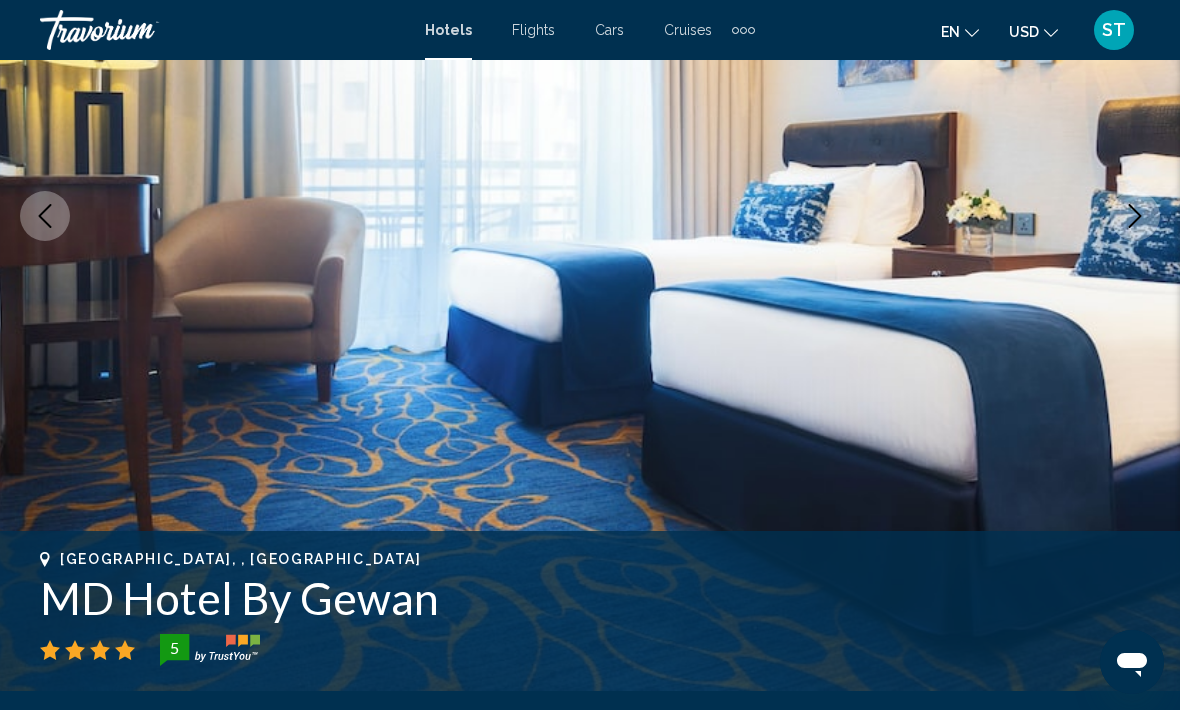 click 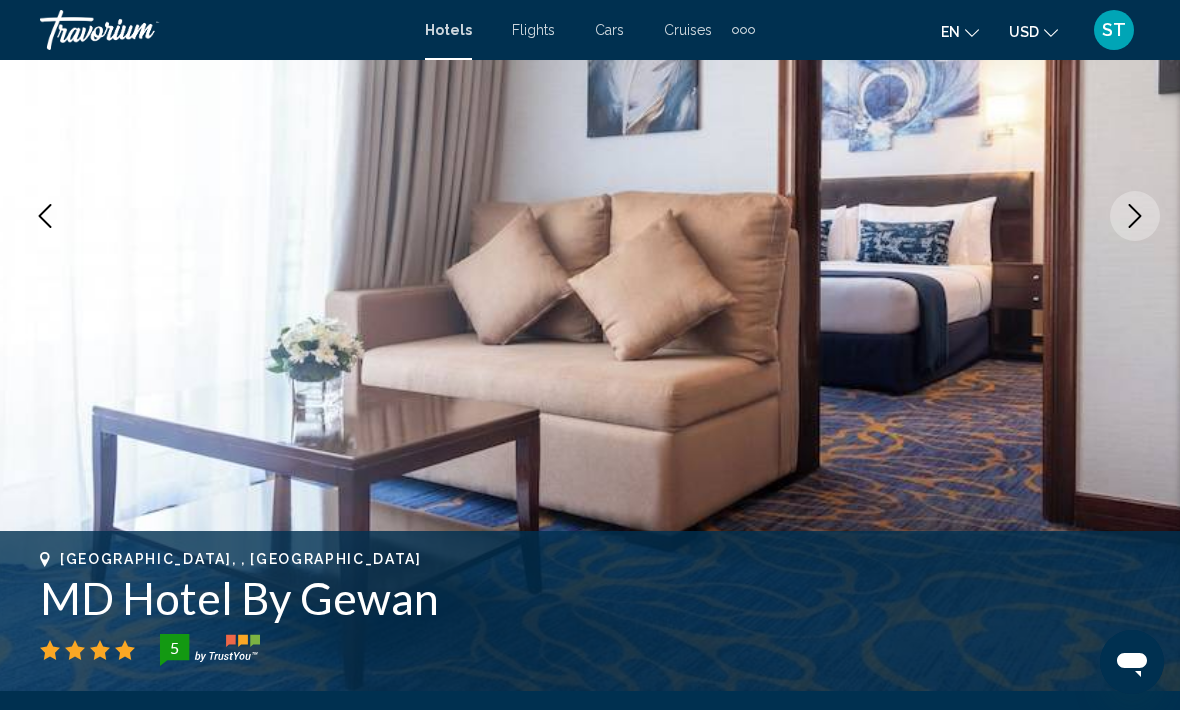 click 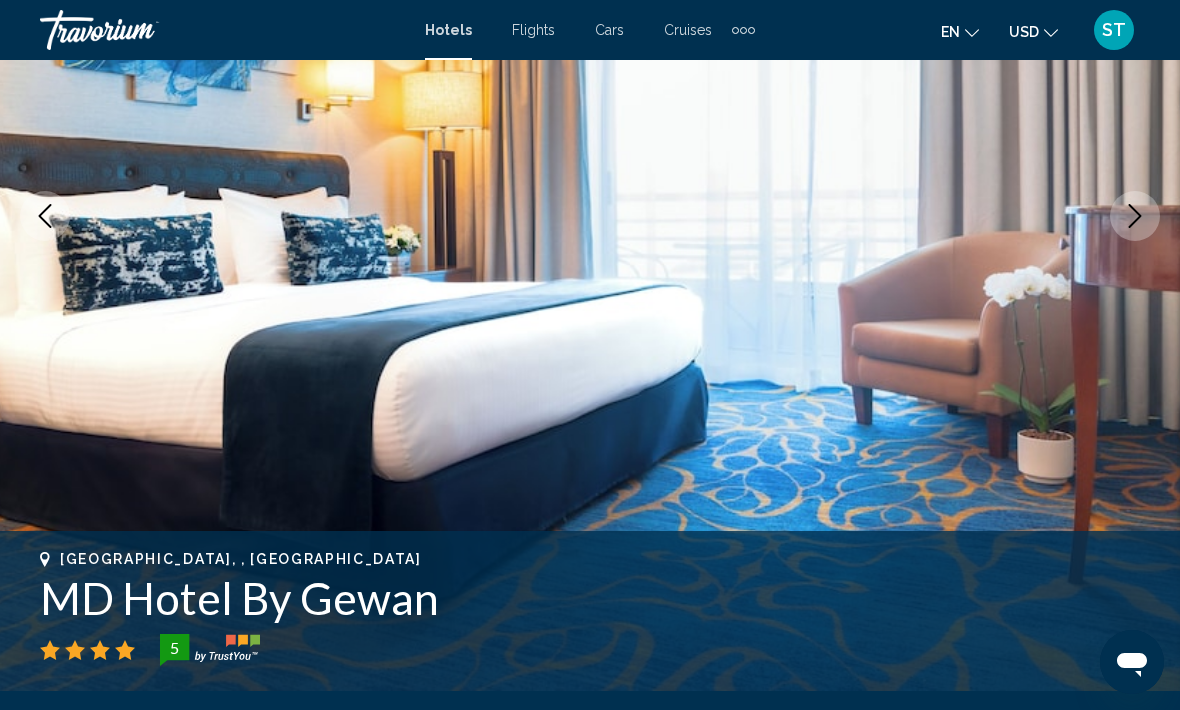 click 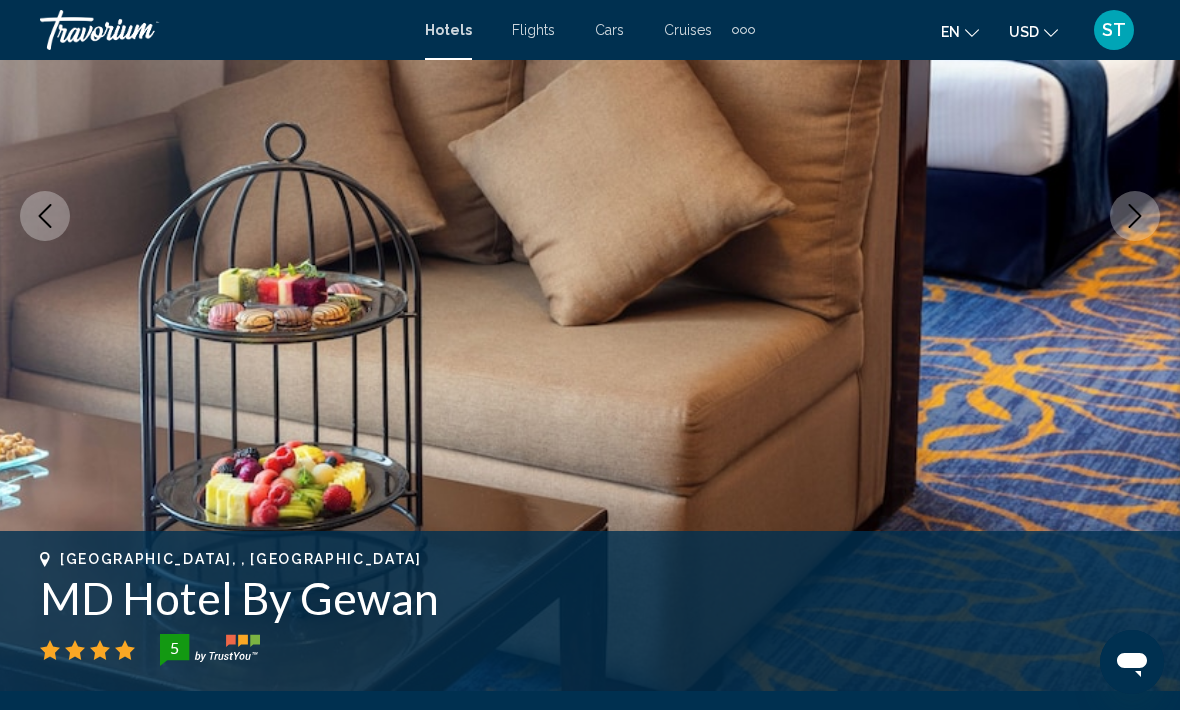 click at bounding box center [1135, 216] 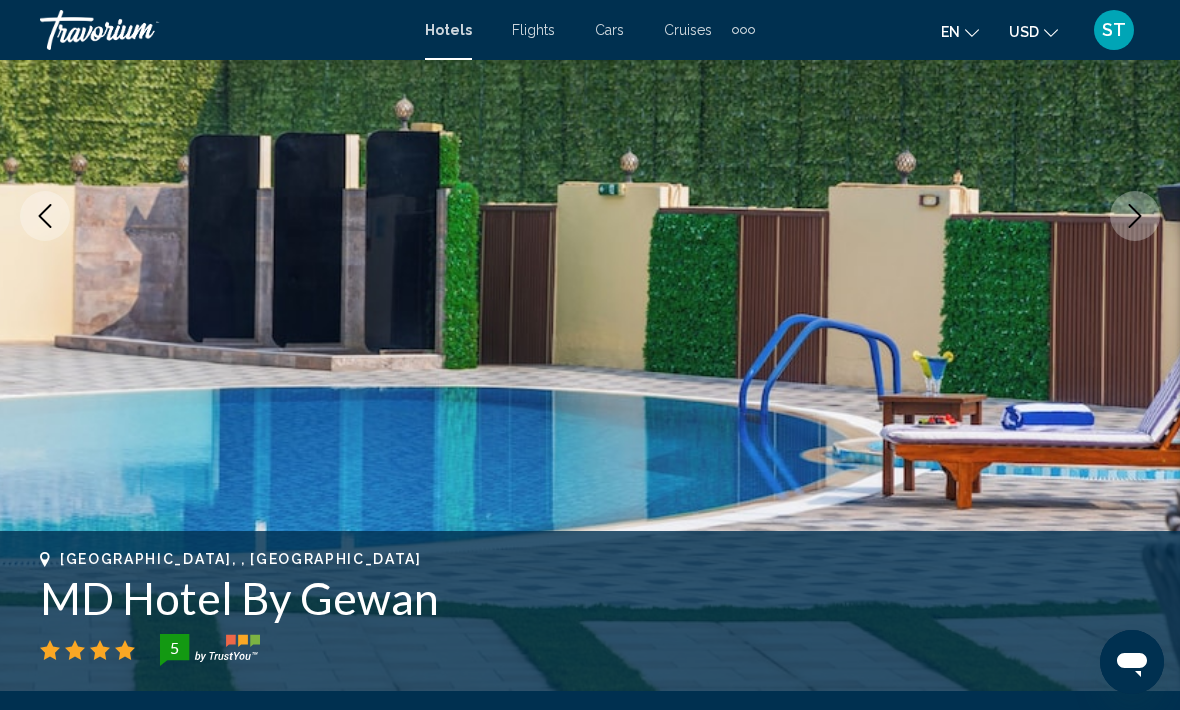 click at bounding box center [1135, 216] 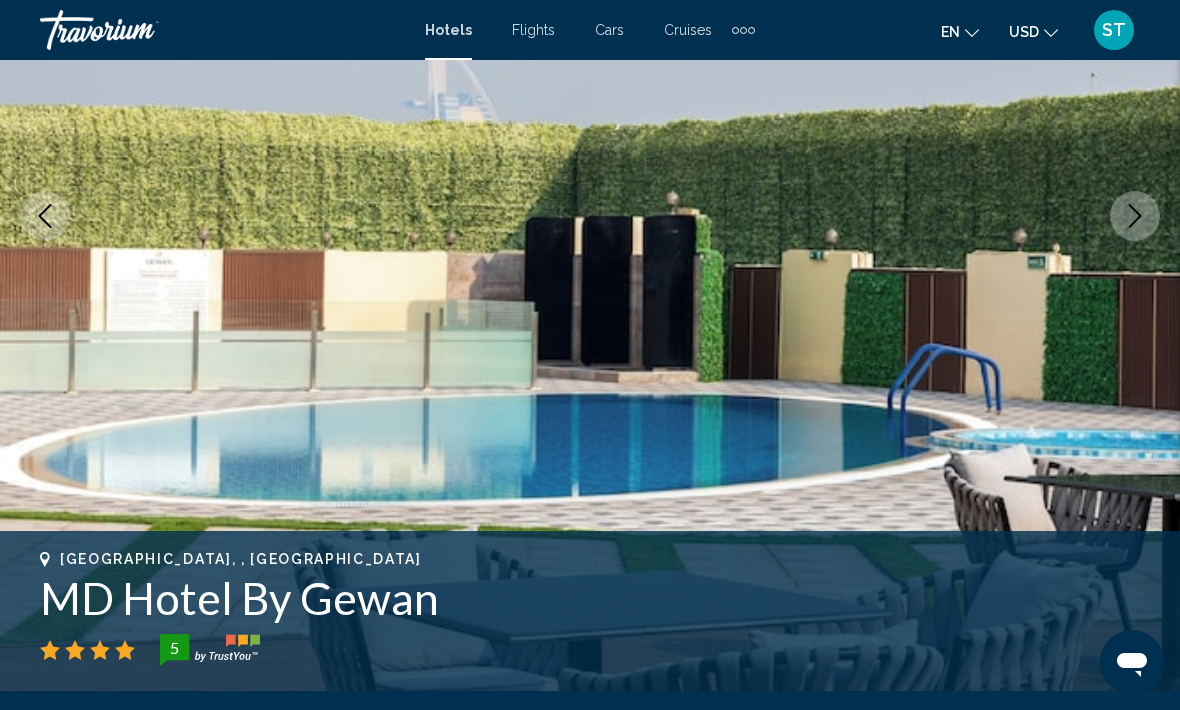 click at bounding box center (1135, 216) 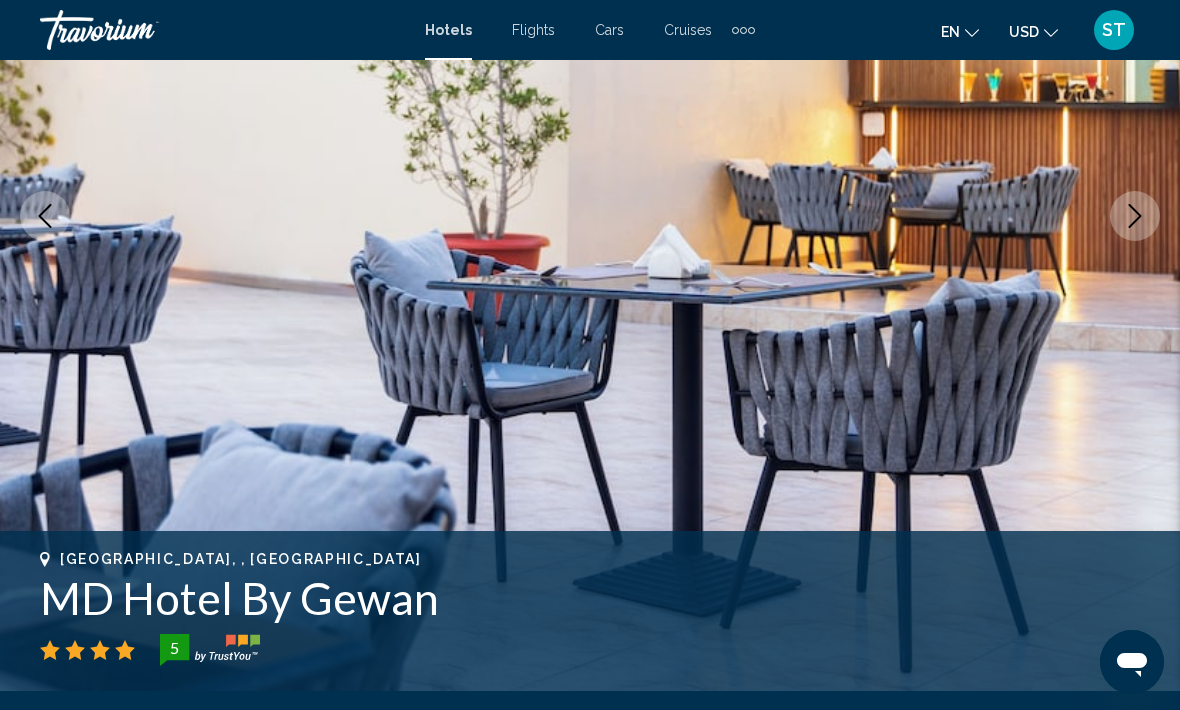 click at bounding box center (1135, 216) 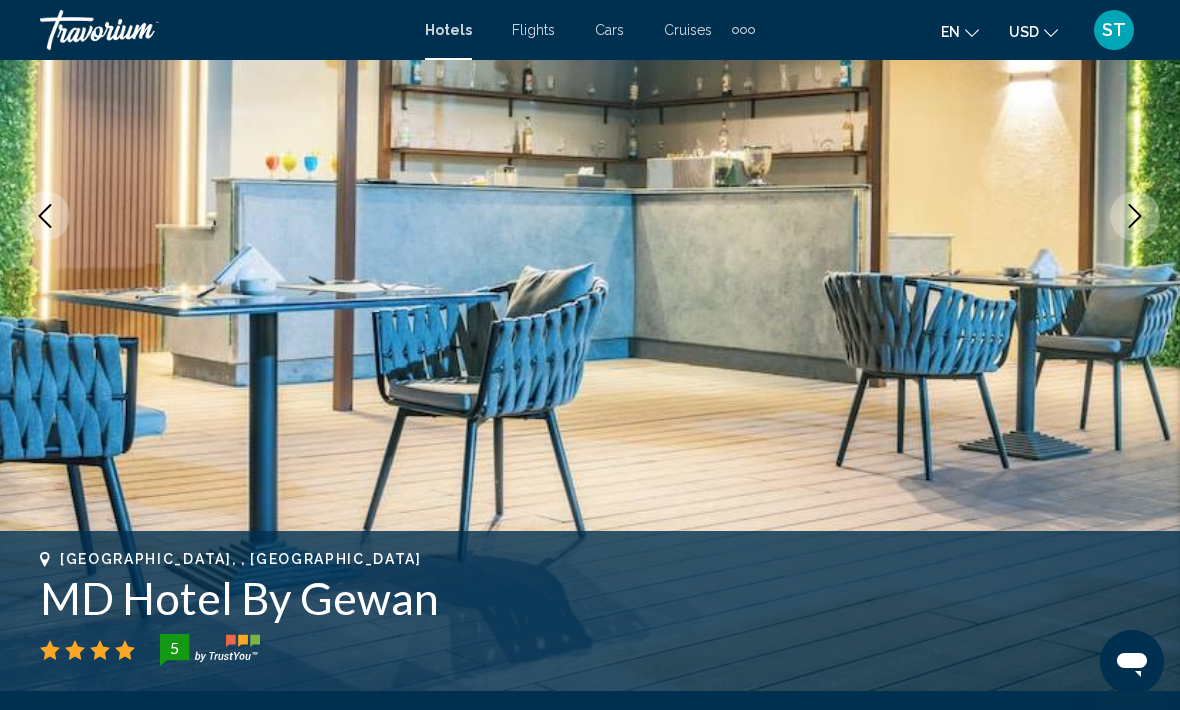 click at bounding box center [1135, 216] 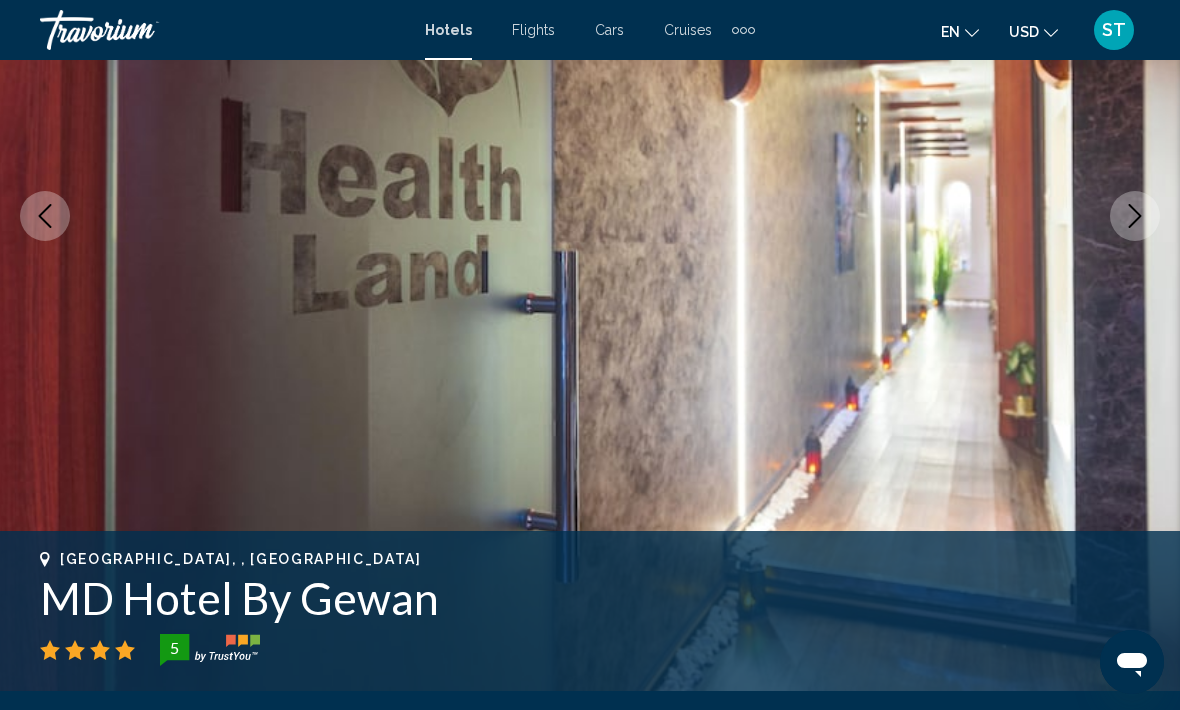 click at bounding box center [1135, 216] 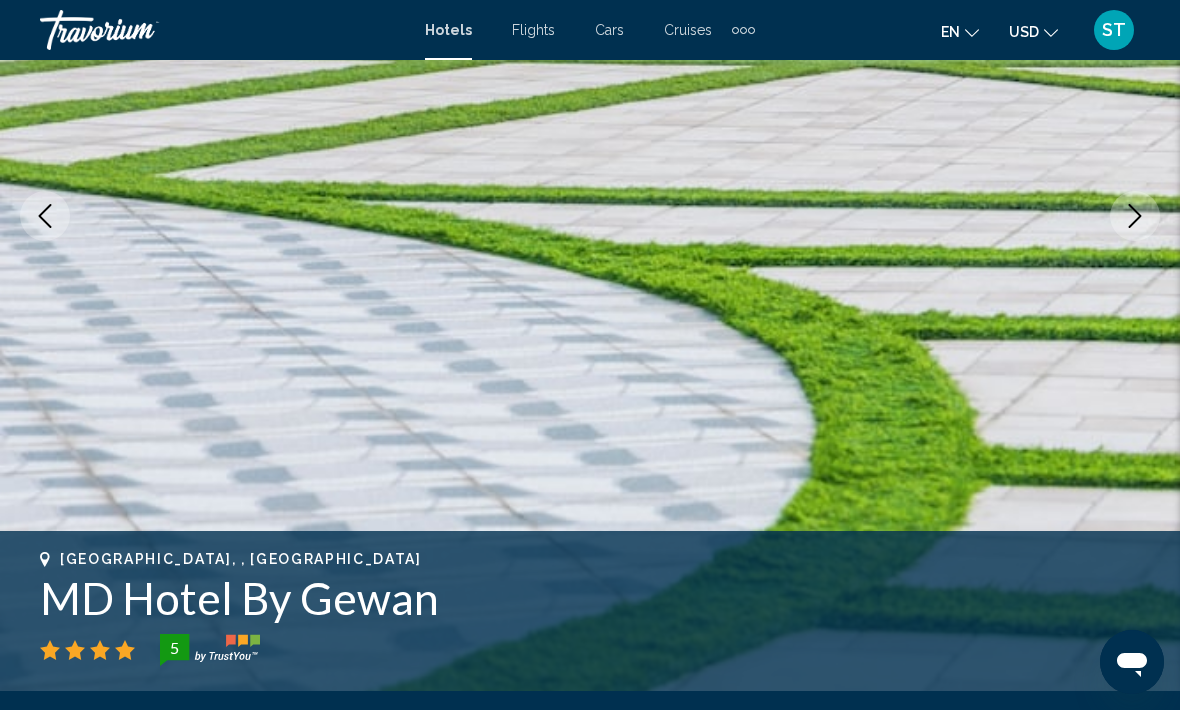 click at bounding box center [1135, 216] 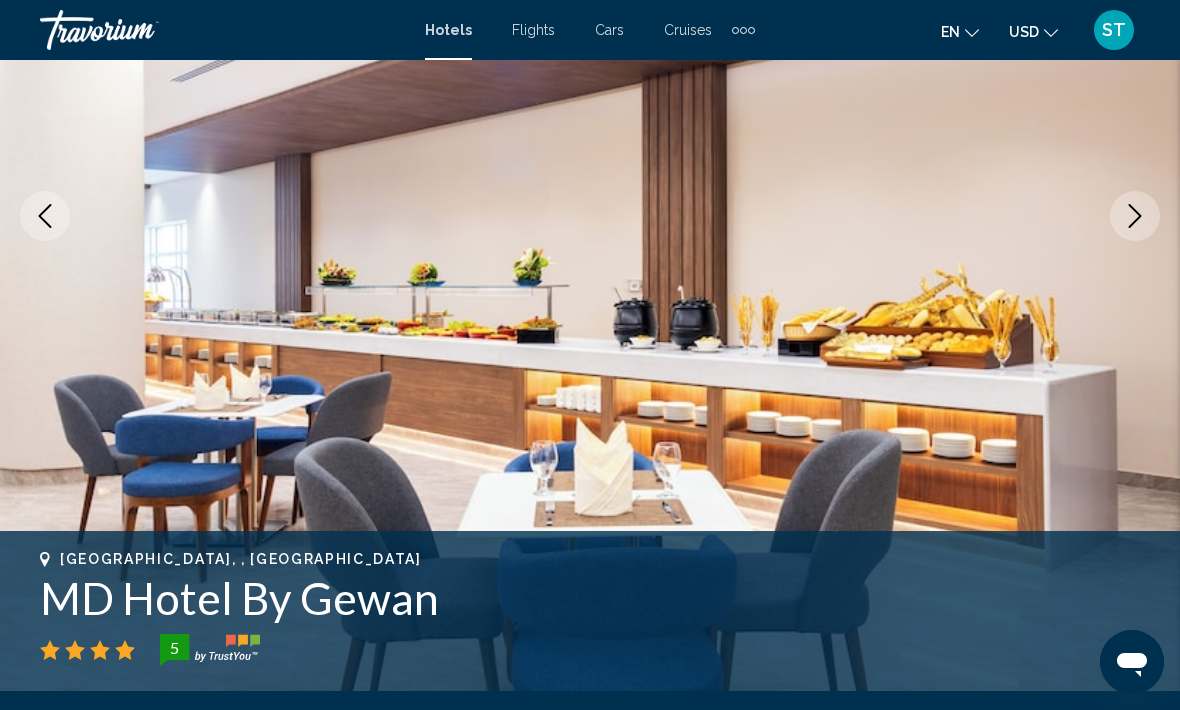 click at bounding box center (1135, 216) 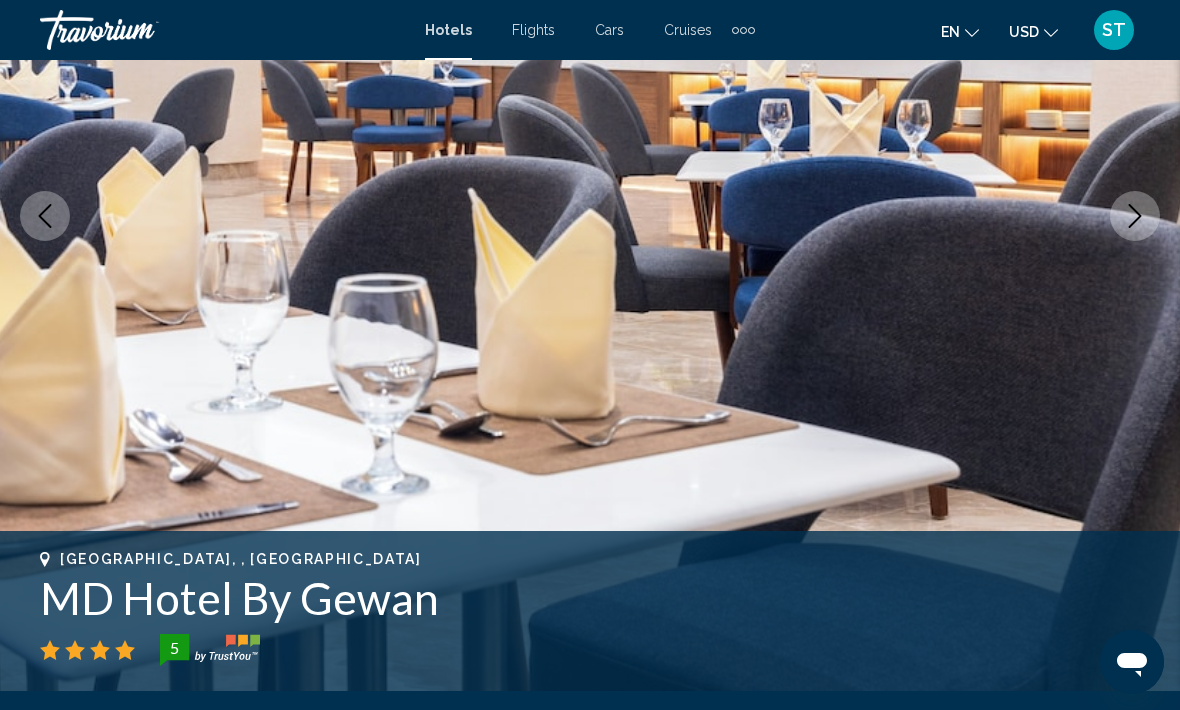 click at bounding box center (1135, 216) 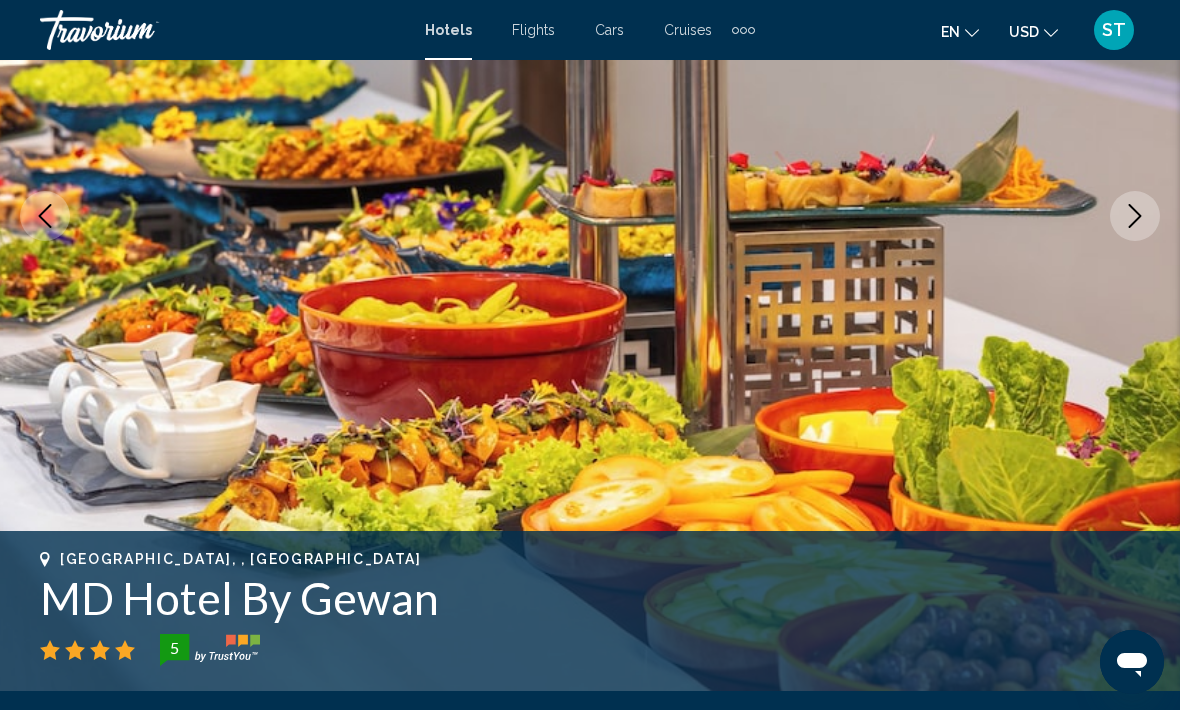 click at bounding box center [1135, 216] 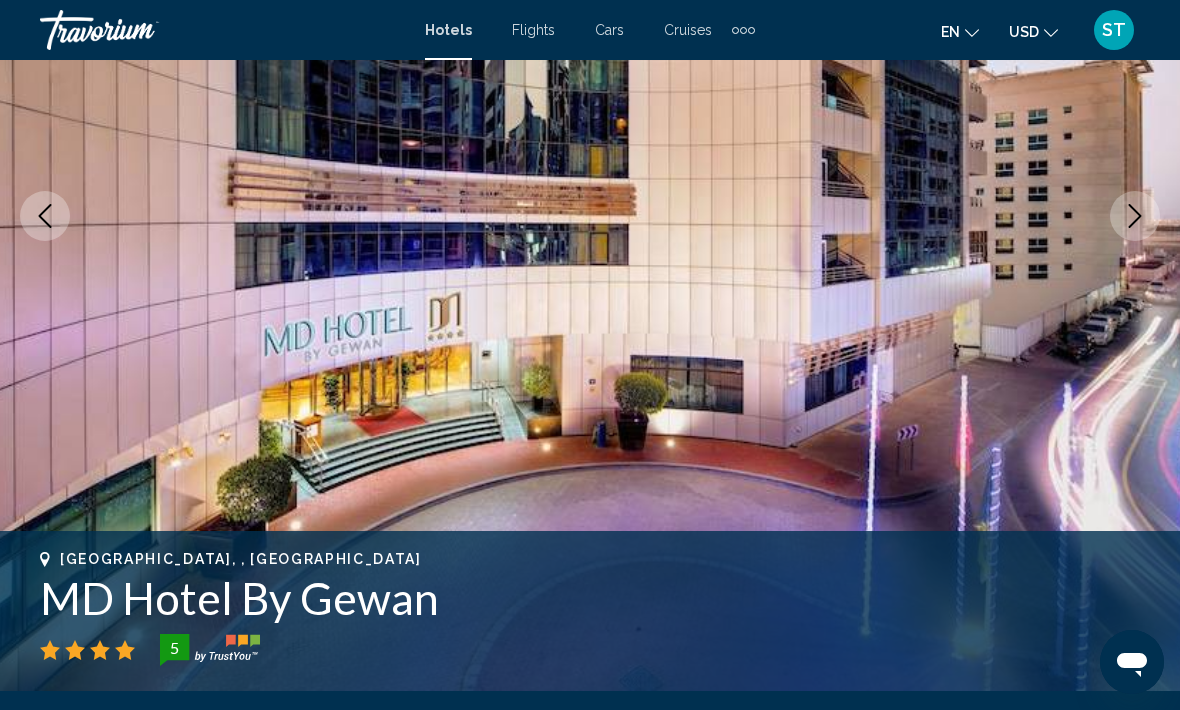 click at bounding box center [1135, 216] 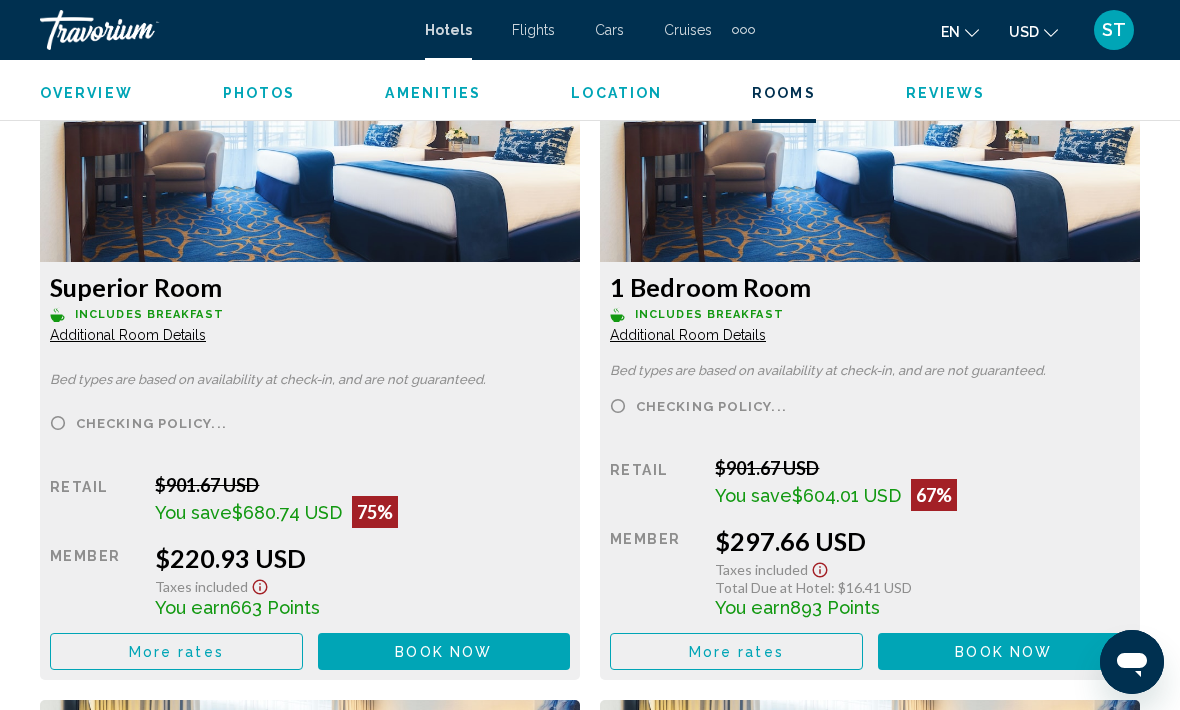 scroll, scrollTop: 3173, scrollLeft: 0, axis: vertical 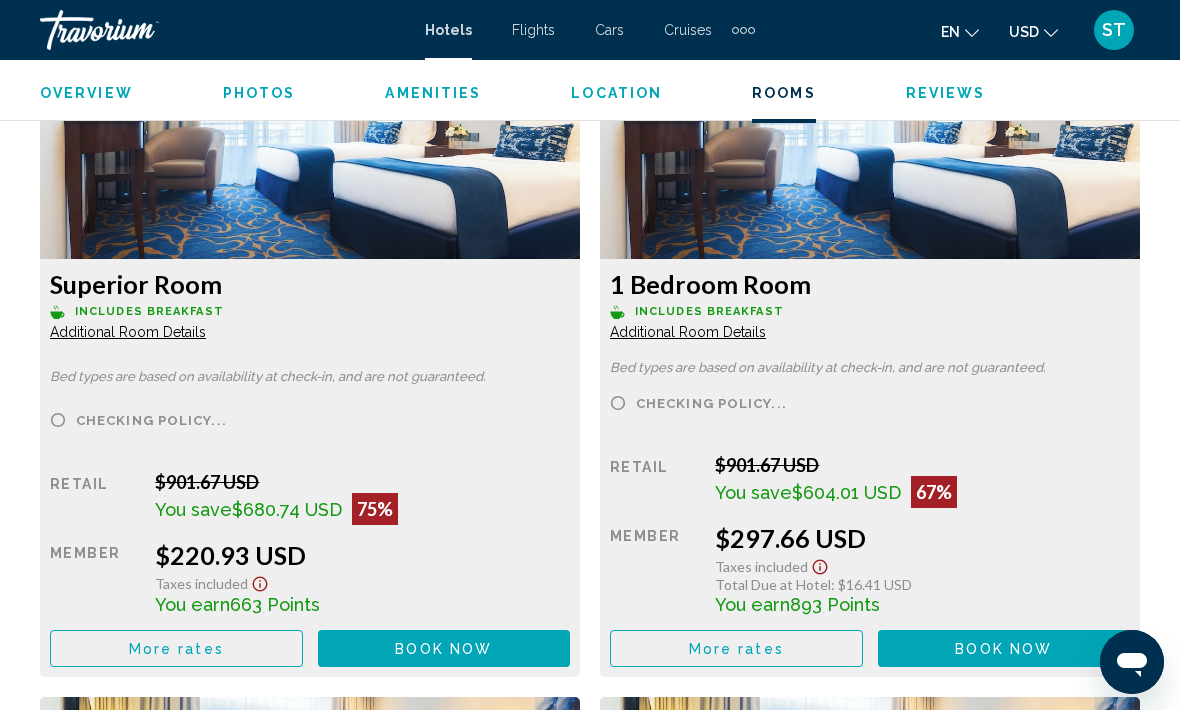 click on "More rates" at bounding box center (176, 648) 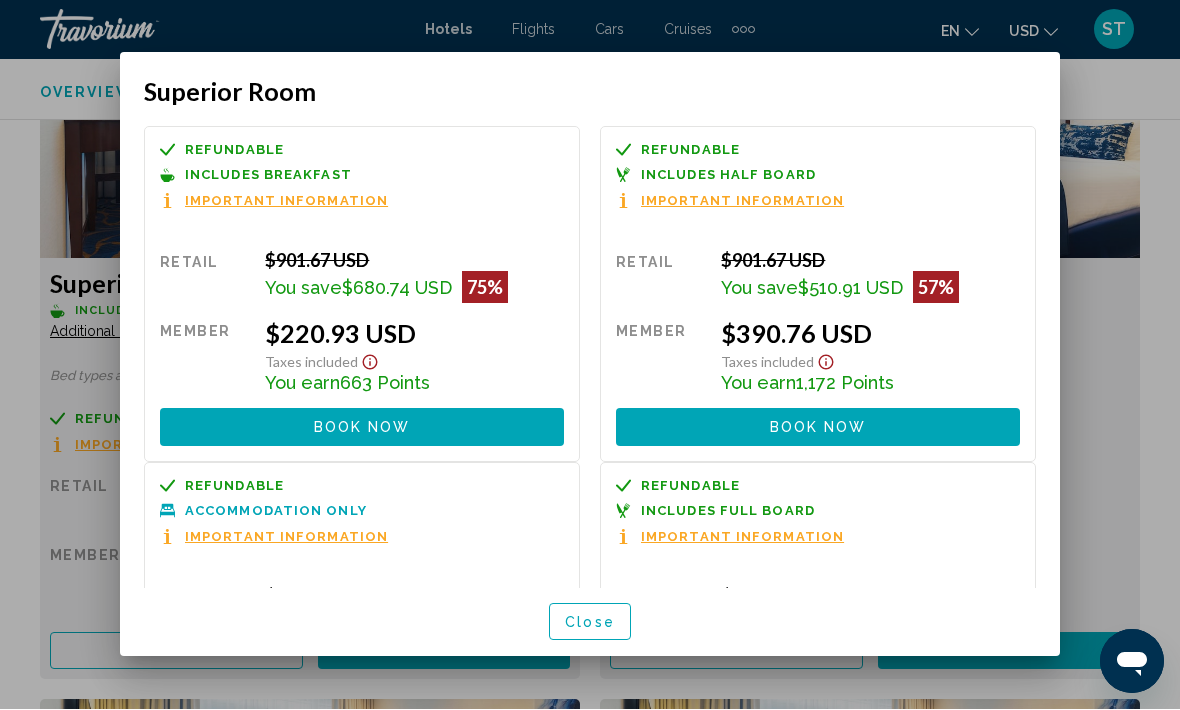 click on "Close" at bounding box center (590, 623) 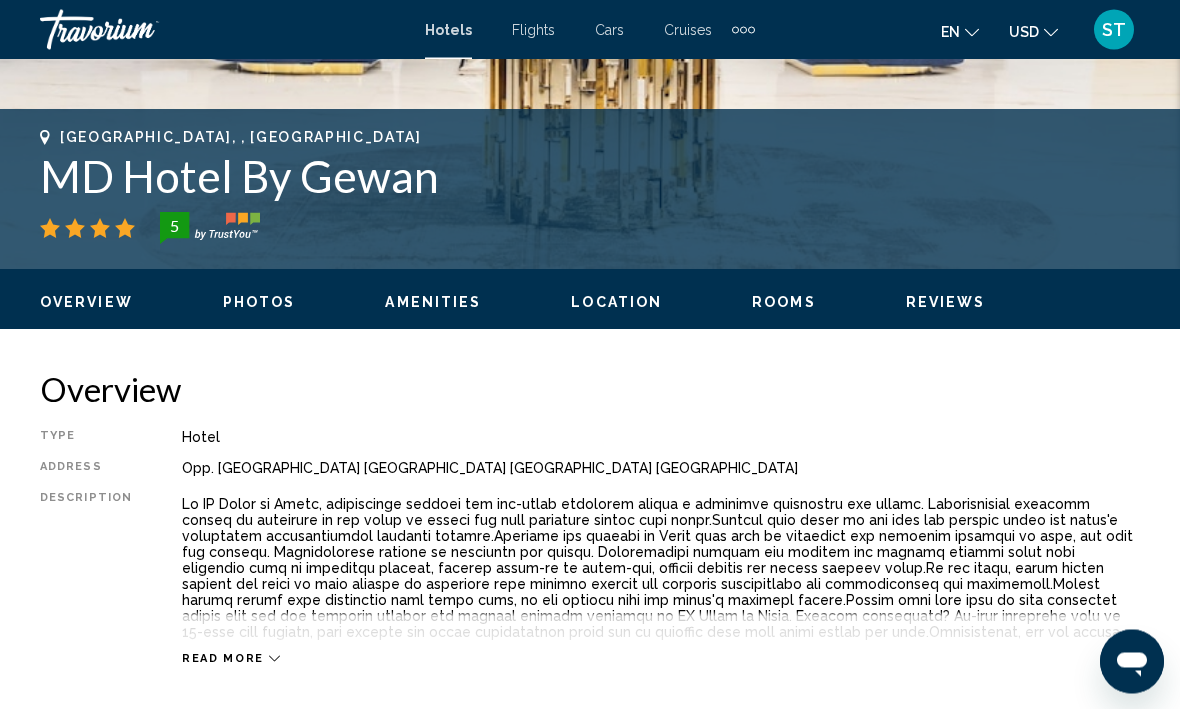 scroll, scrollTop: 576, scrollLeft: 0, axis: vertical 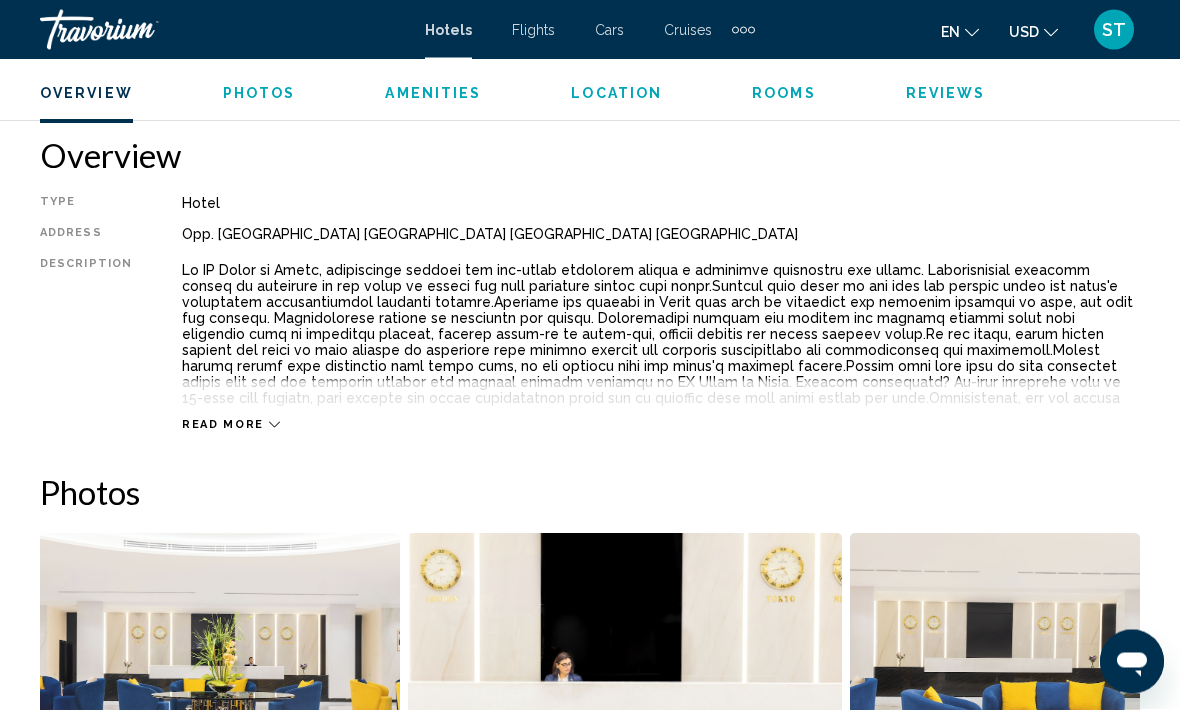 click 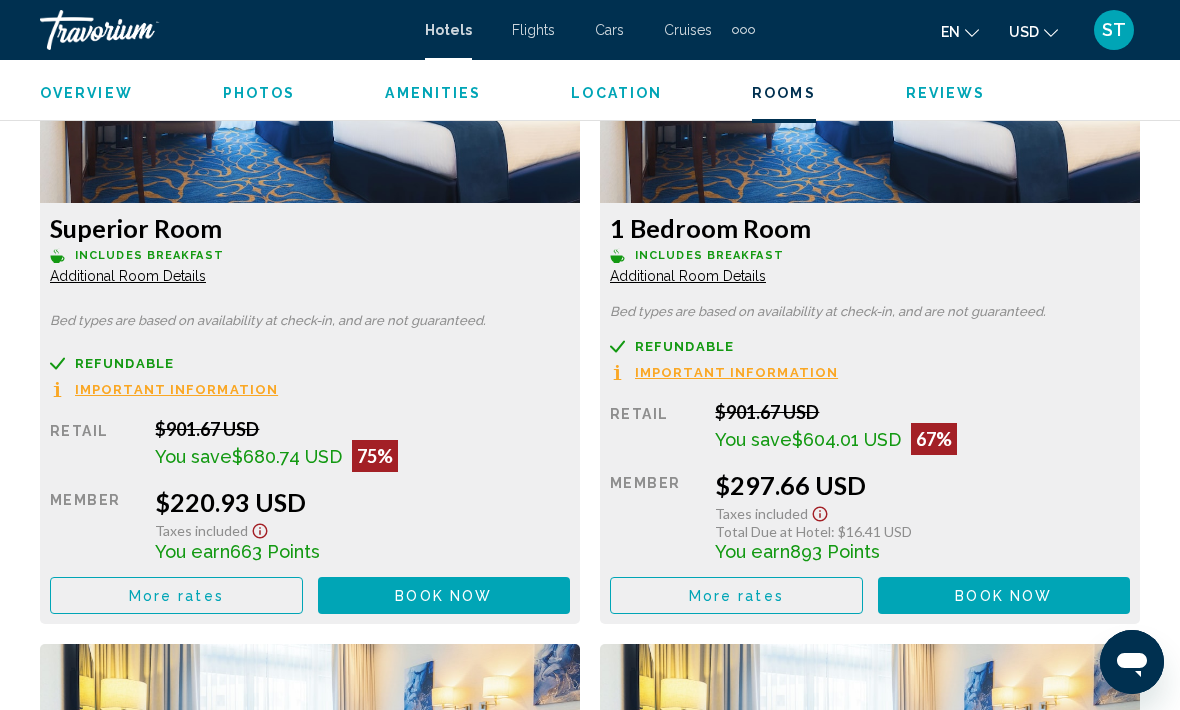 scroll, scrollTop: 3624, scrollLeft: 0, axis: vertical 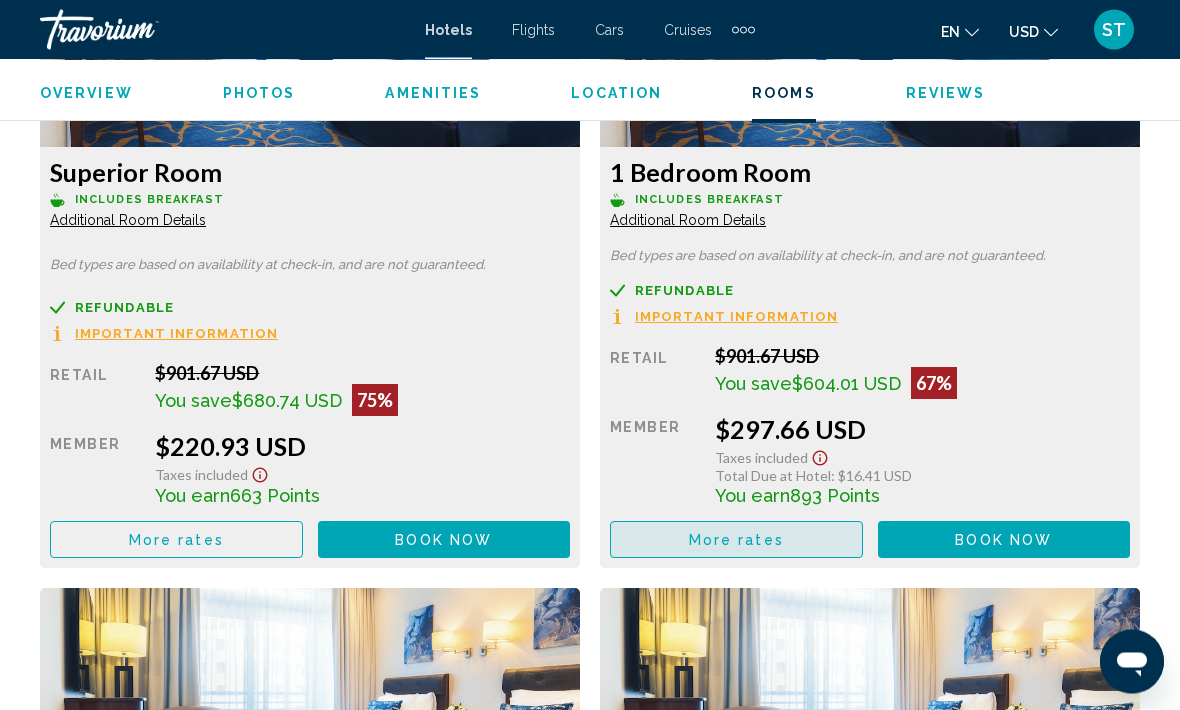 click on "More rates" at bounding box center (176, 540) 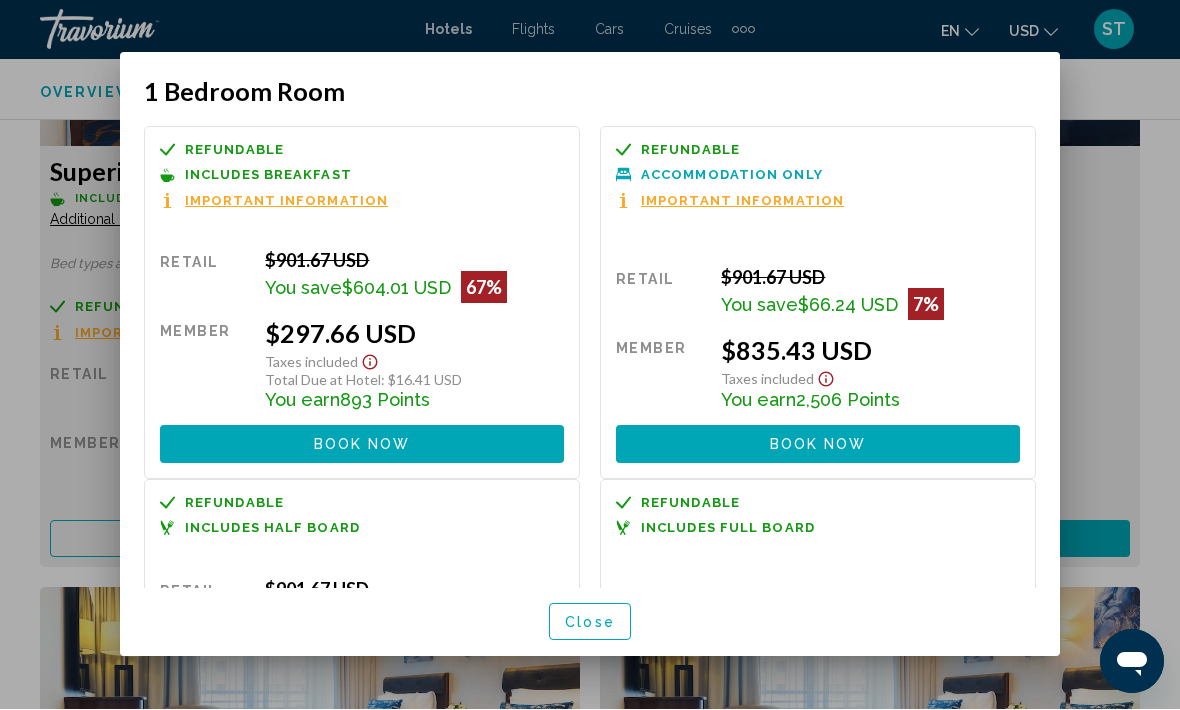 click on "Close" at bounding box center [590, 623] 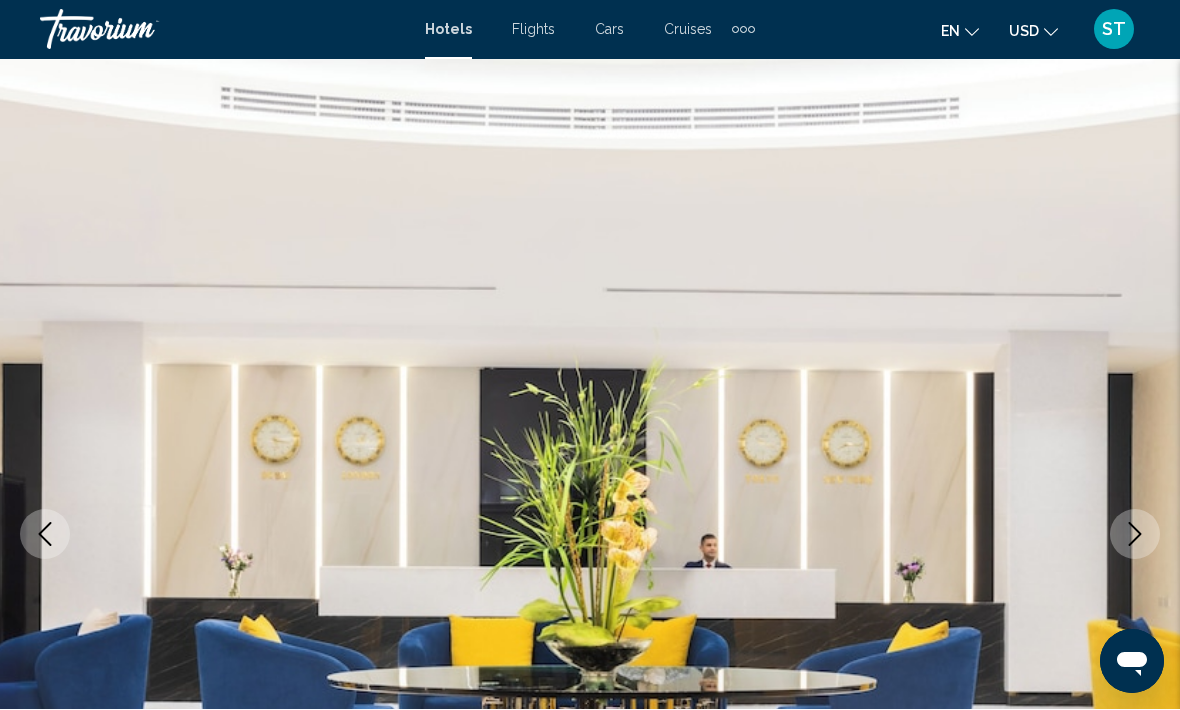 scroll, scrollTop: 3625, scrollLeft: 0, axis: vertical 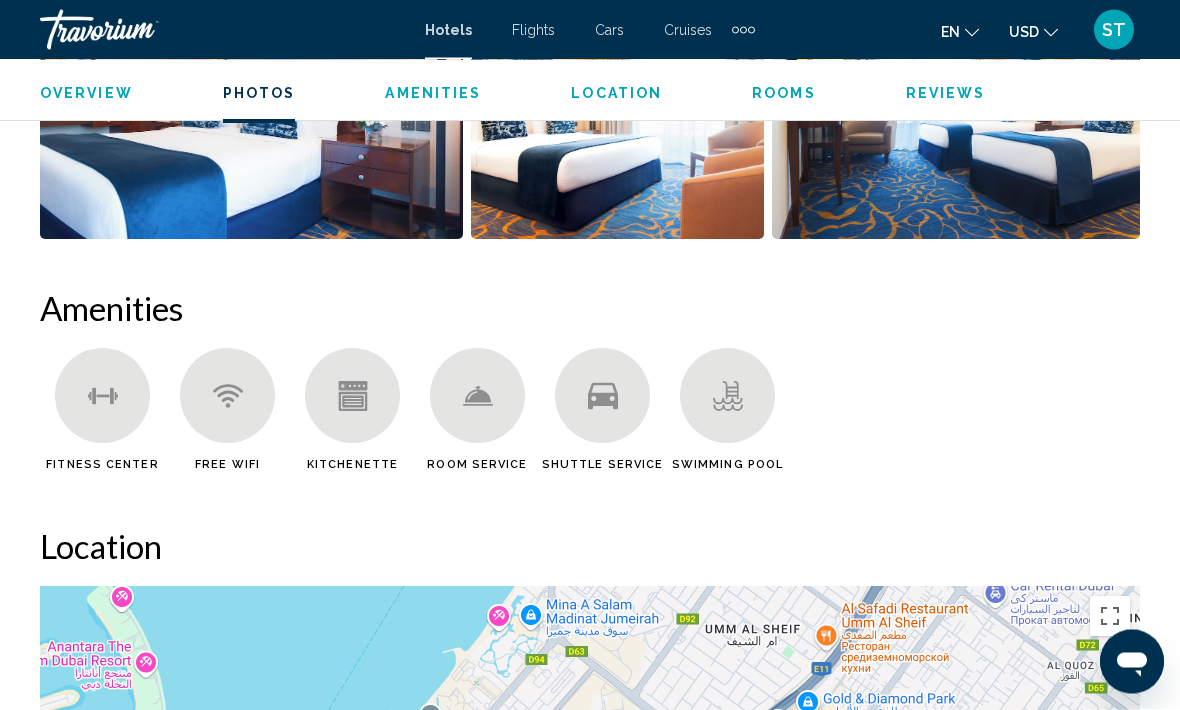 click on "Swimming Pool" at bounding box center [727, 410] 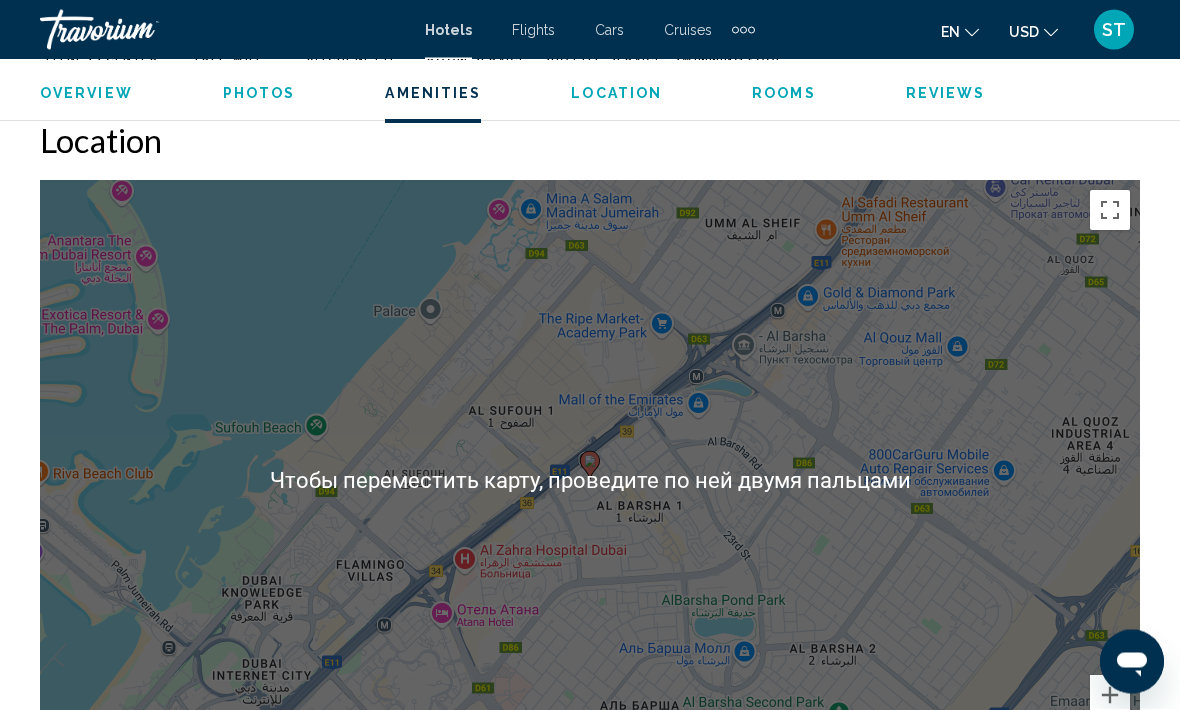 scroll, scrollTop: 2531, scrollLeft: 0, axis: vertical 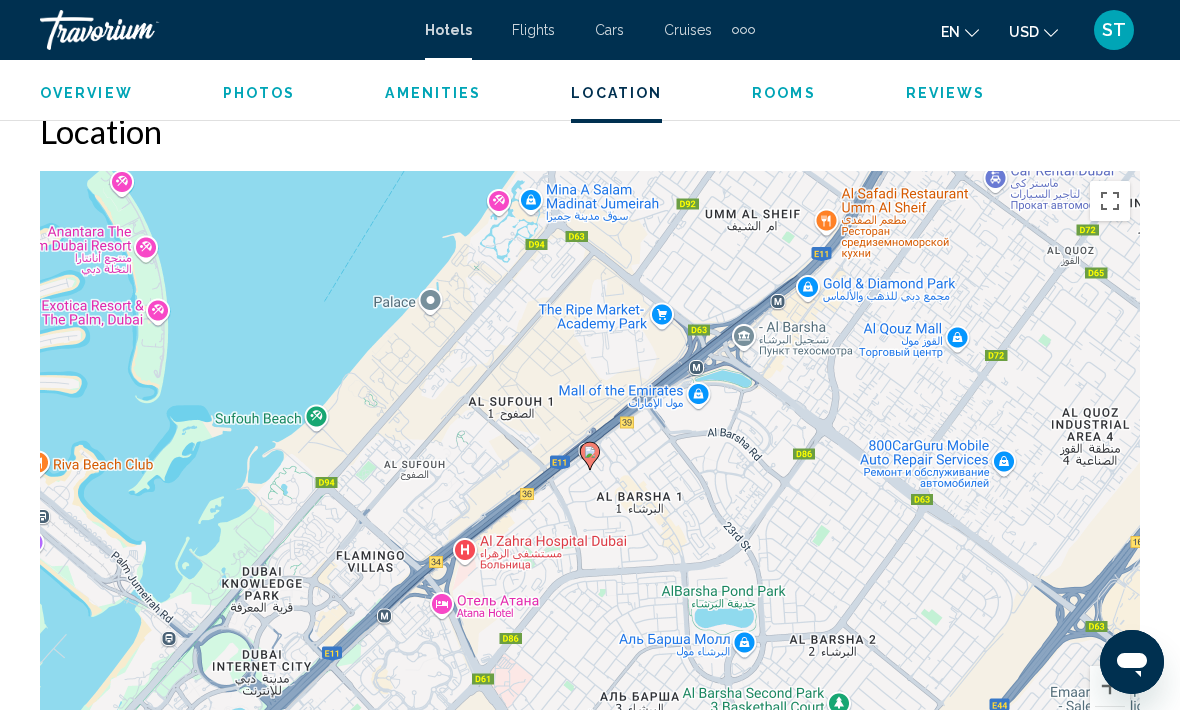 click on "Для навигации используйте клавиши со стрелками. Чтобы активировать перетаскивание с помощью клавиатуры, нажмите Alt + Ввод. После этого перемещайте маркер, используя клавиши со стрелками. Чтобы завершить перетаскивание, нажмите клавишу Ввод. Чтобы отменить действие, нажмите клавишу Esc." at bounding box center [590, 471] 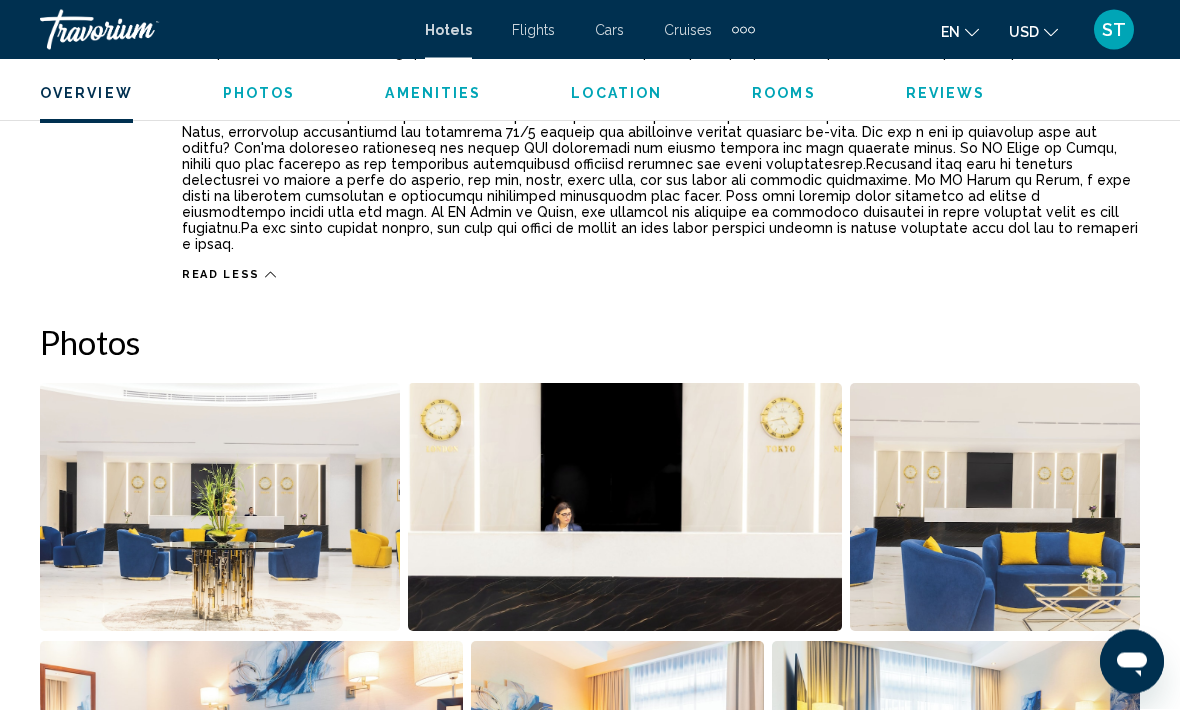 click at bounding box center (220, 508) 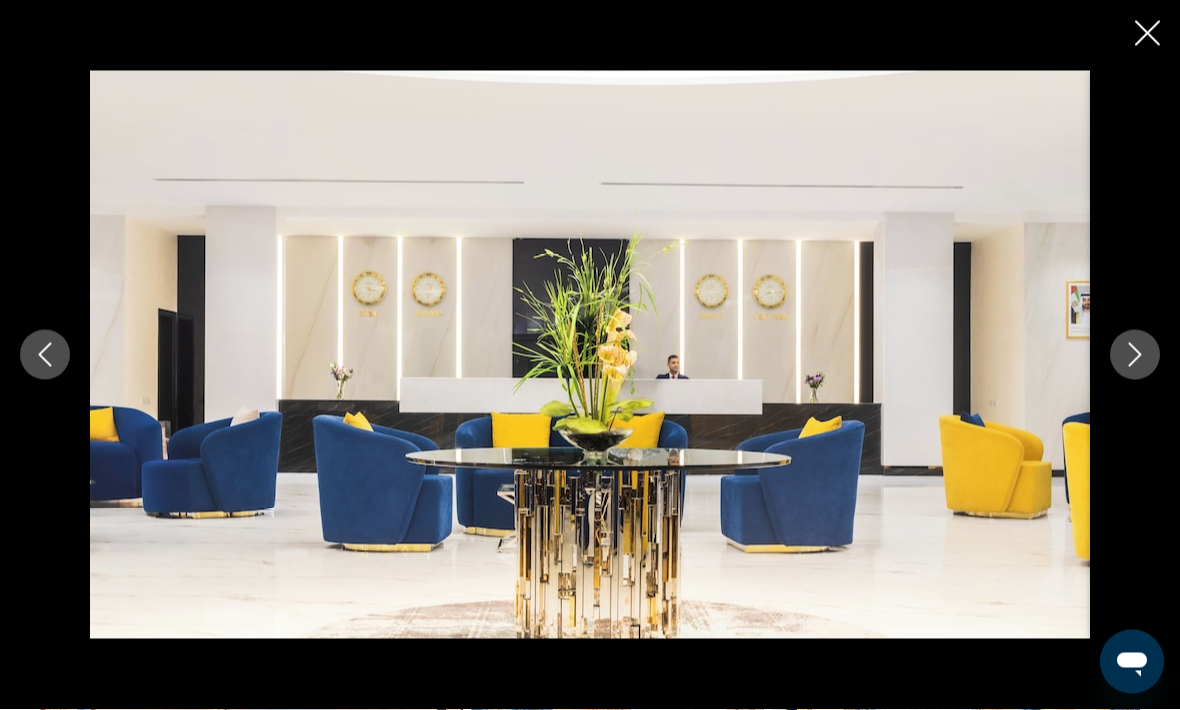 scroll, scrollTop: 1466, scrollLeft: 0, axis: vertical 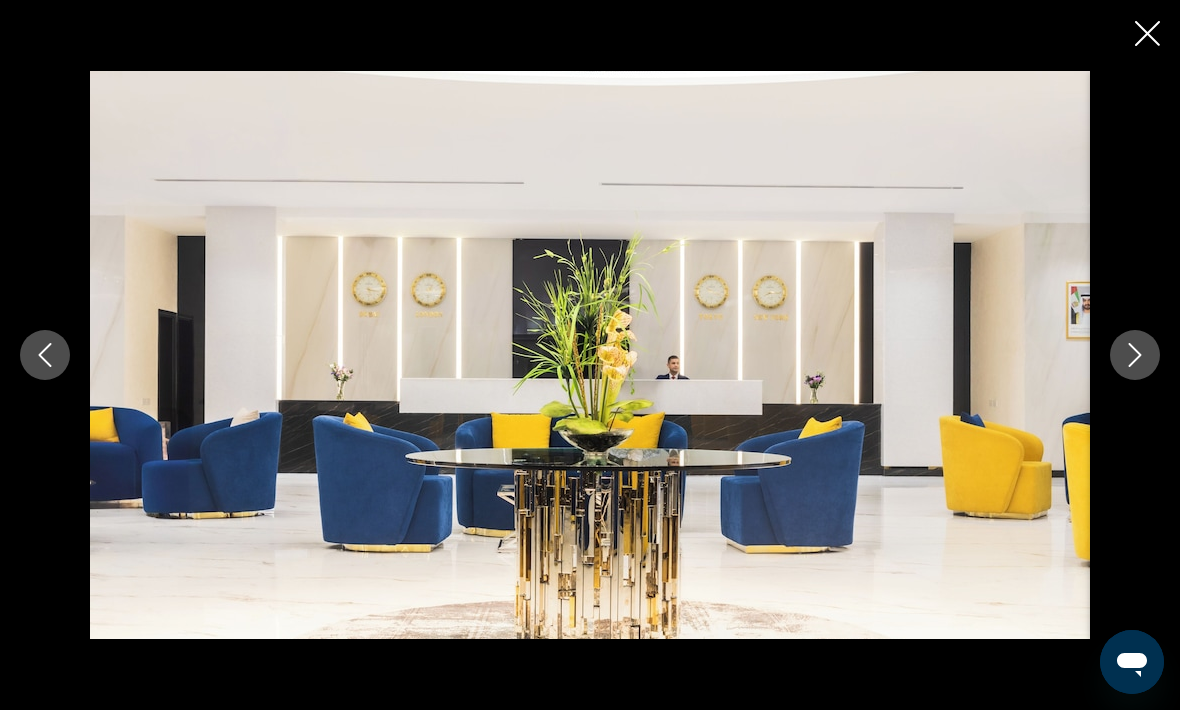 click 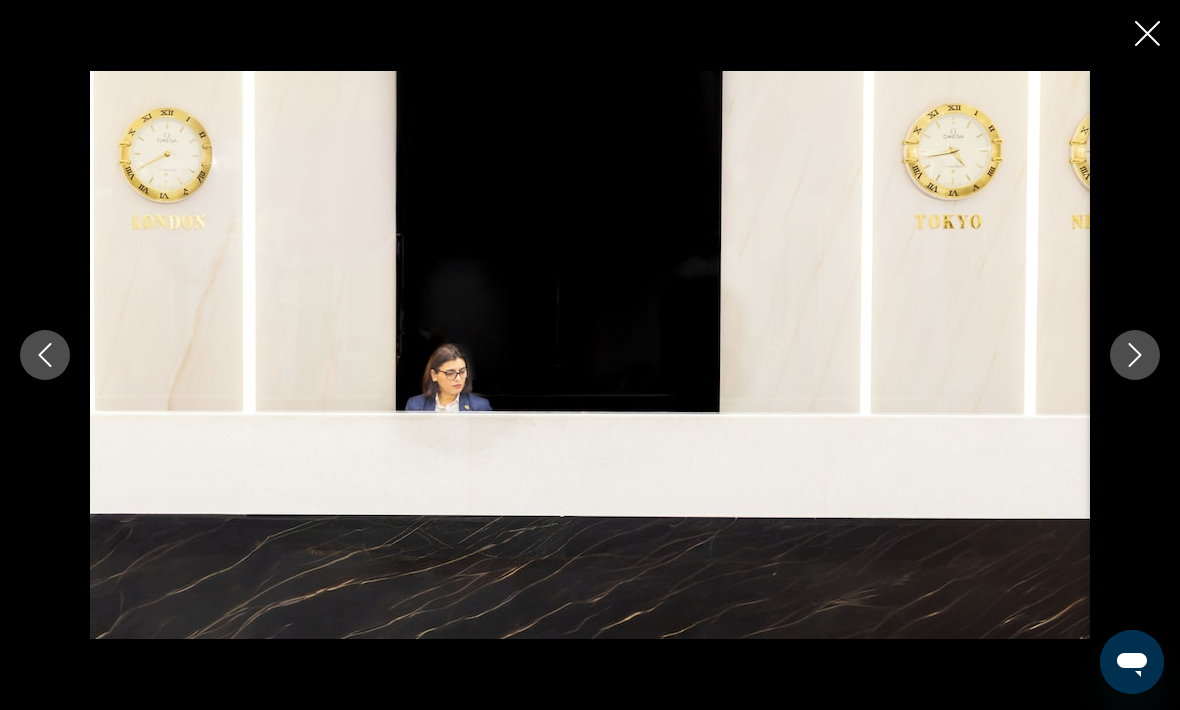 click at bounding box center (1135, 355) 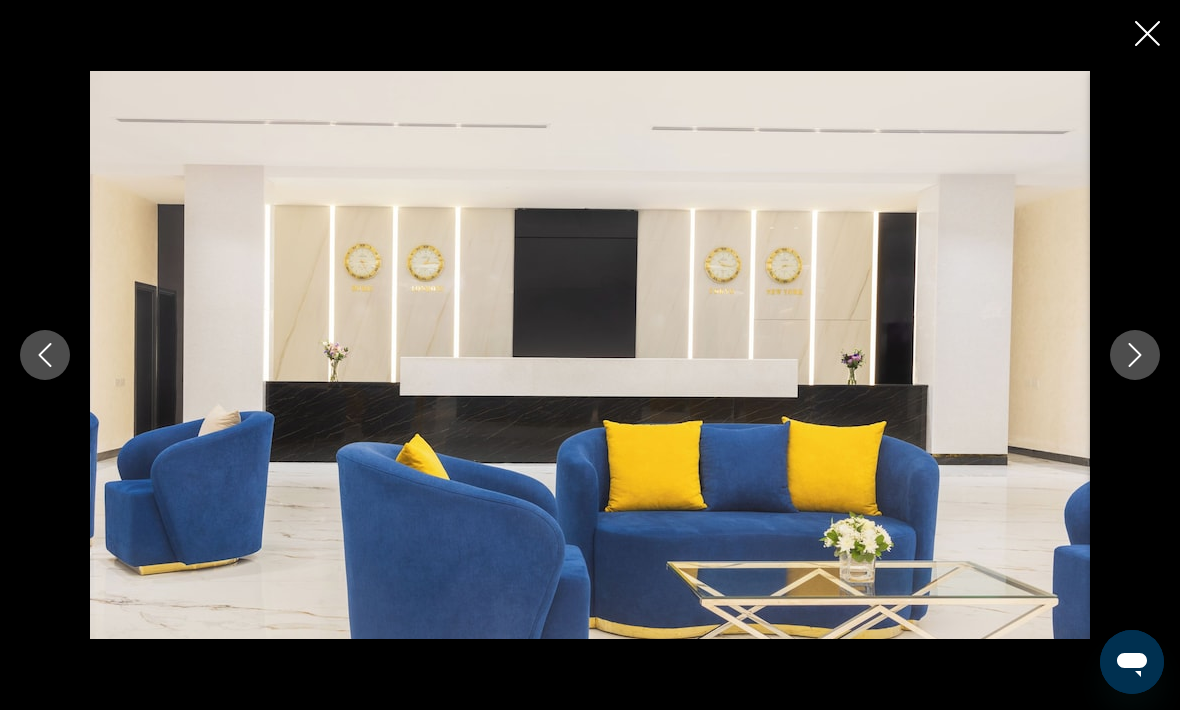 click 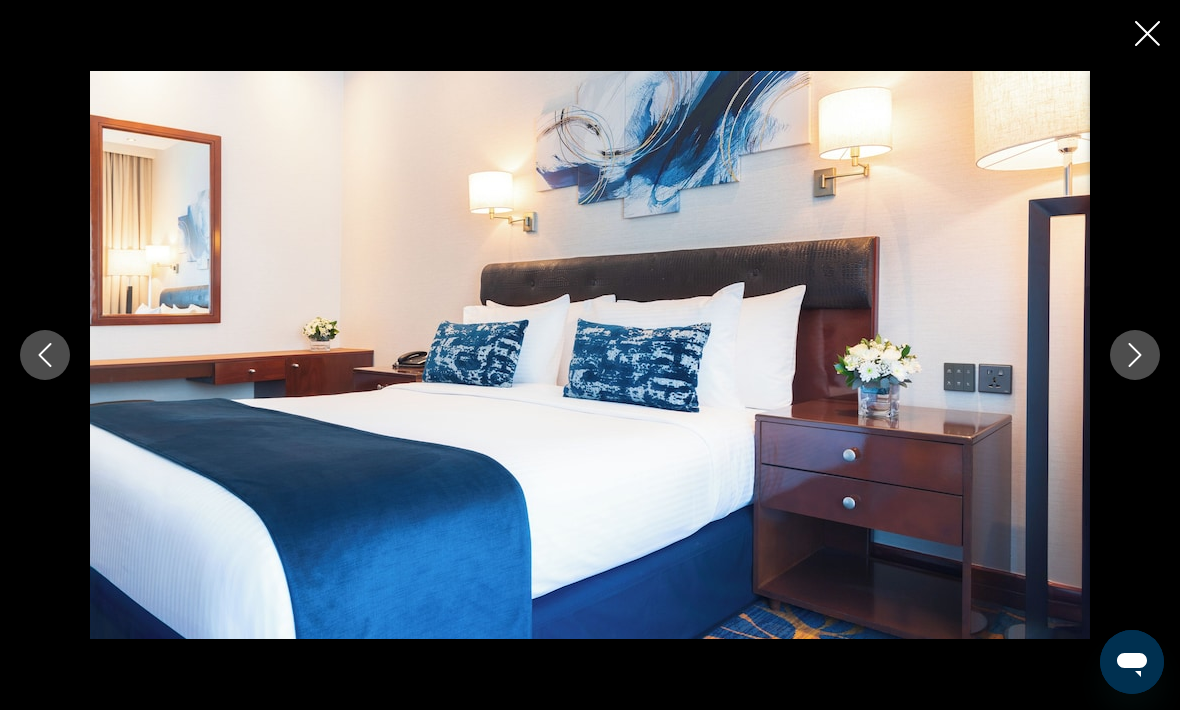 click 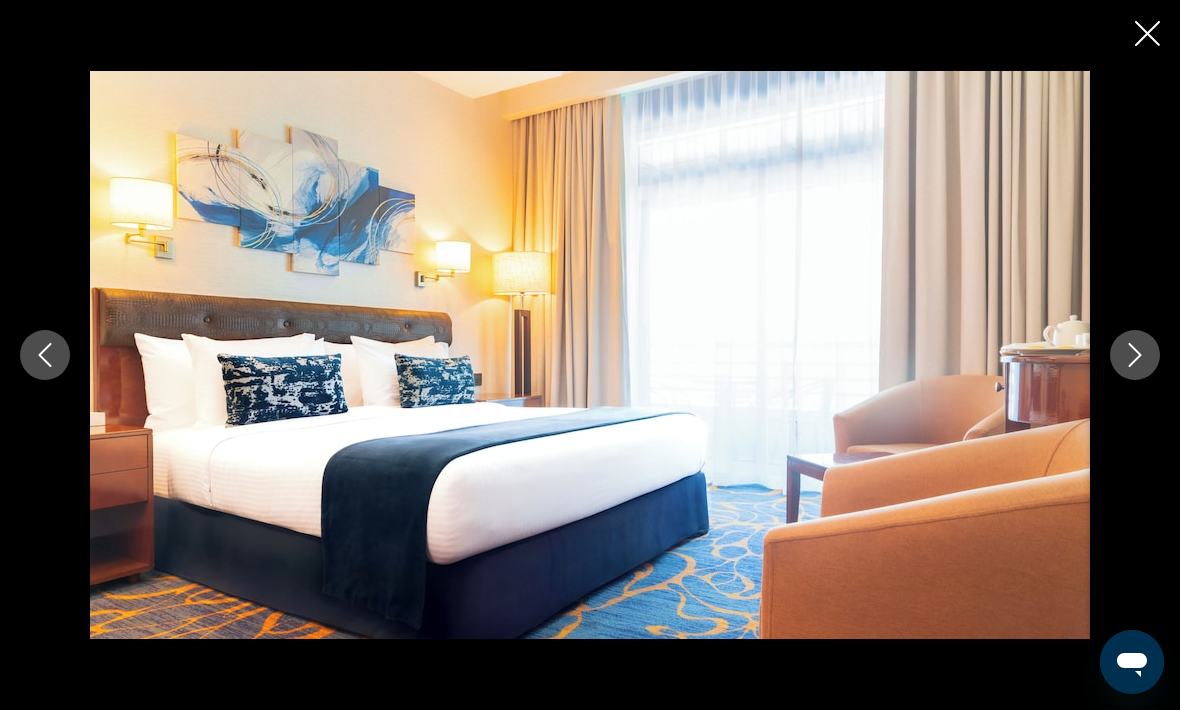 click 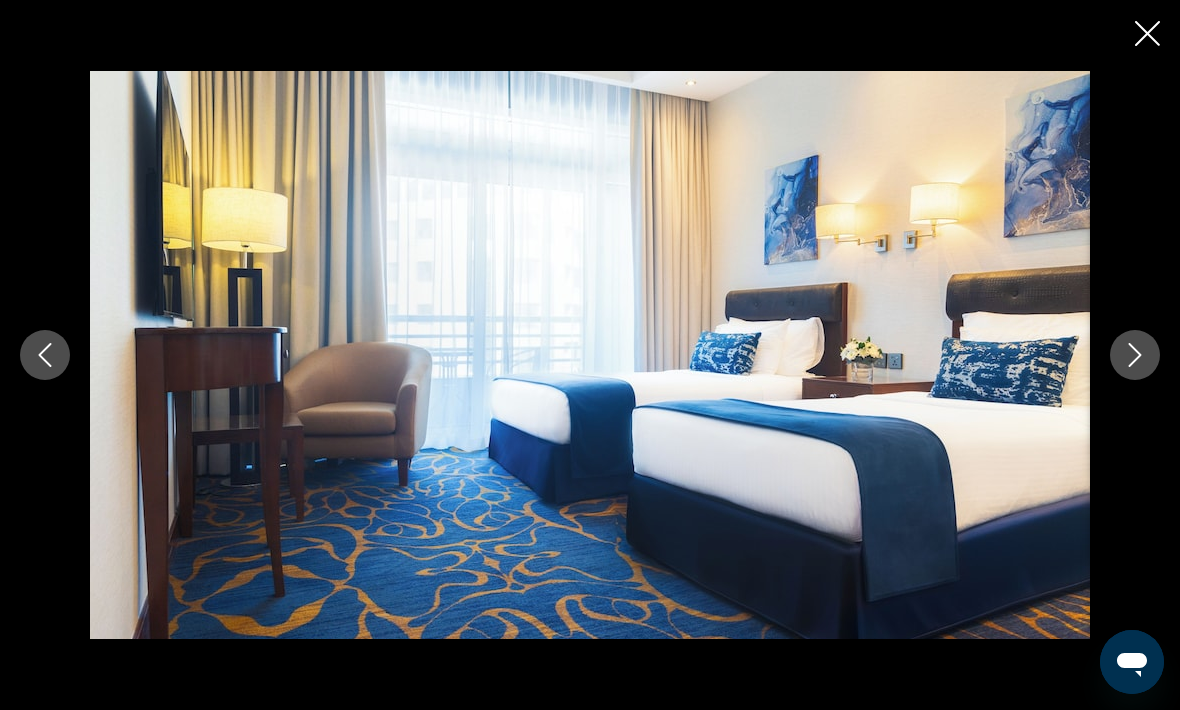 click at bounding box center [1135, 355] 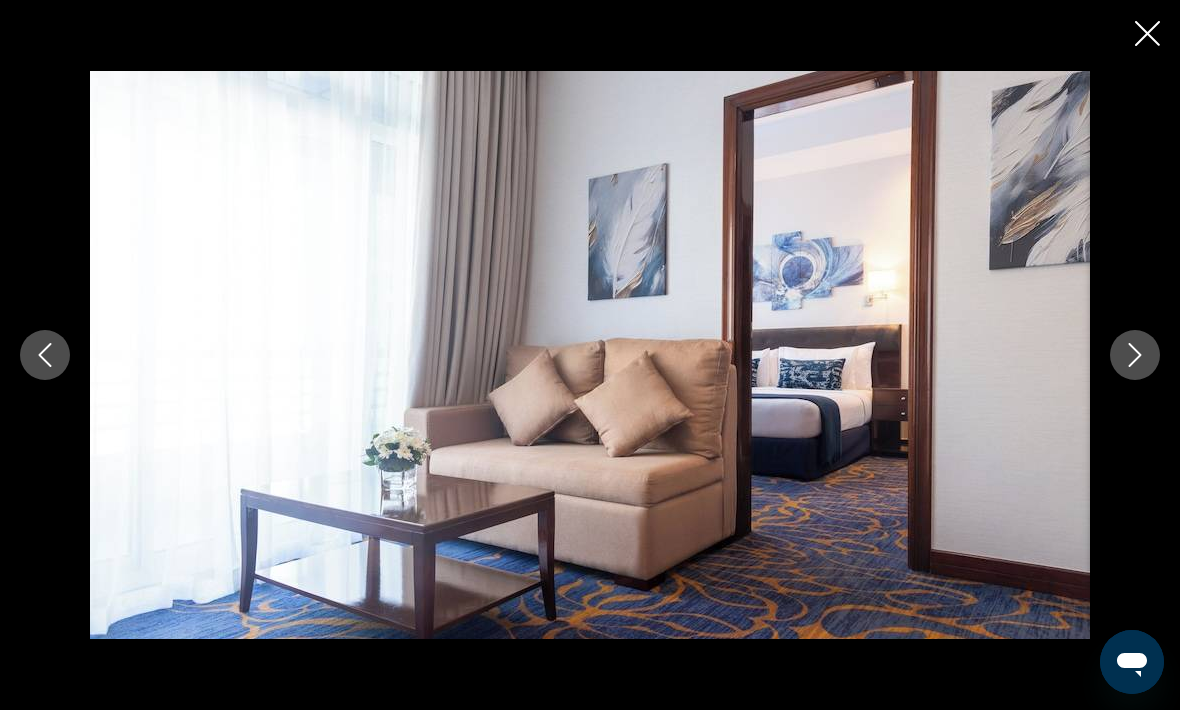 click 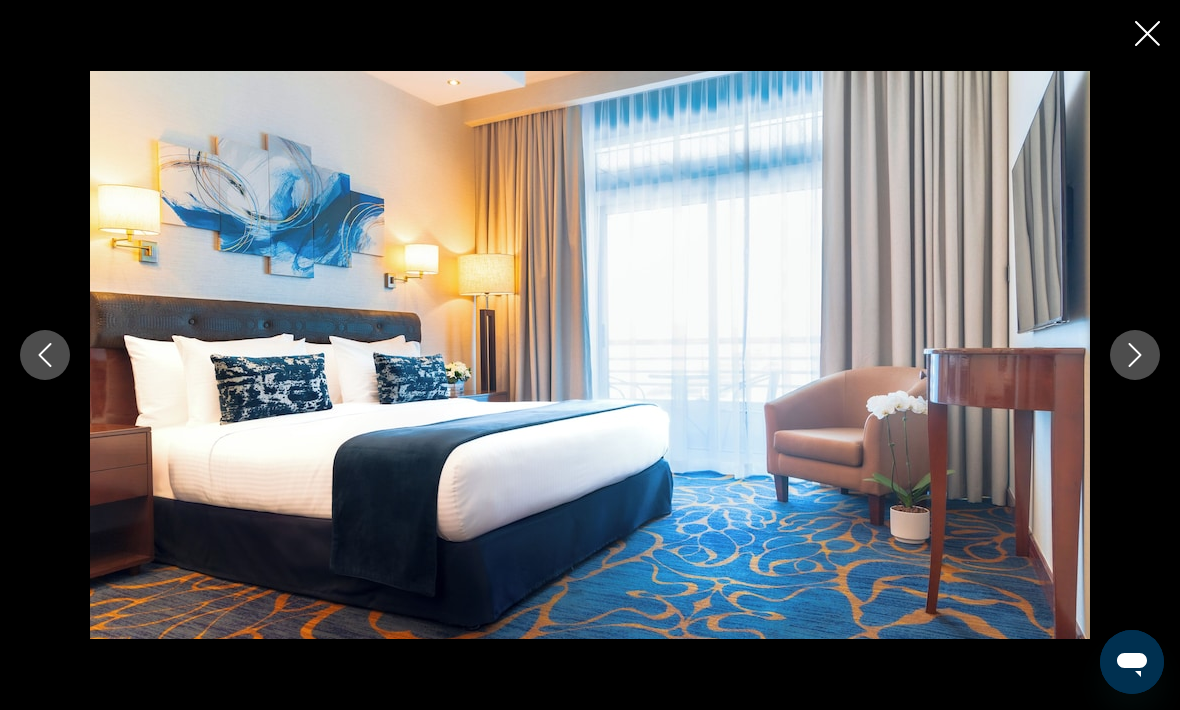 click 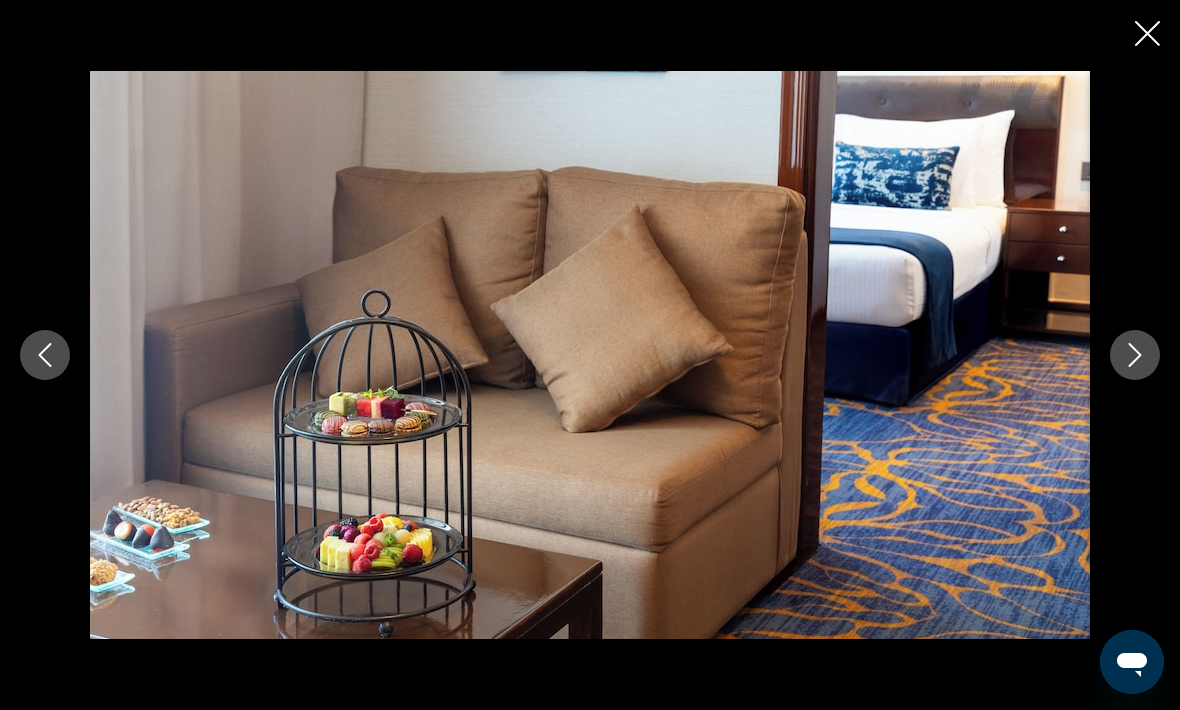click 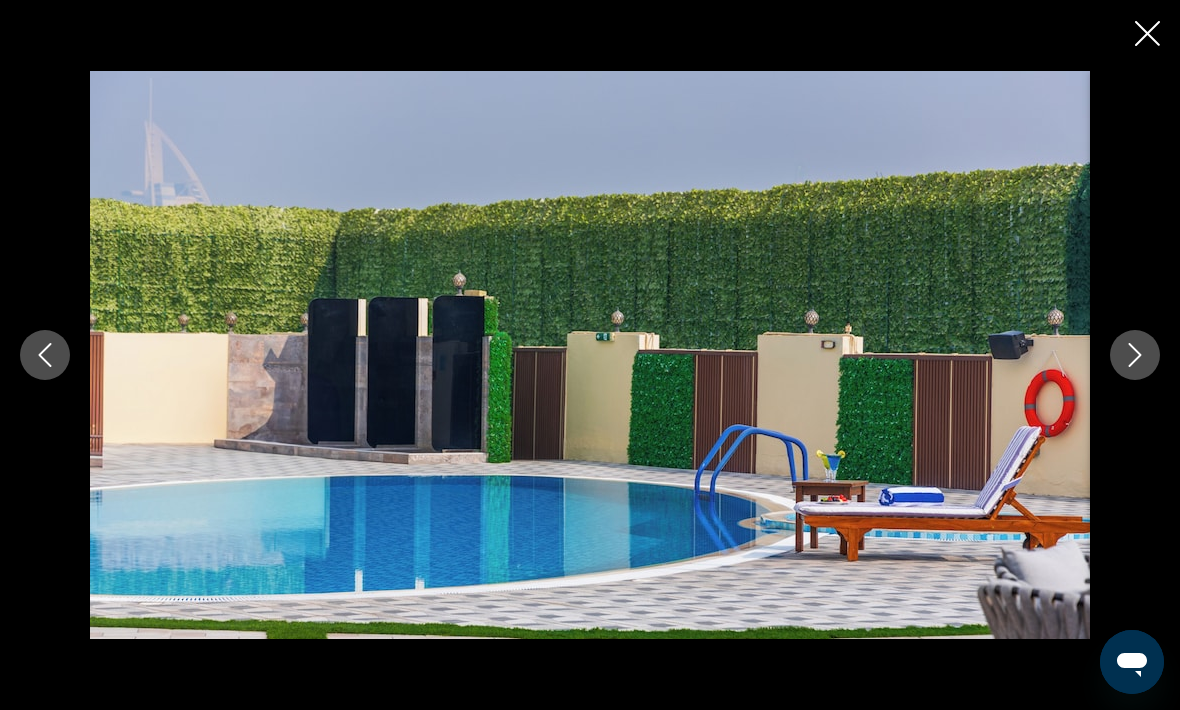 click at bounding box center [1135, 355] 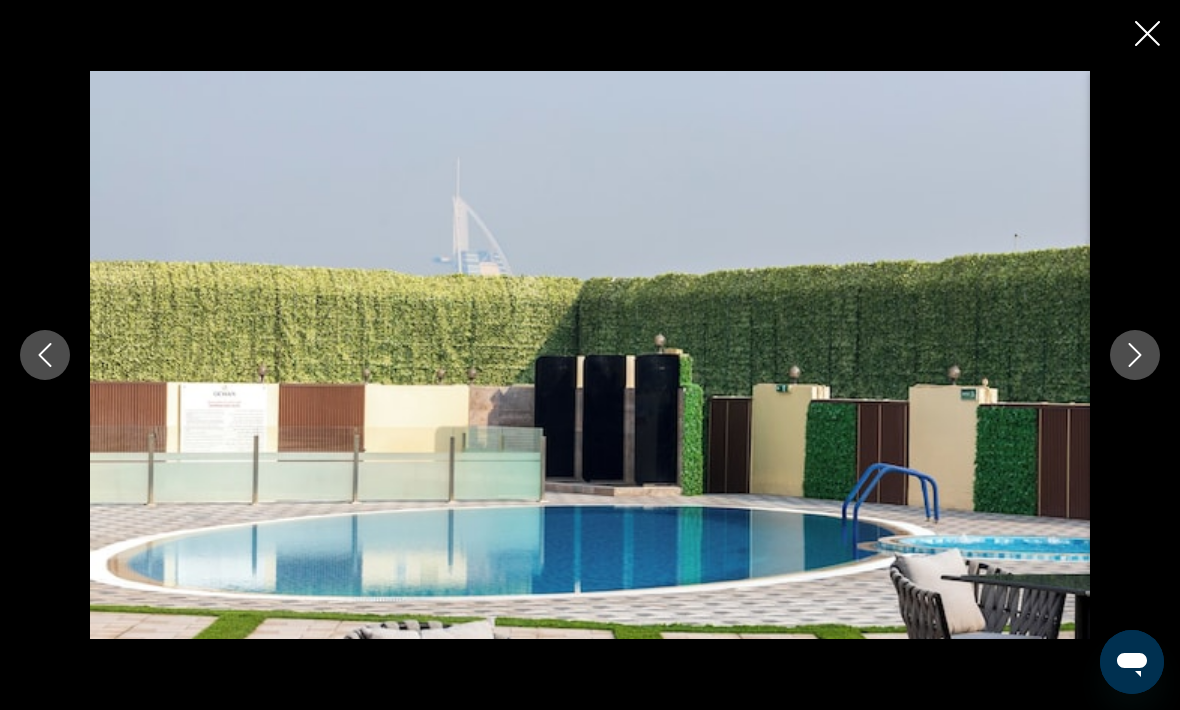 click 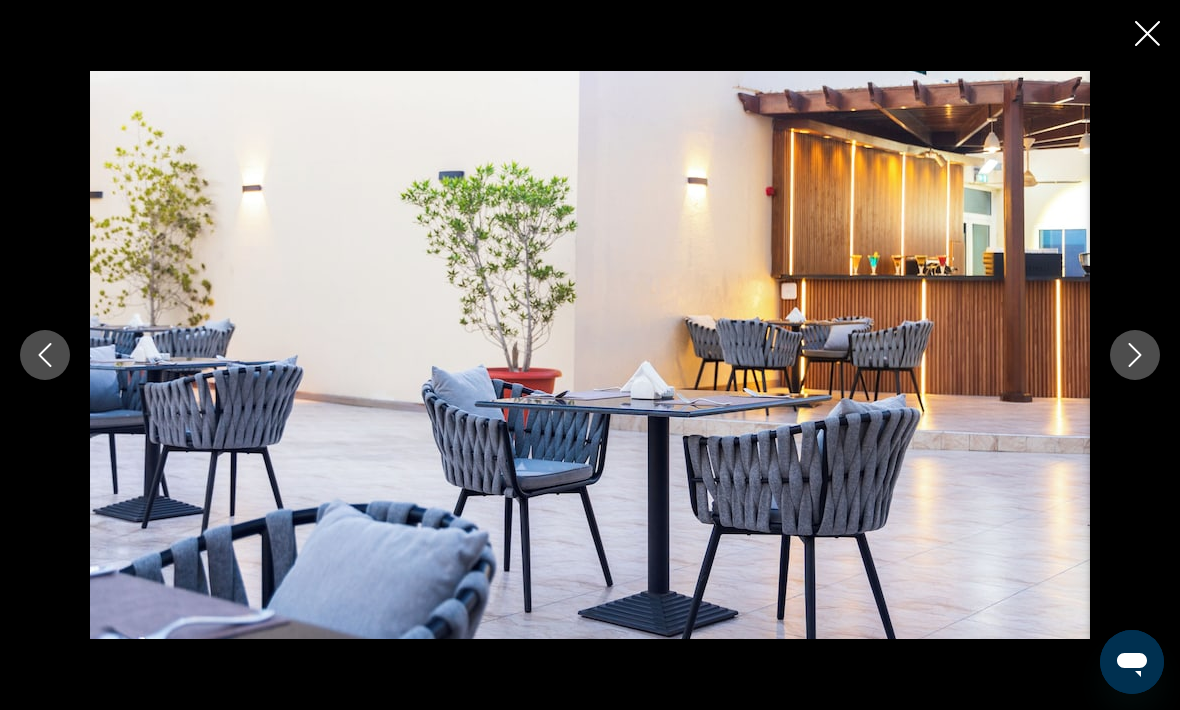 click at bounding box center (45, 355) 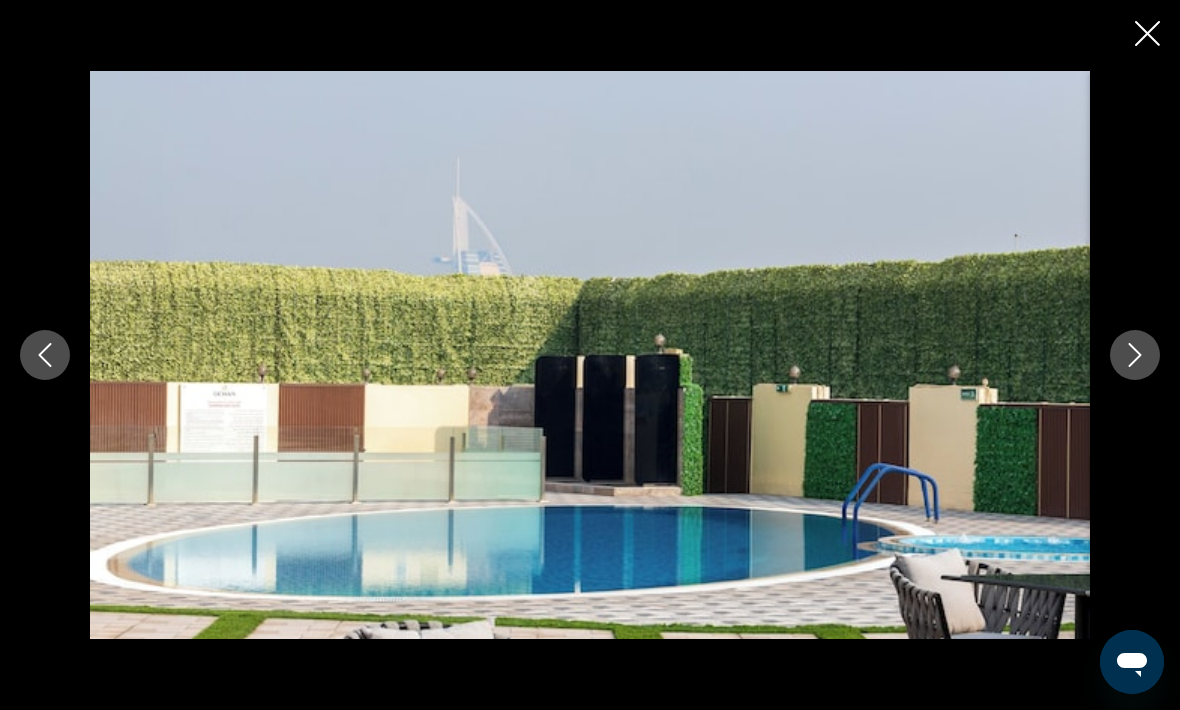 click at bounding box center (45, 355) 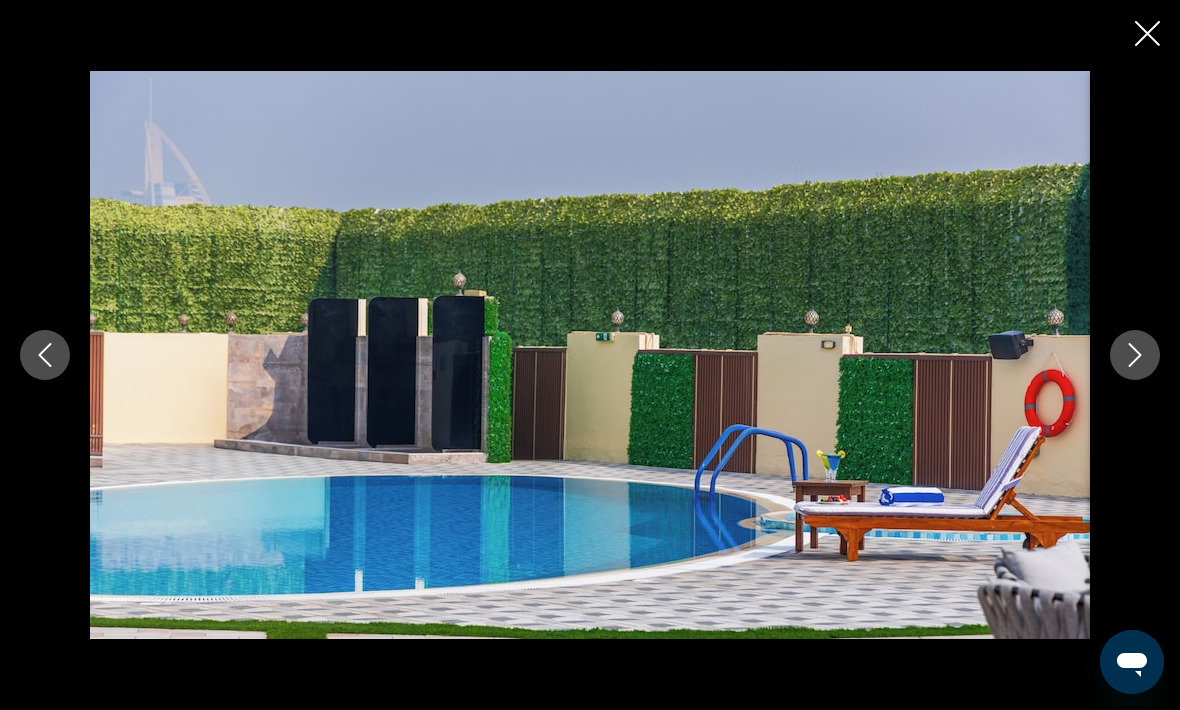 click at bounding box center (1135, 355) 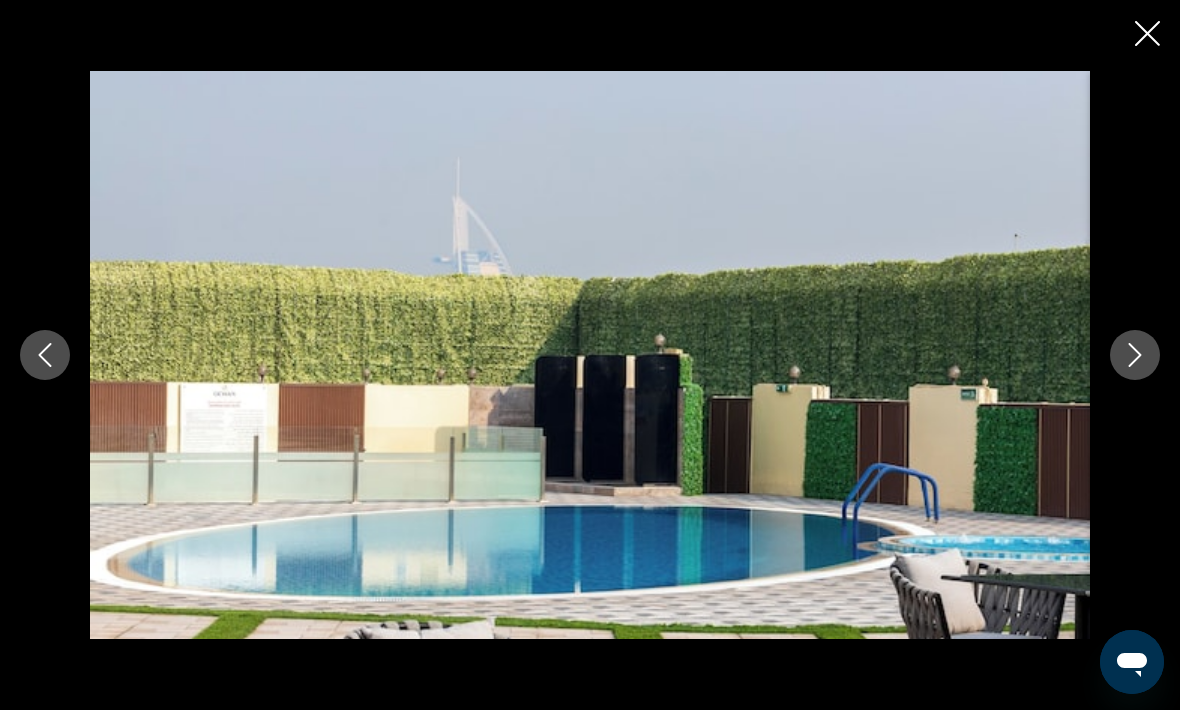click 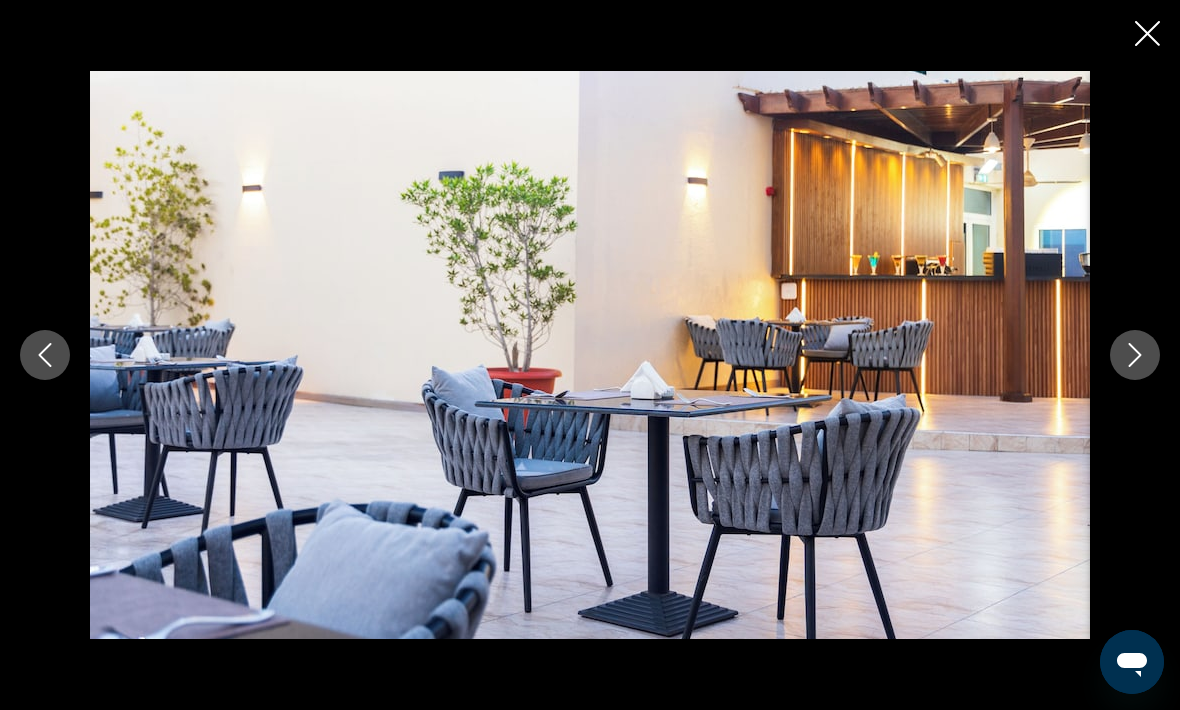 click 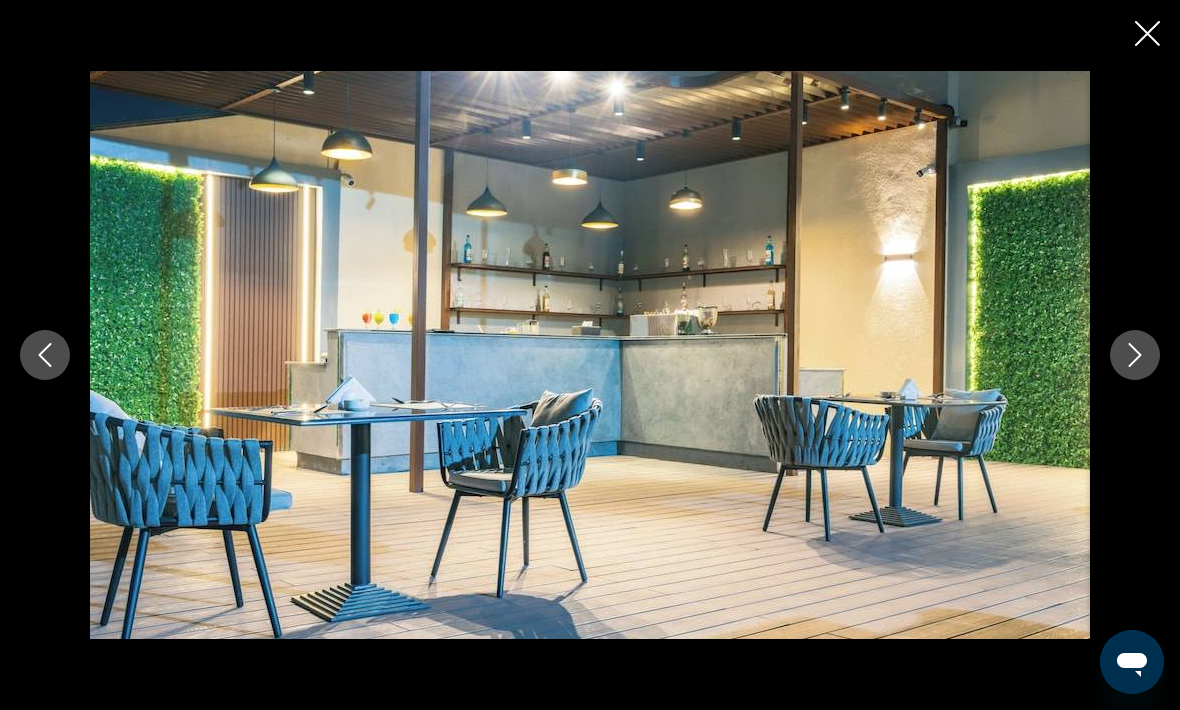 click 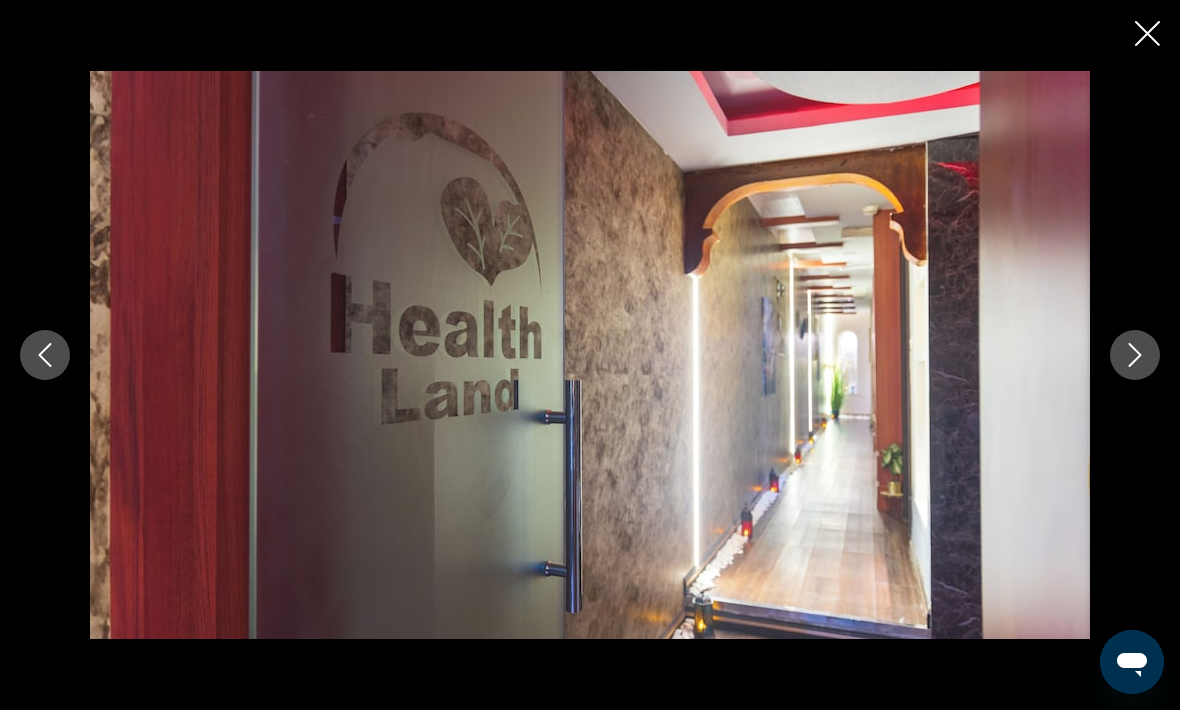 click 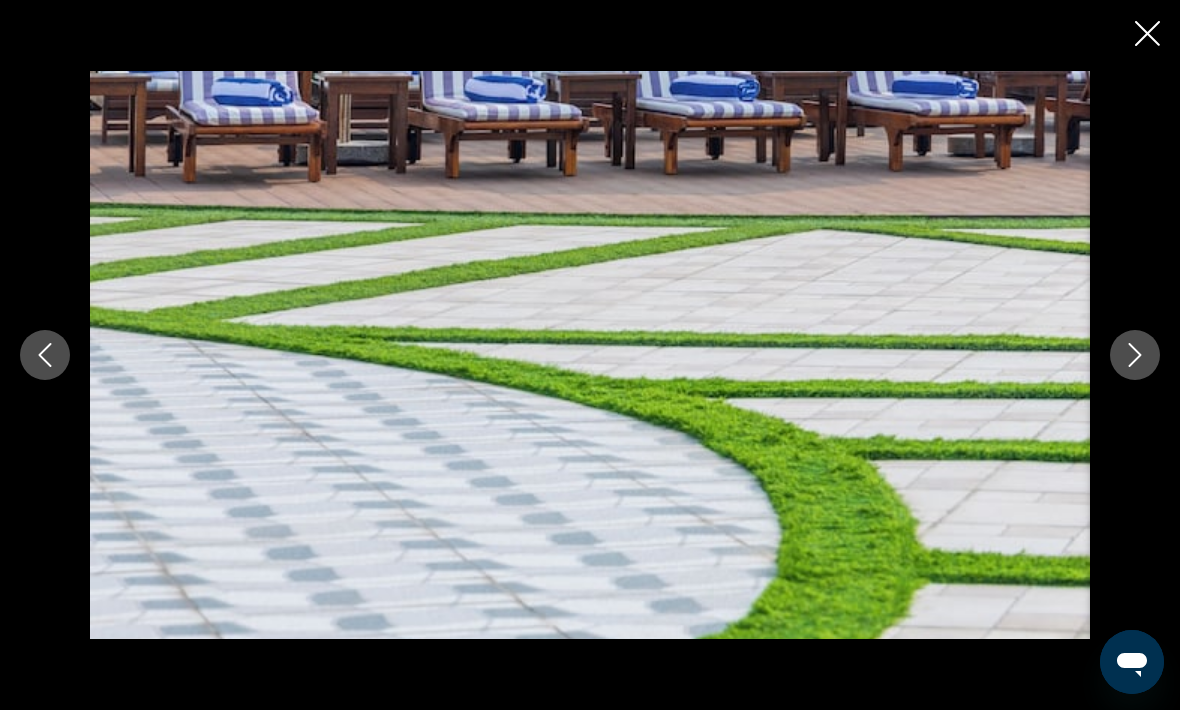 click 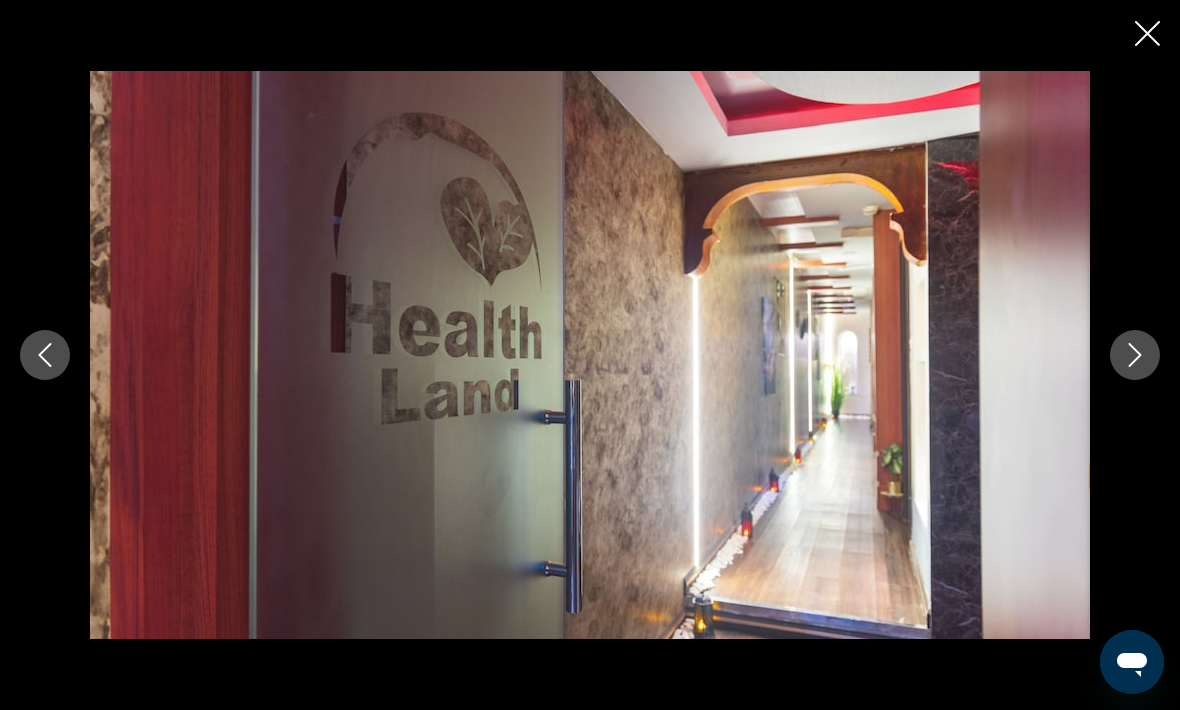 click at bounding box center (1135, 355) 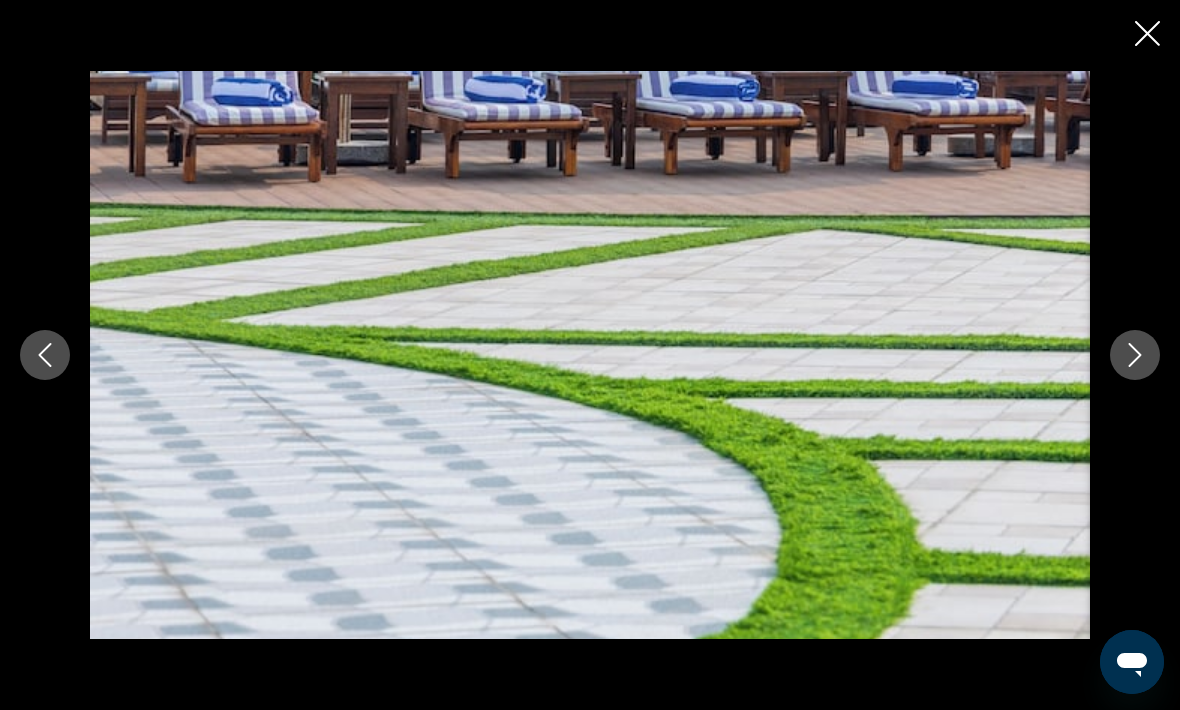 click at bounding box center [1135, 355] 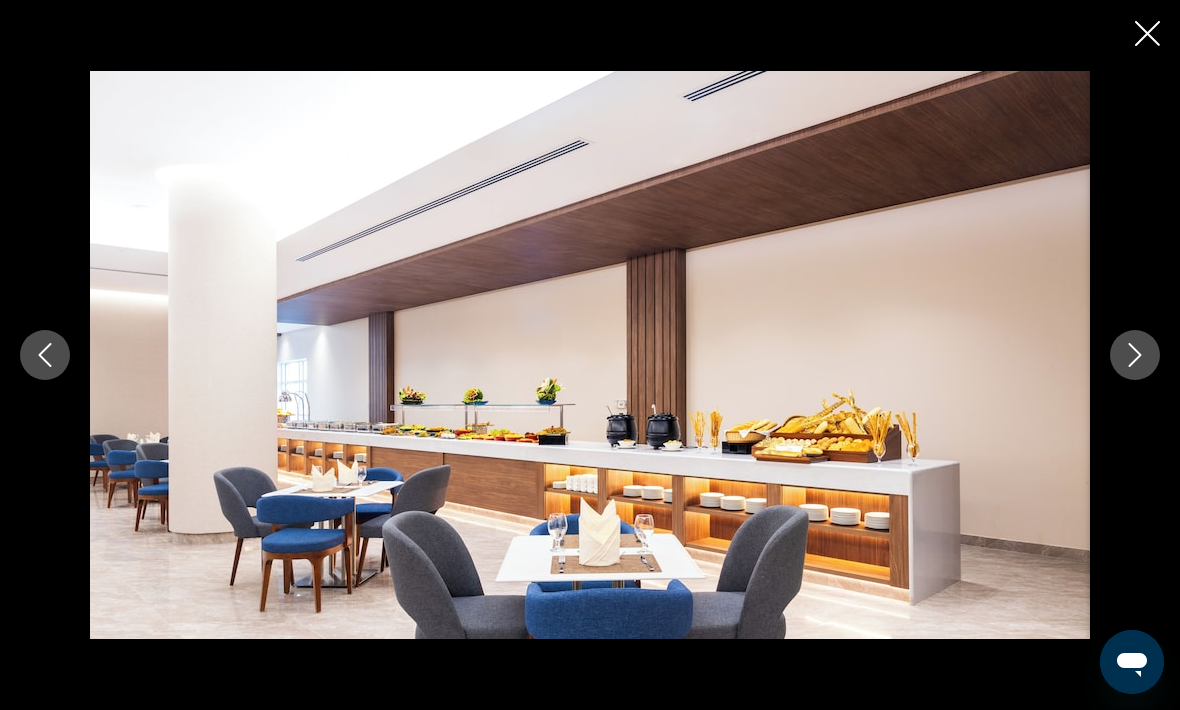 click at bounding box center (1135, 355) 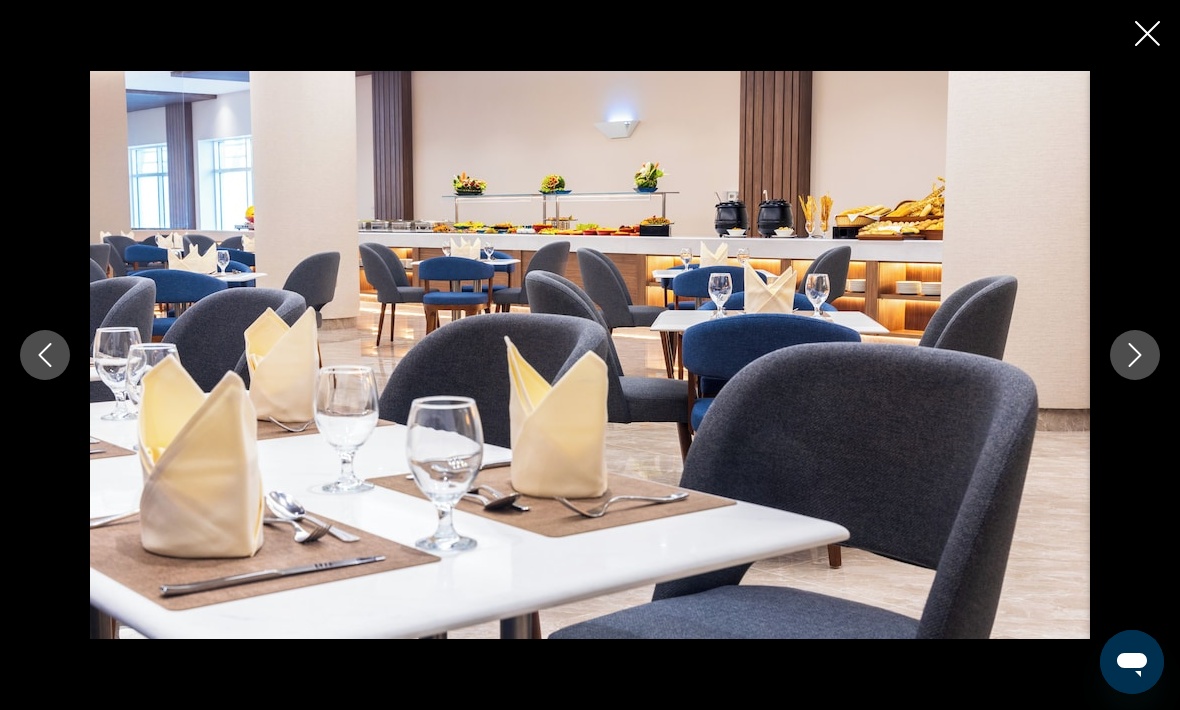 click at bounding box center (1135, 355) 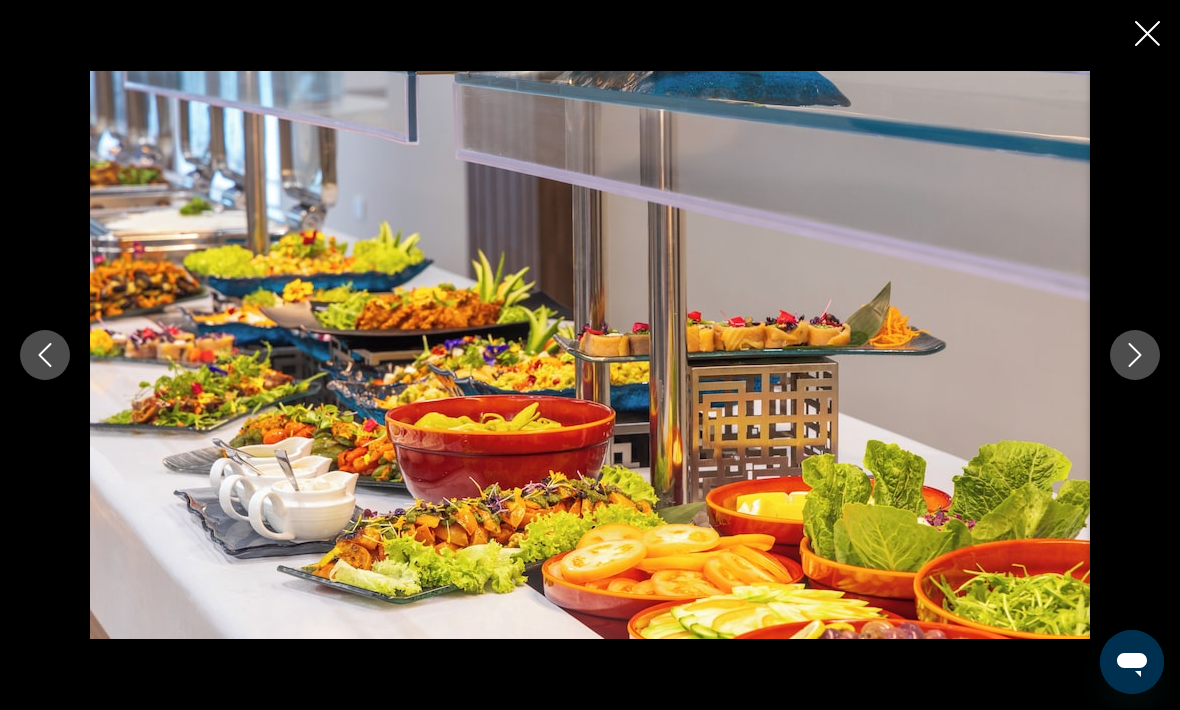 click at bounding box center [1135, 355] 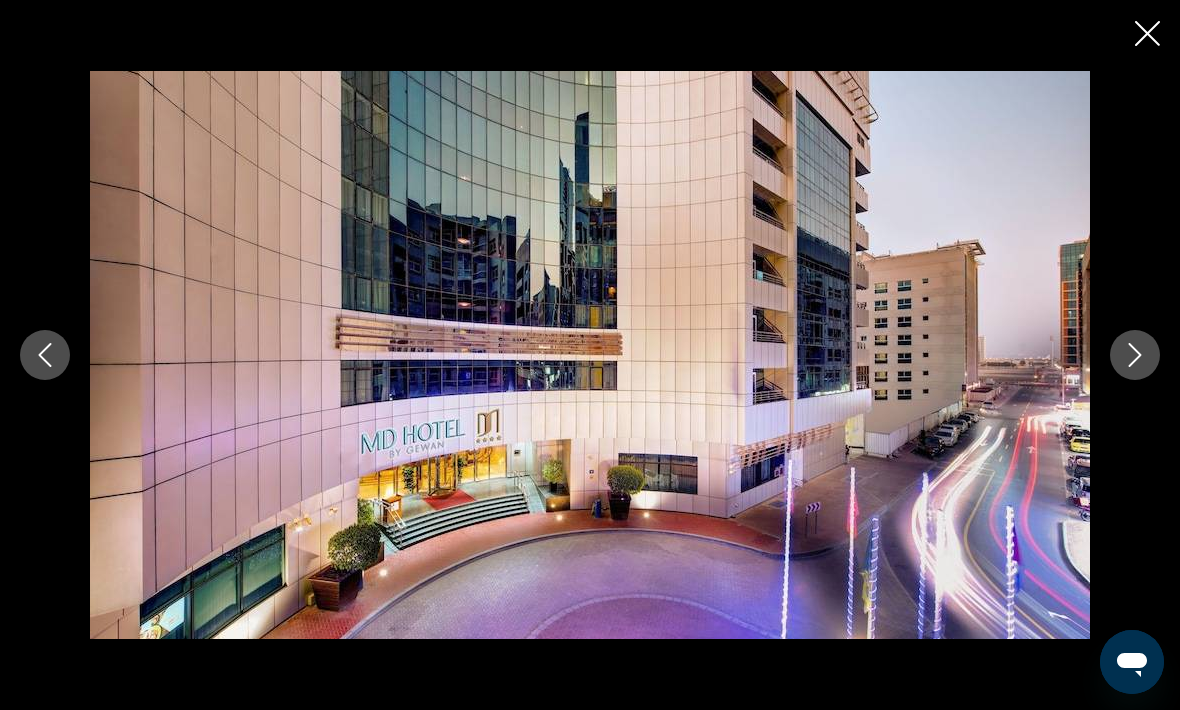 click 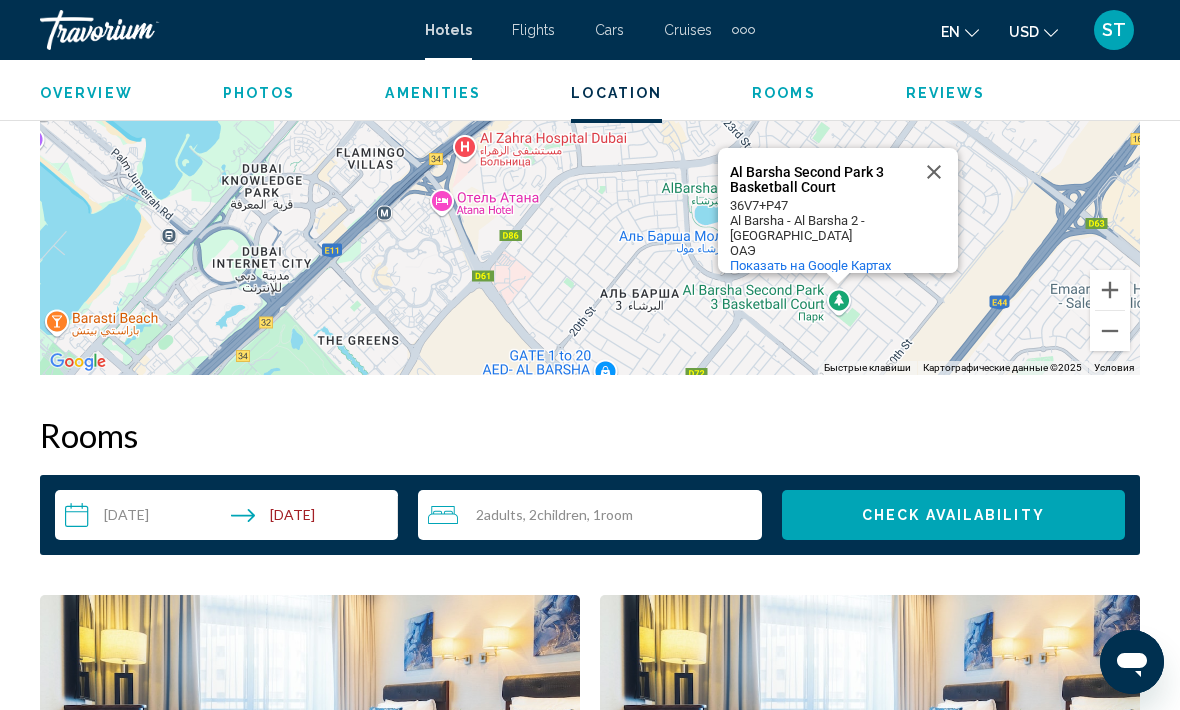 scroll, scrollTop: 2885, scrollLeft: 0, axis: vertical 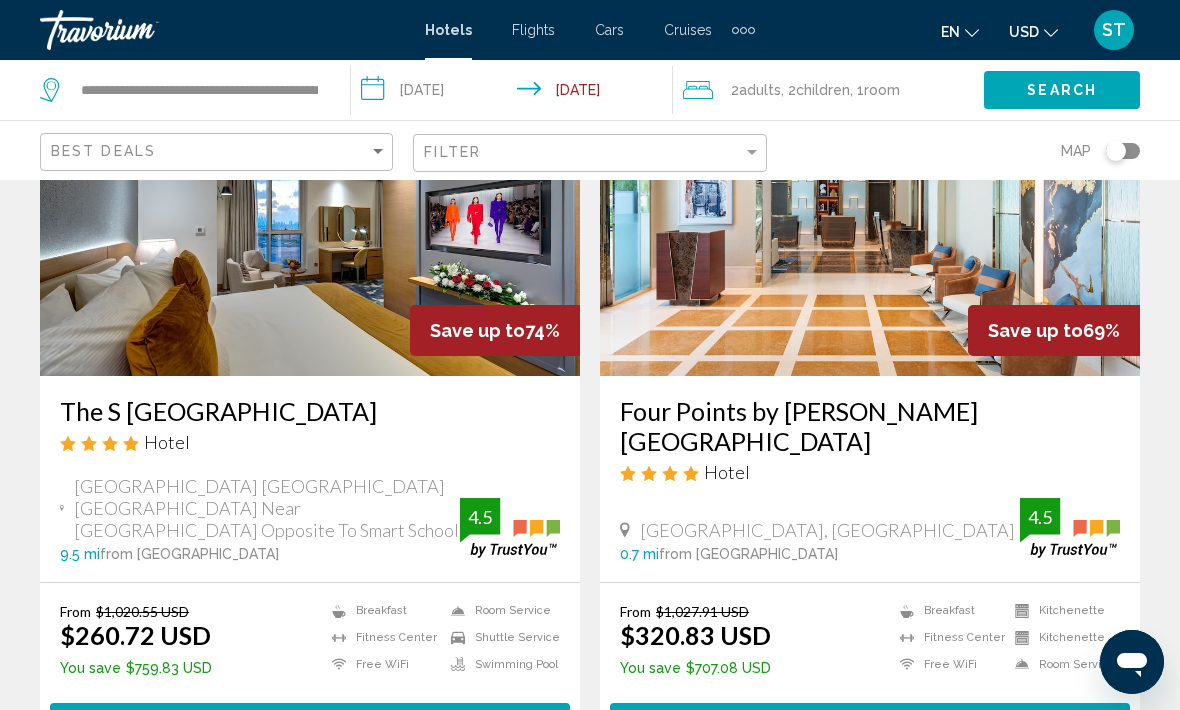 click on "Select Room" at bounding box center [869, 722] 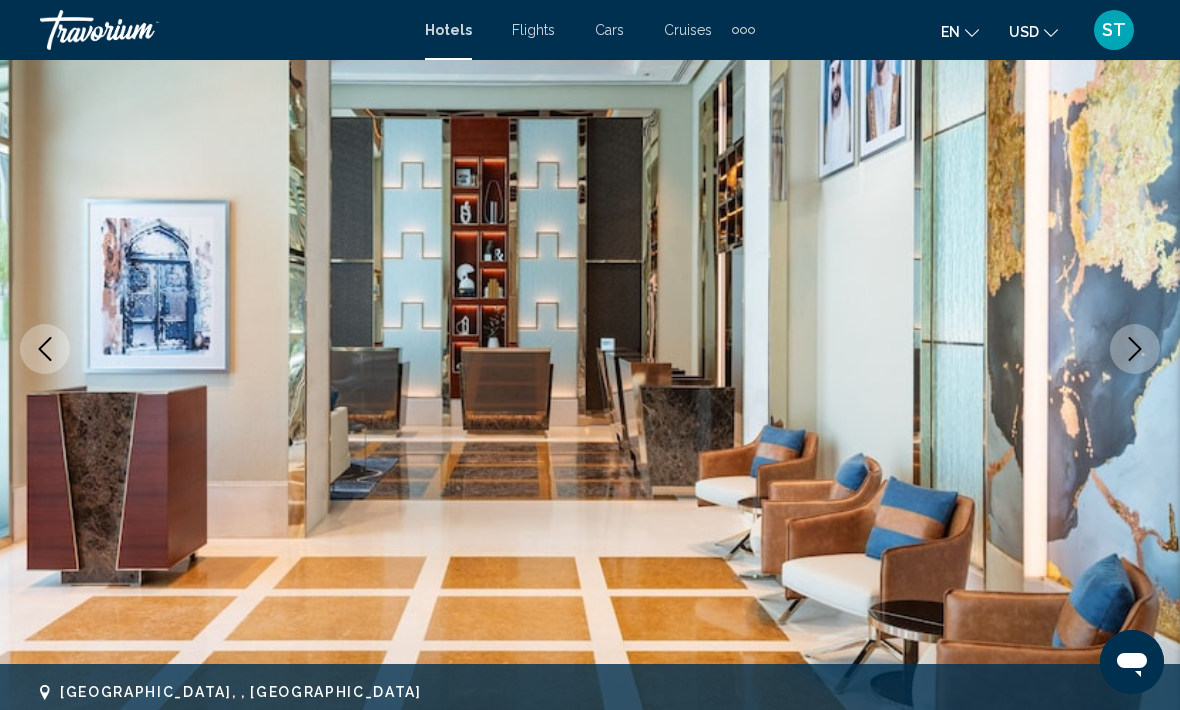 scroll, scrollTop: 229, scrollLeft: 0, axis: vertical 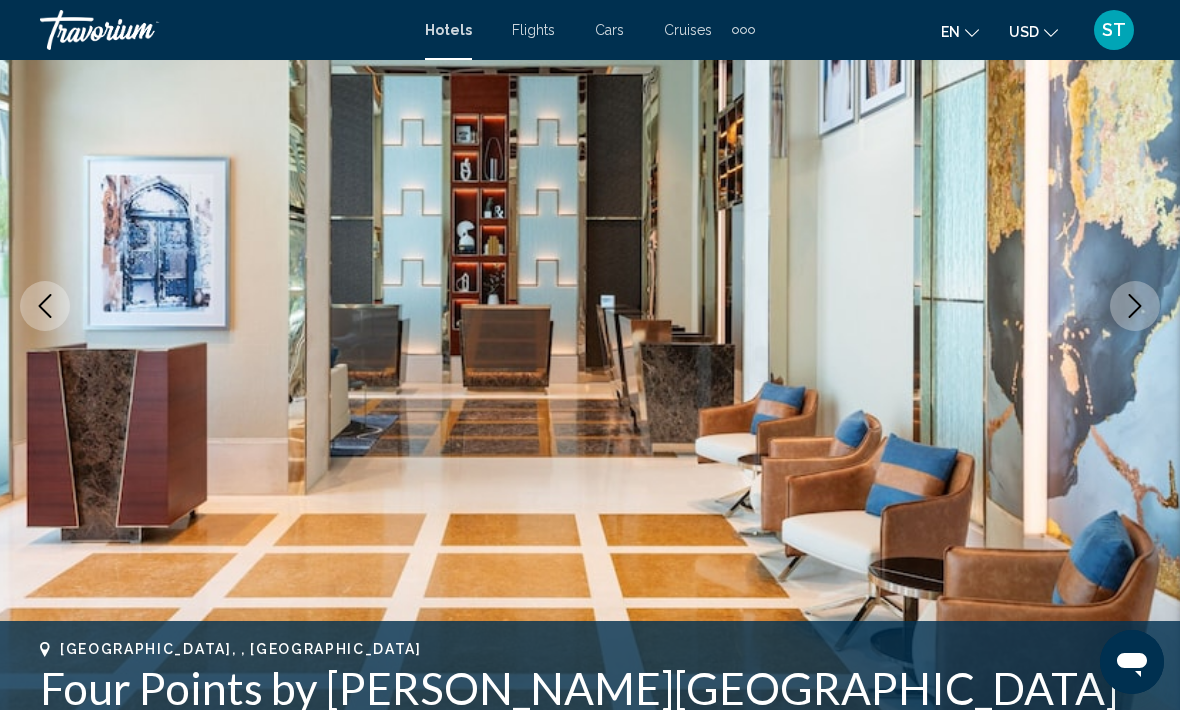click at bounding box center [1135, 306] 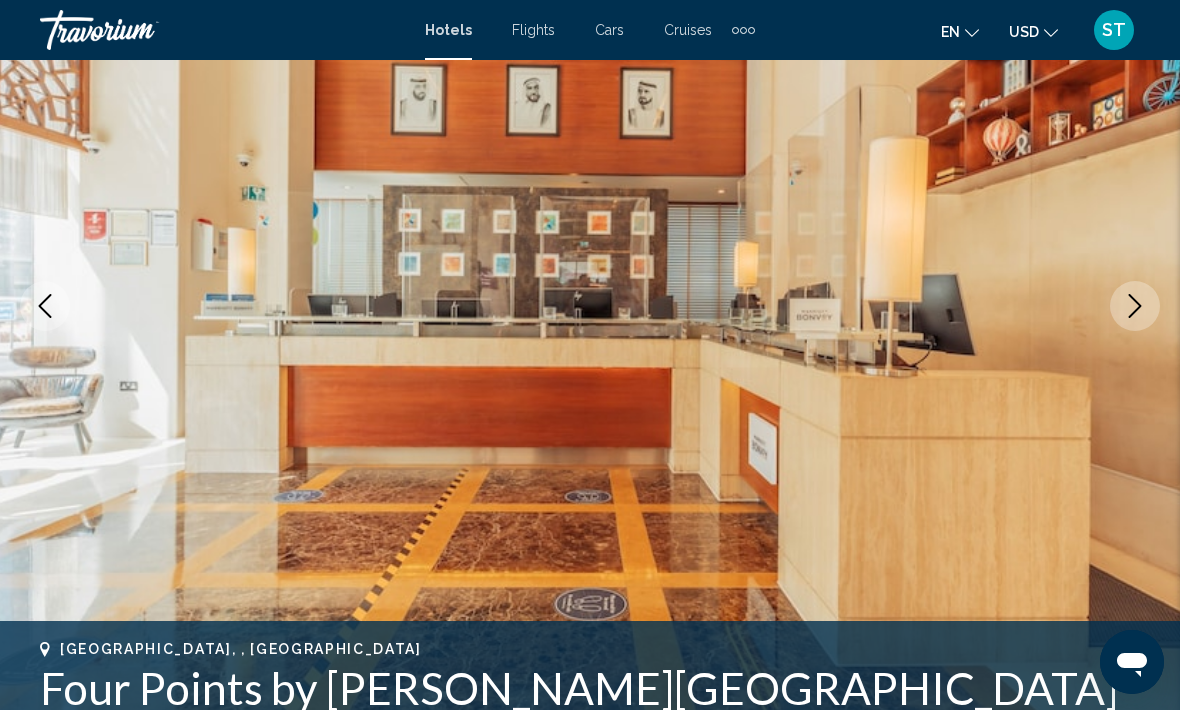 click 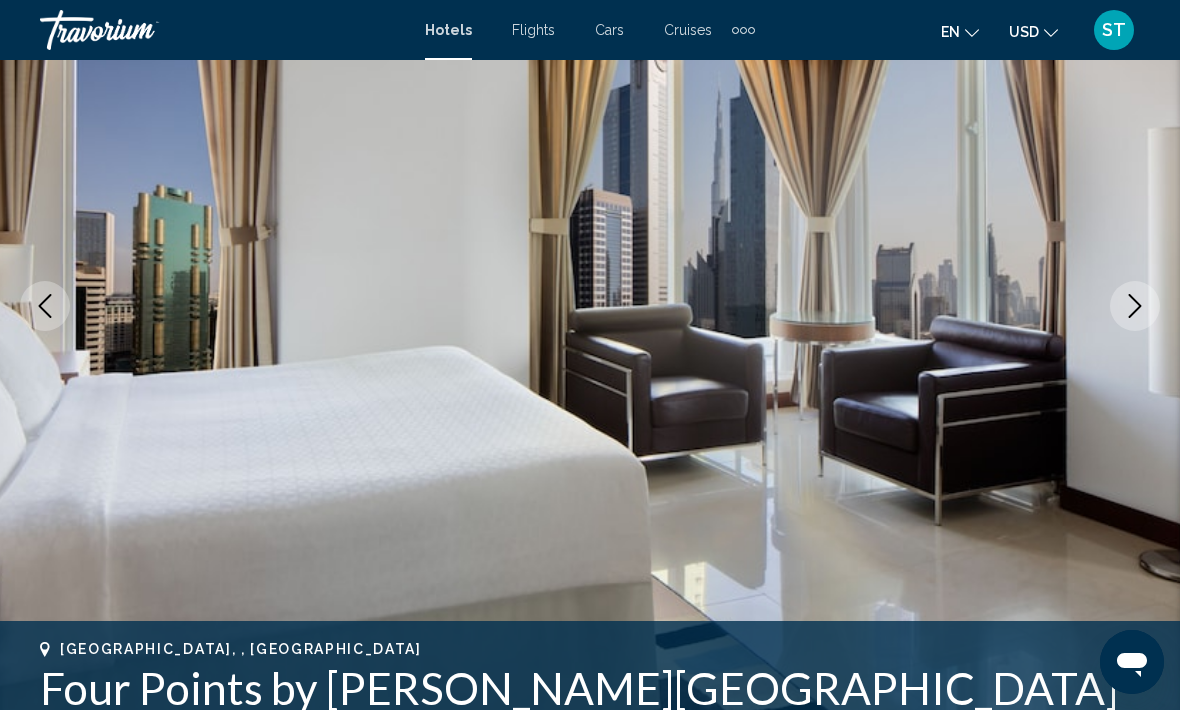 click 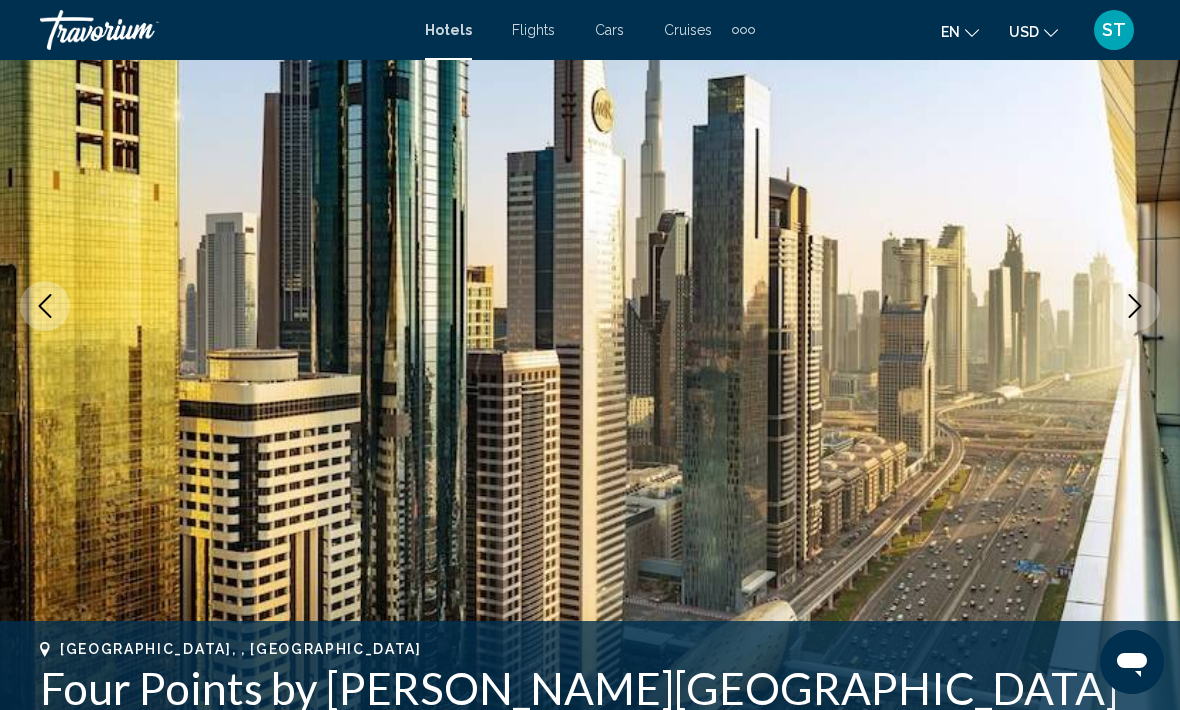 click 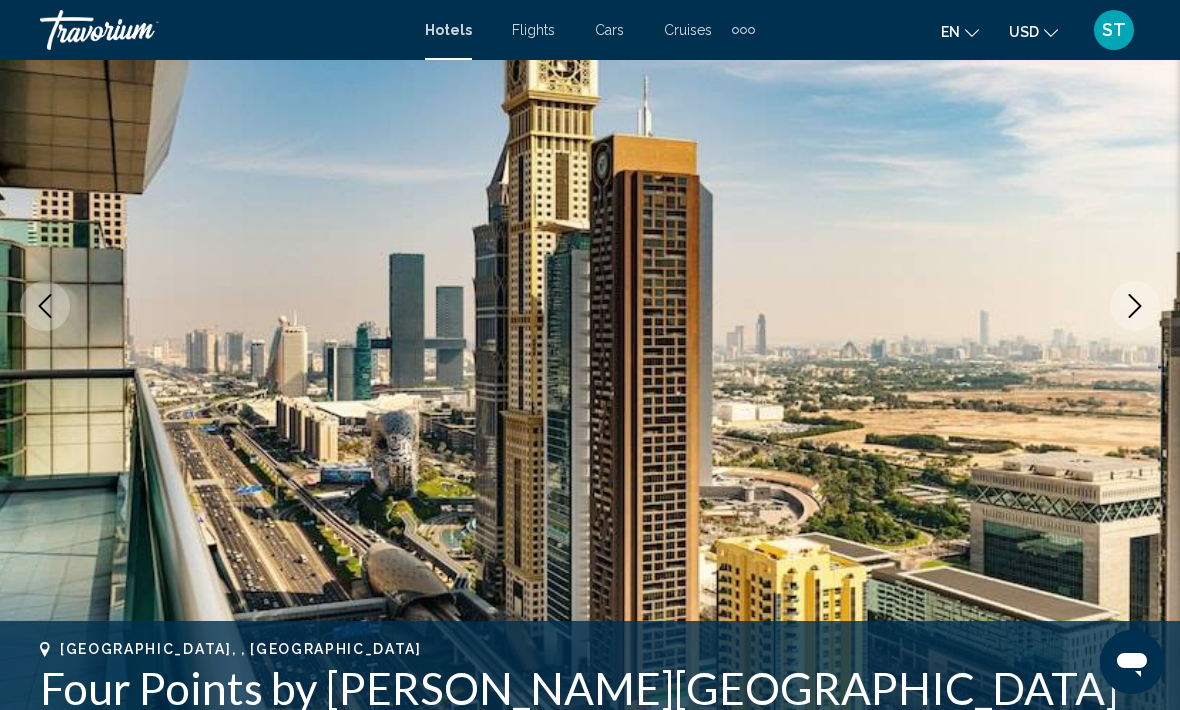 click 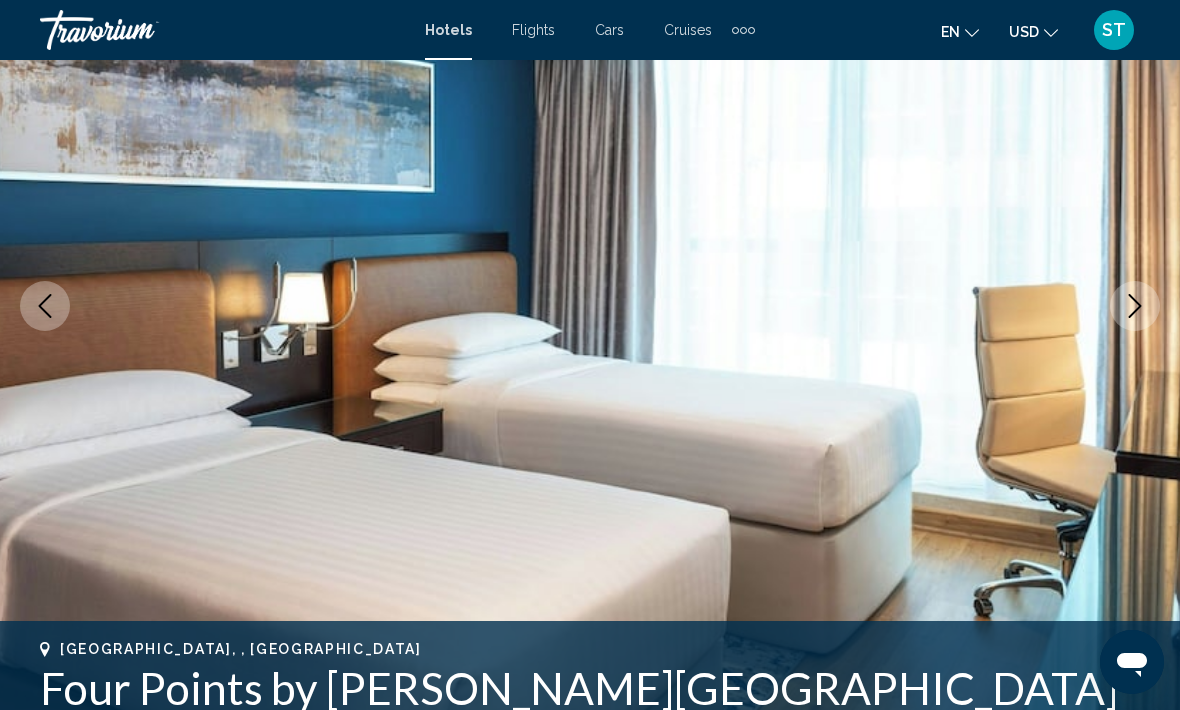 click 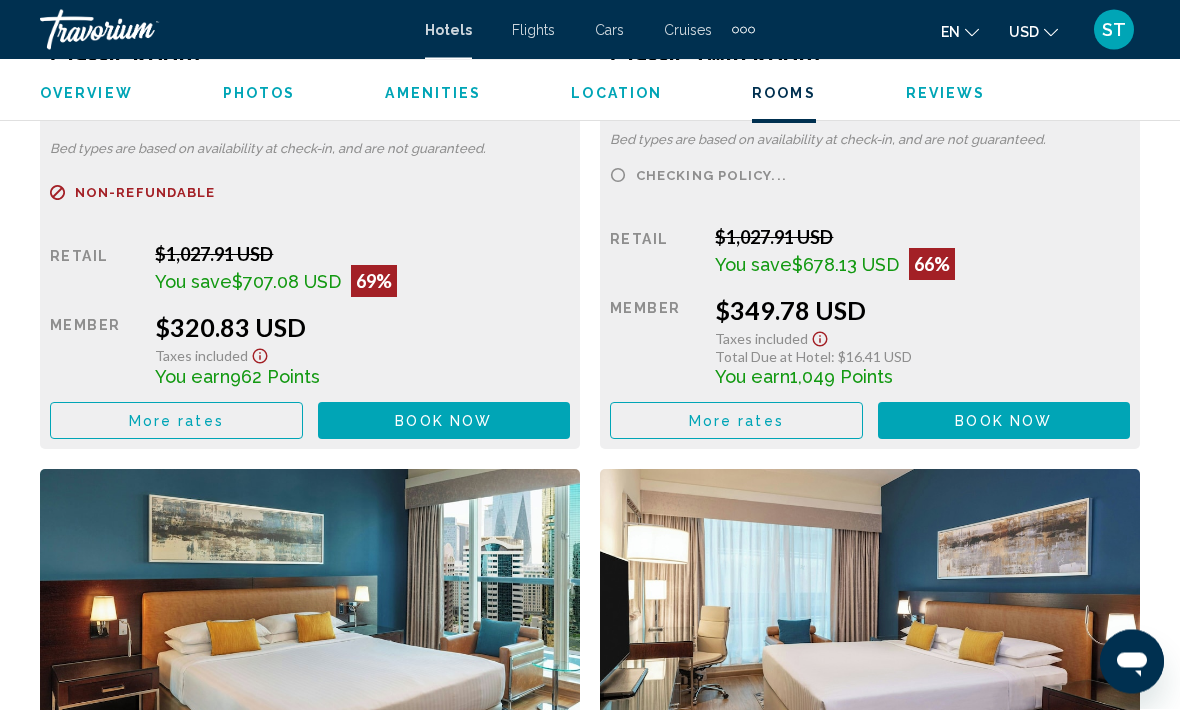 scroll, scrollTop: 3404, scrollLeft: 0, axis: vertical 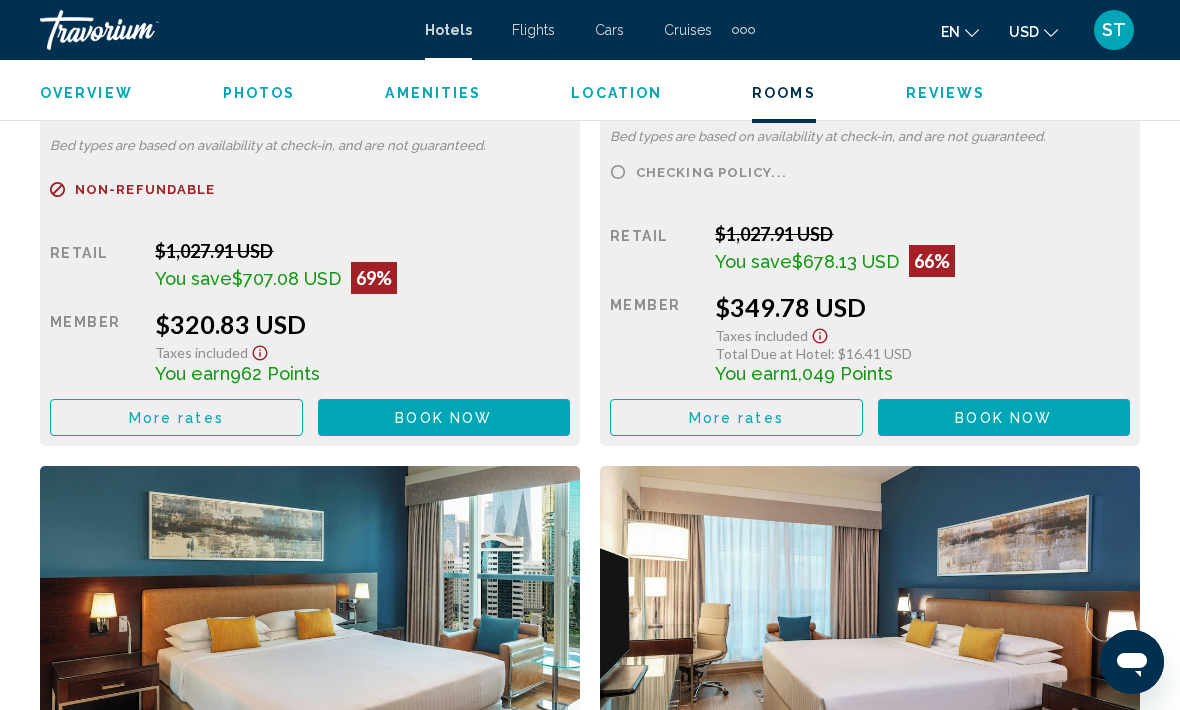 click on "More rates" at bounding box center [176, 417] 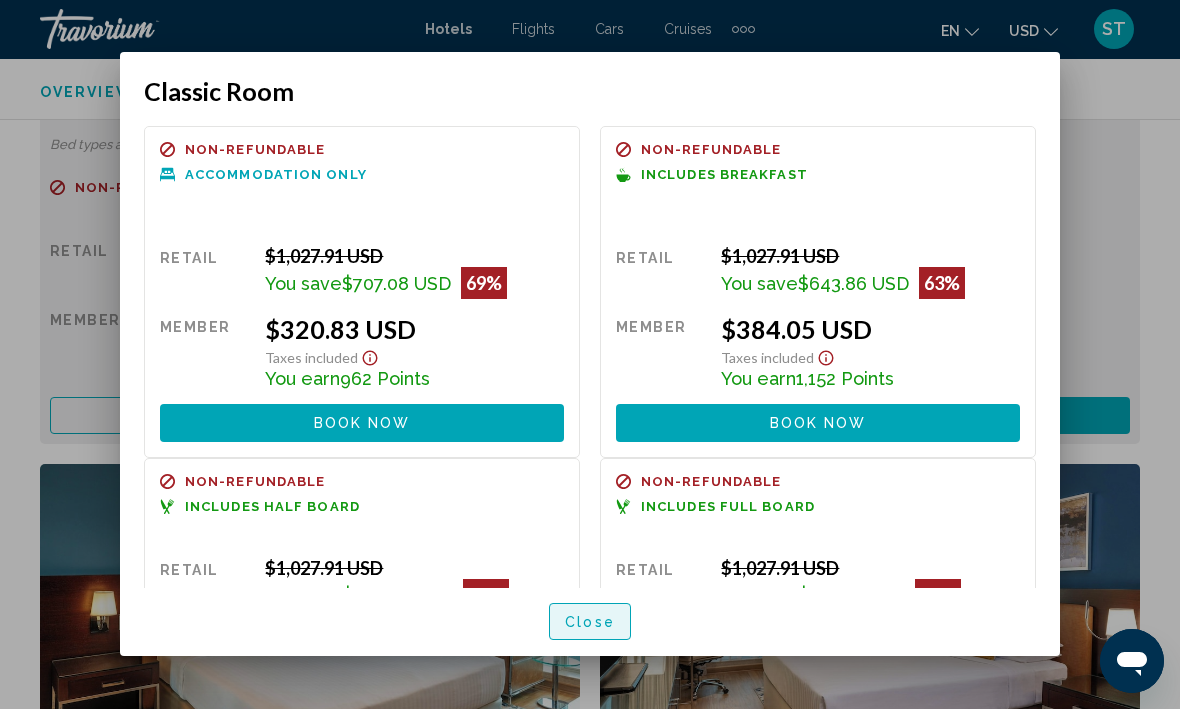 click on "Close" at bounding box center [590, 623] 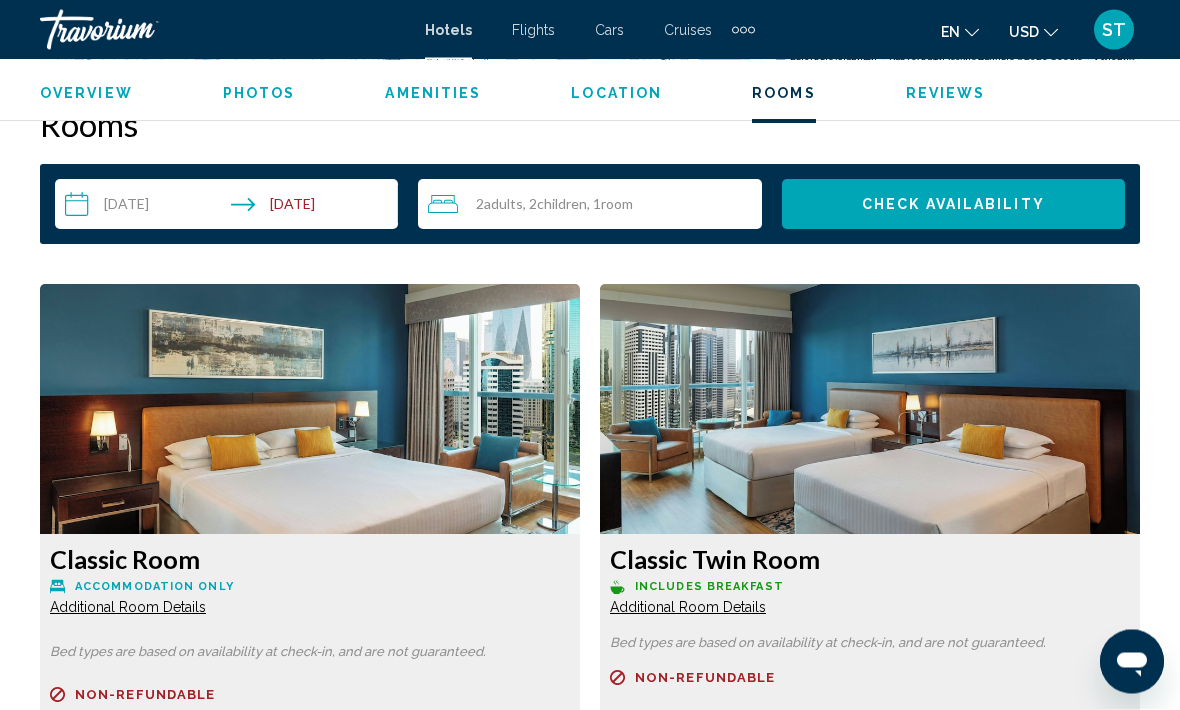 scroll, scrollTop: 2565, scrollLeft: 0, axis: vertical 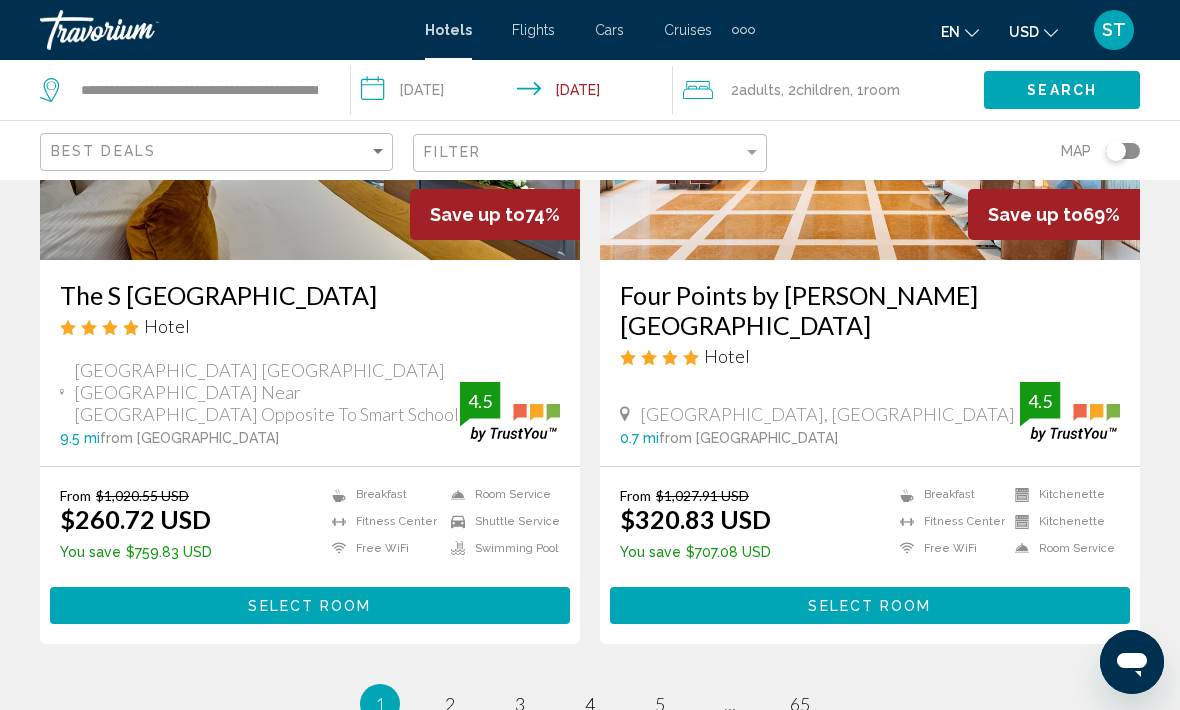 click on "Select Room" at bounding box center [310, 605] 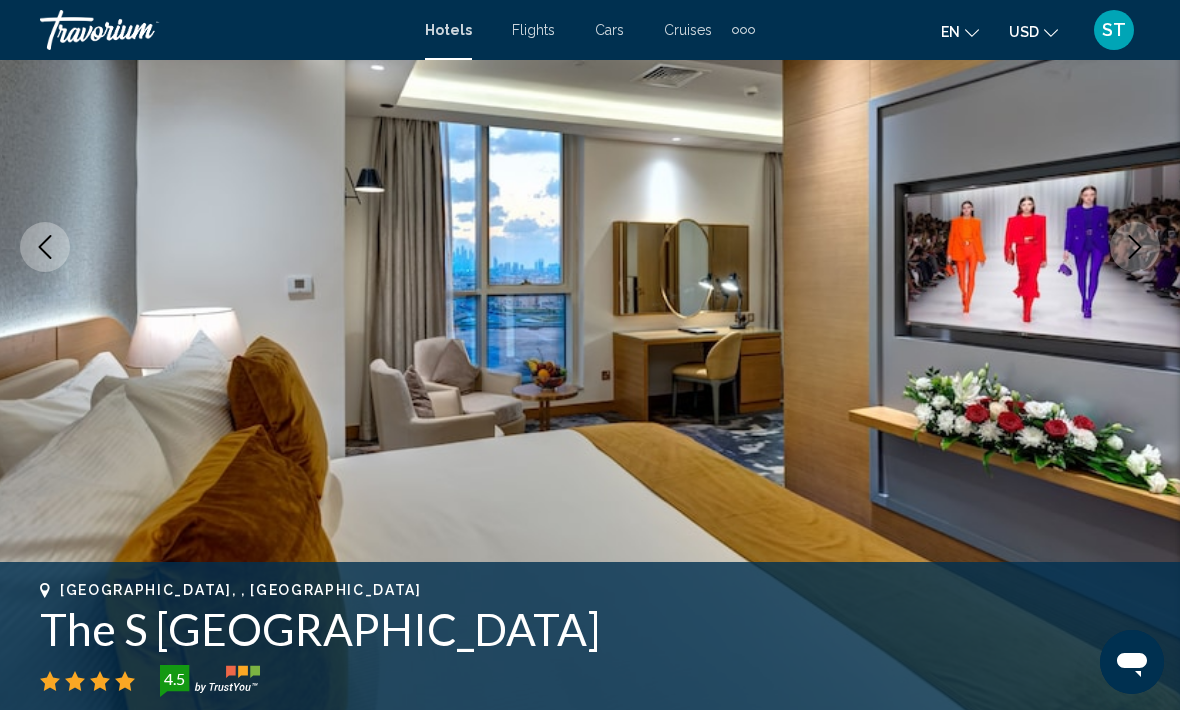scroll, scrollTop: 289, scrollLeft: 0, axis: vertical 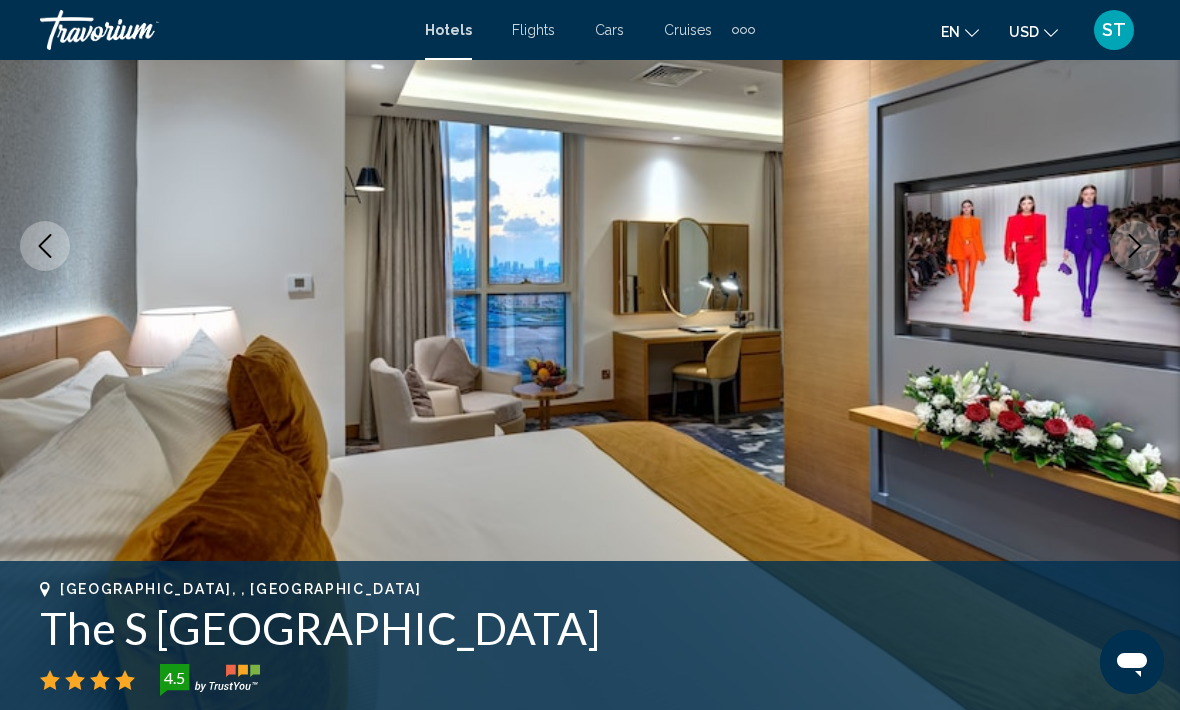 click at bounding box center (1135, 246) 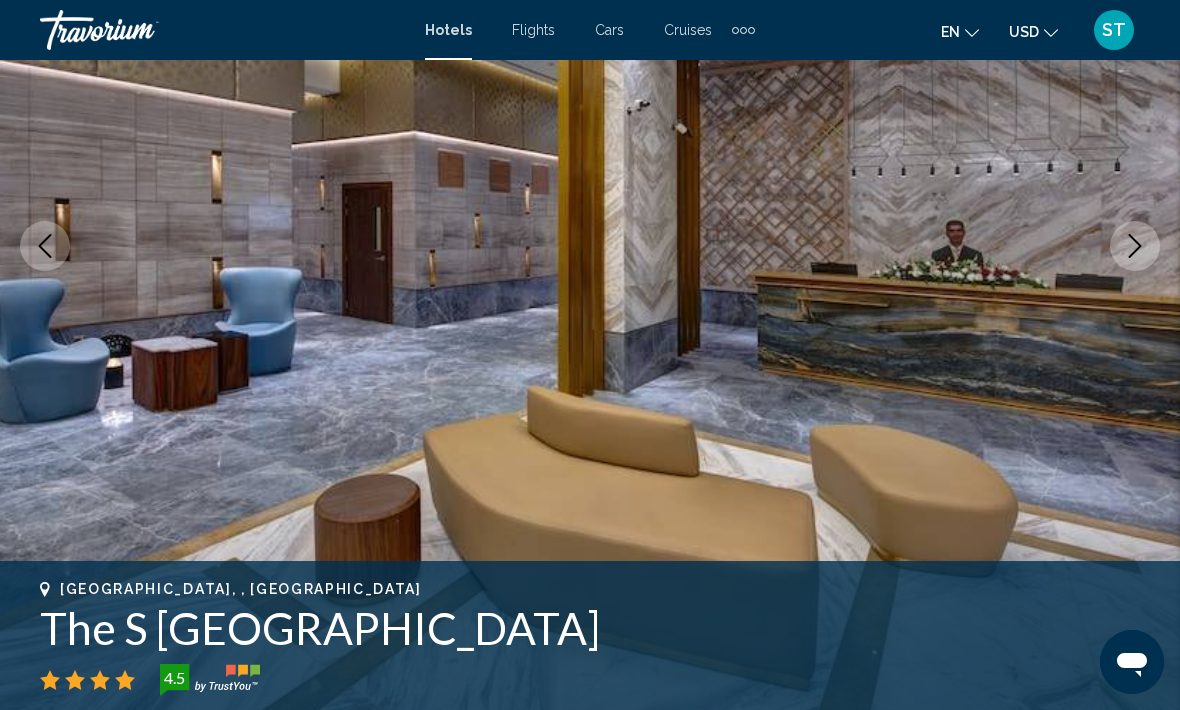 click 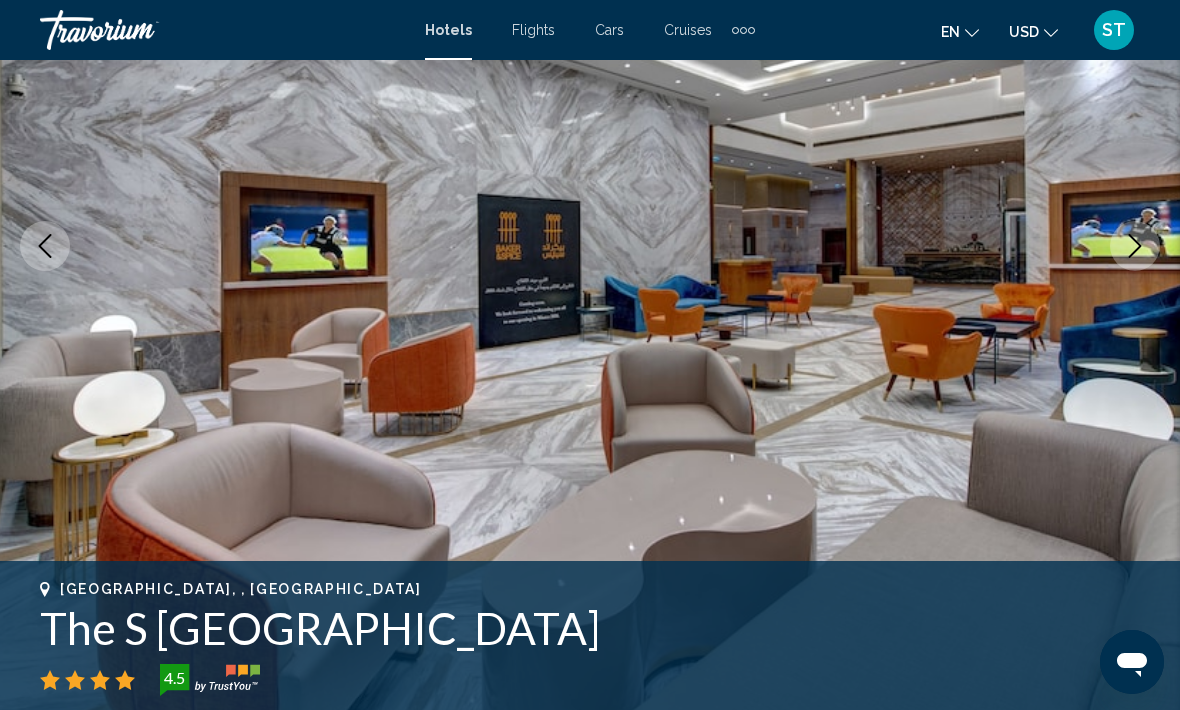 click 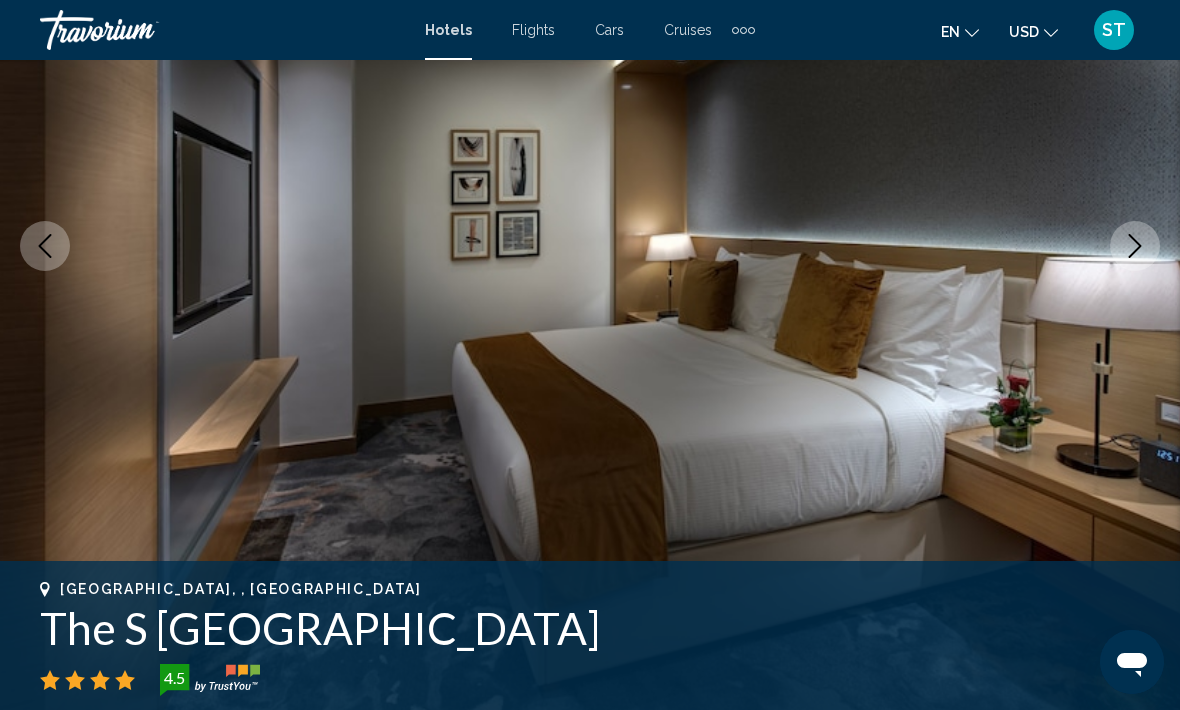 click 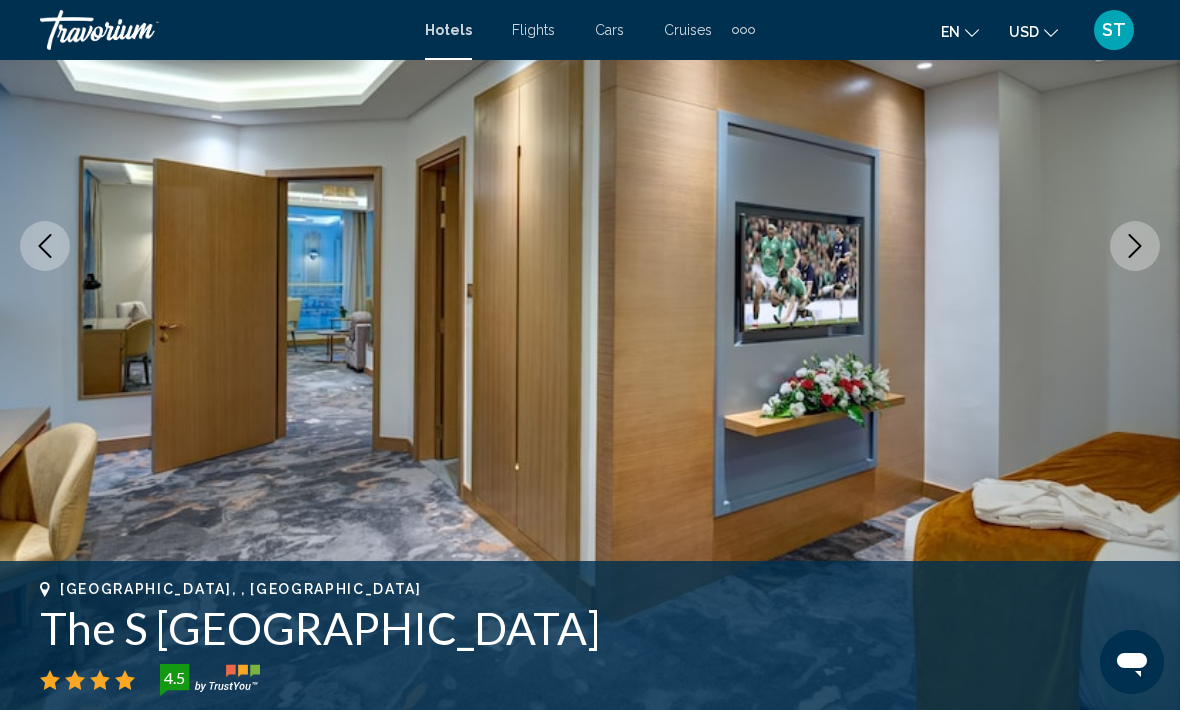 click 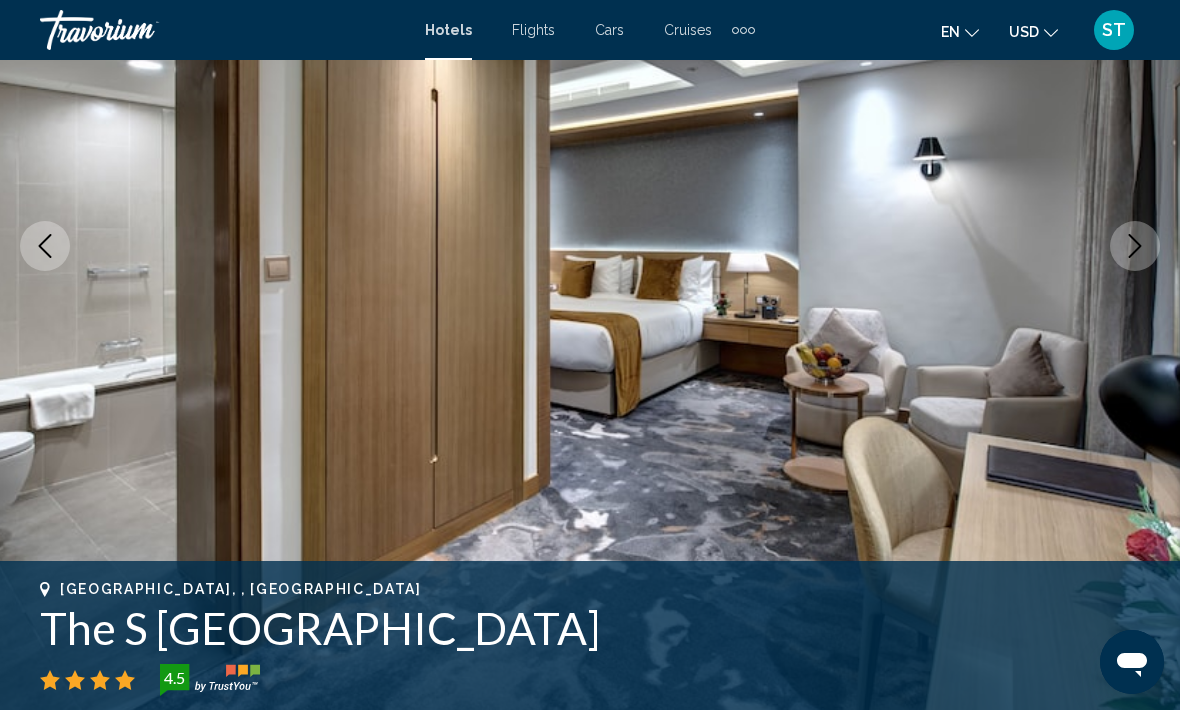 click 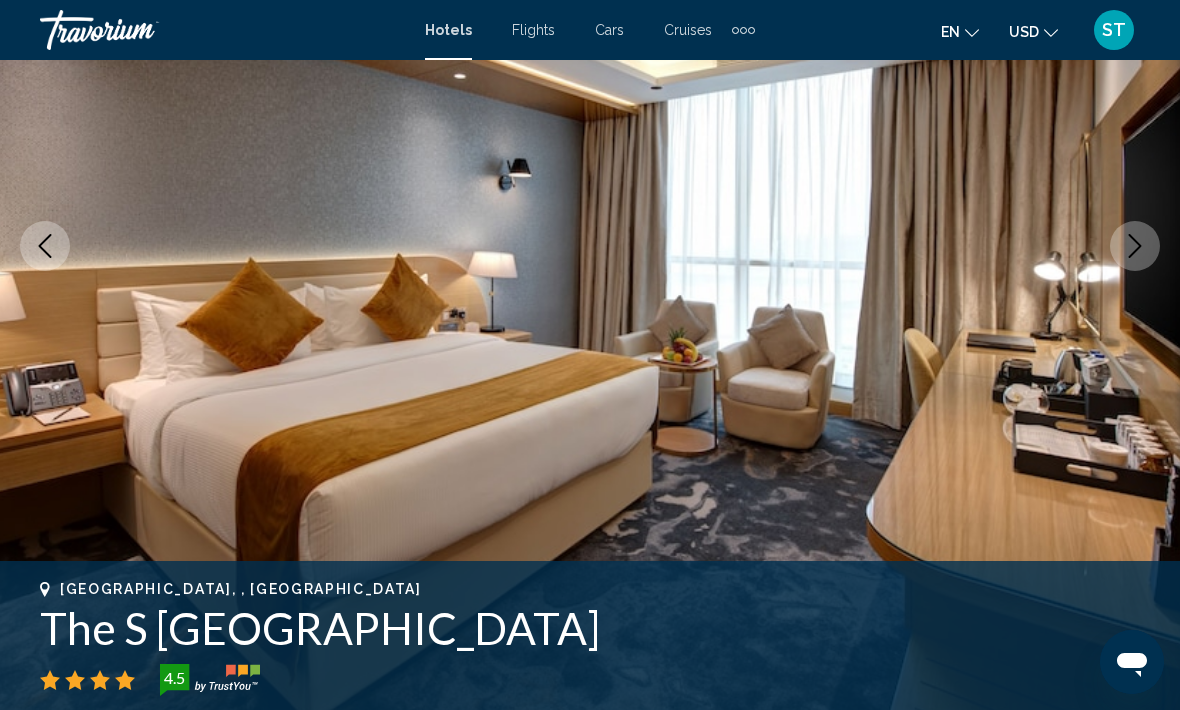 click 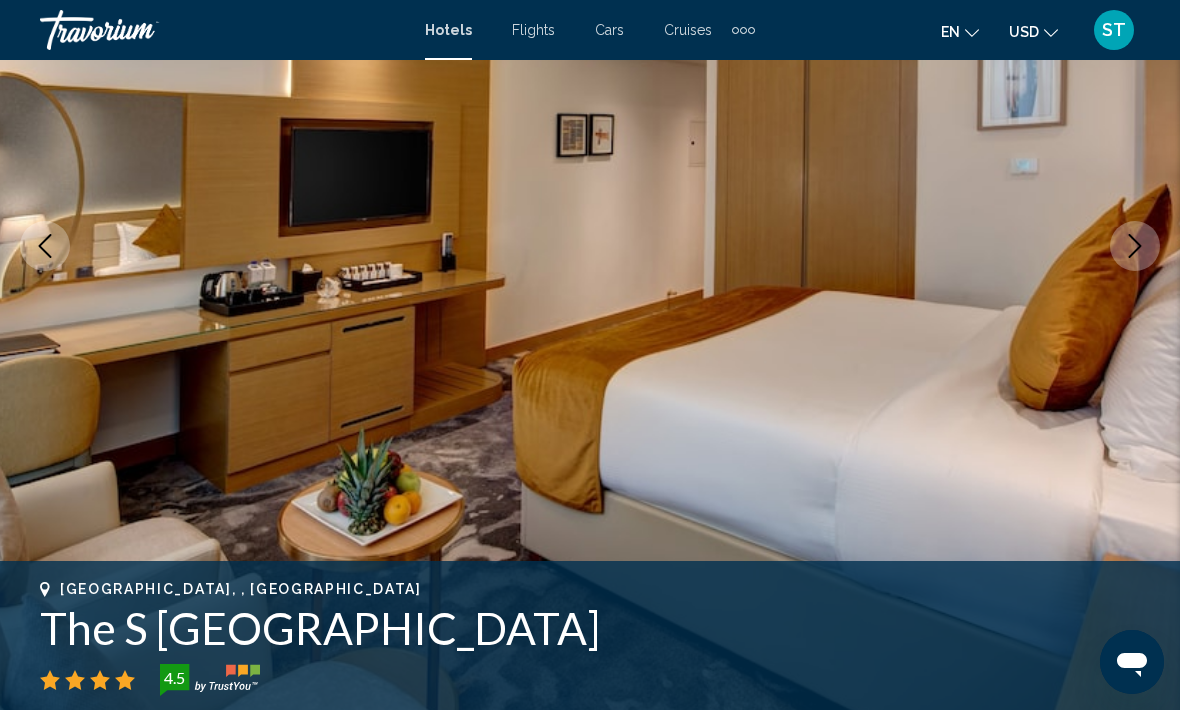 click 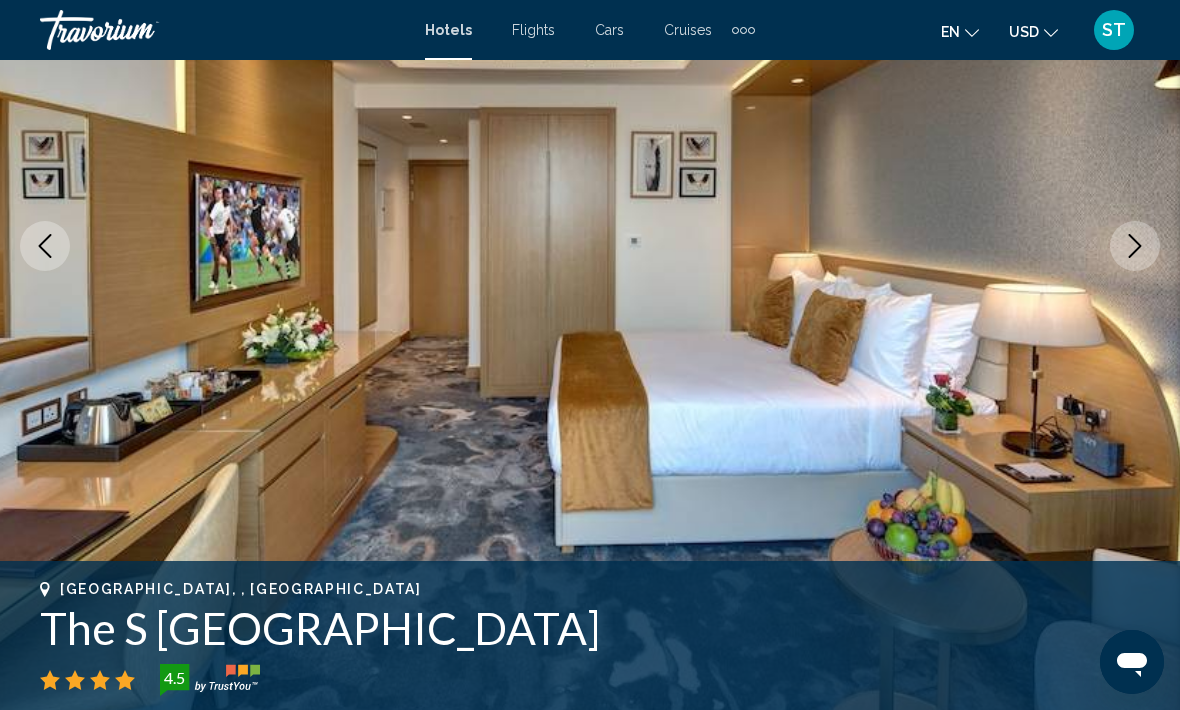 click 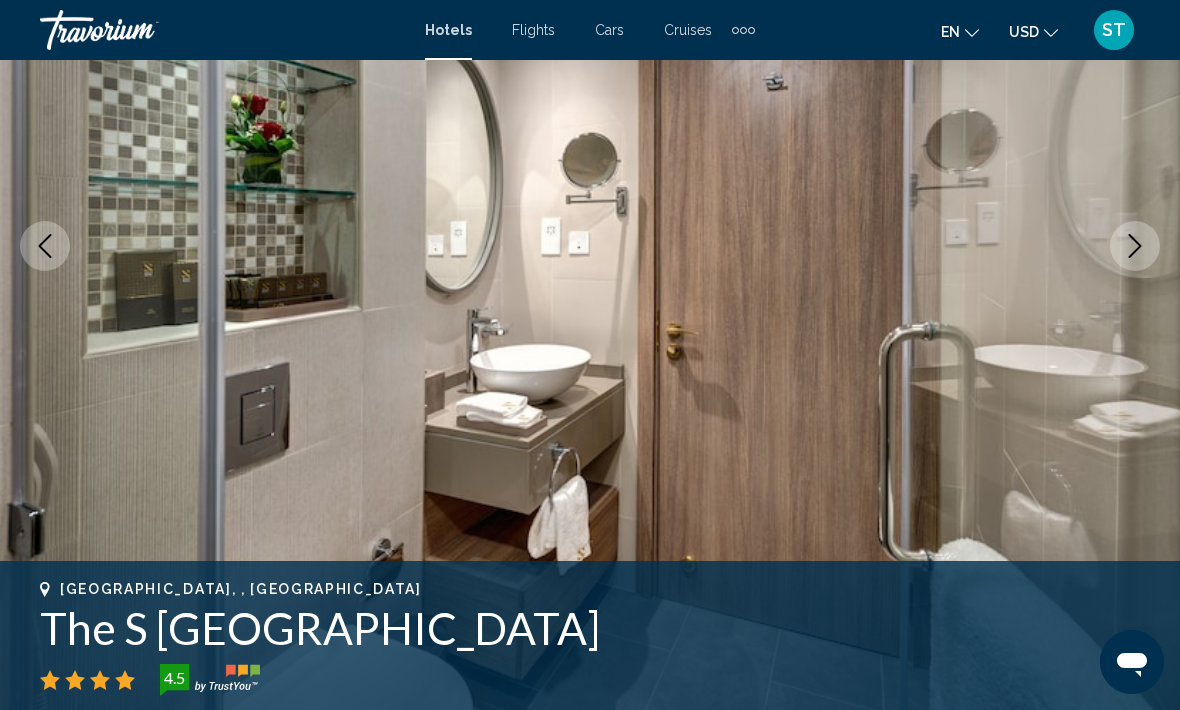 click 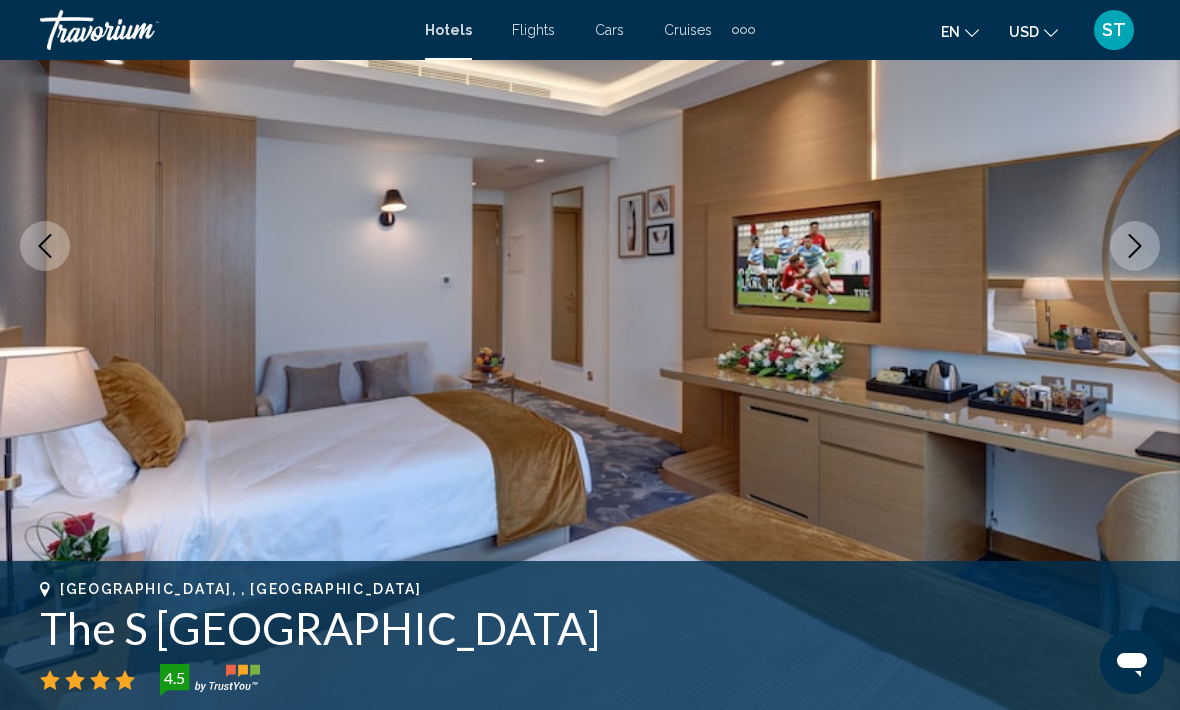 click 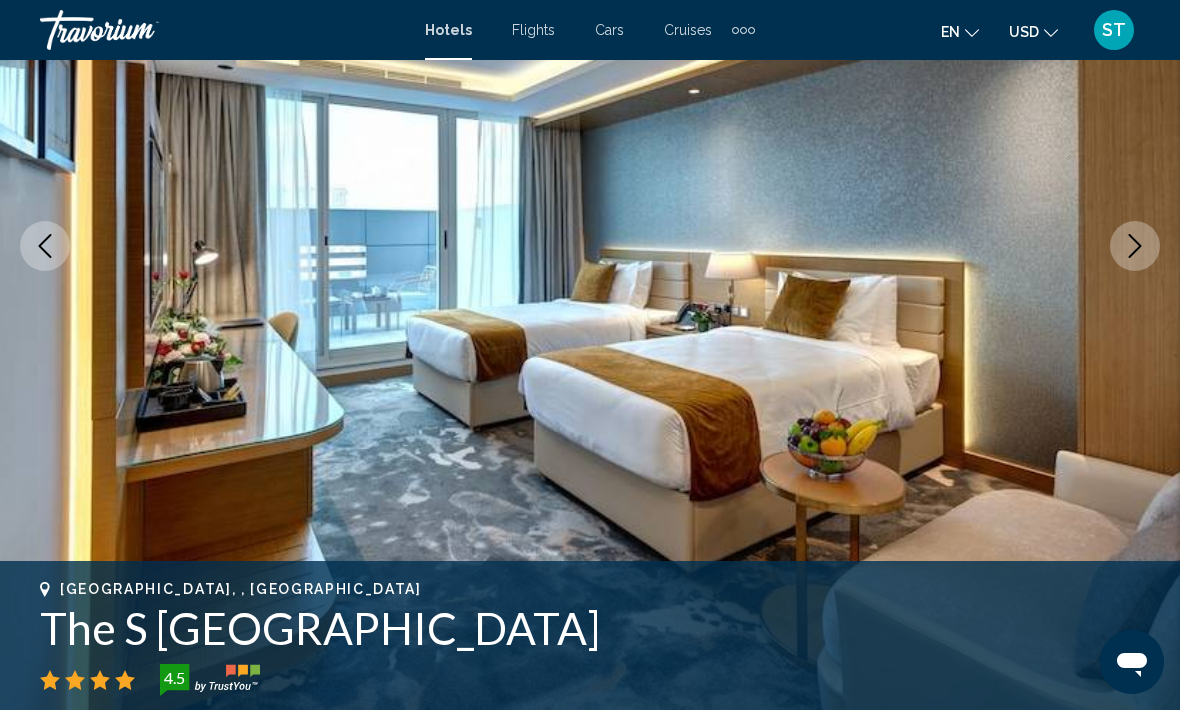 click 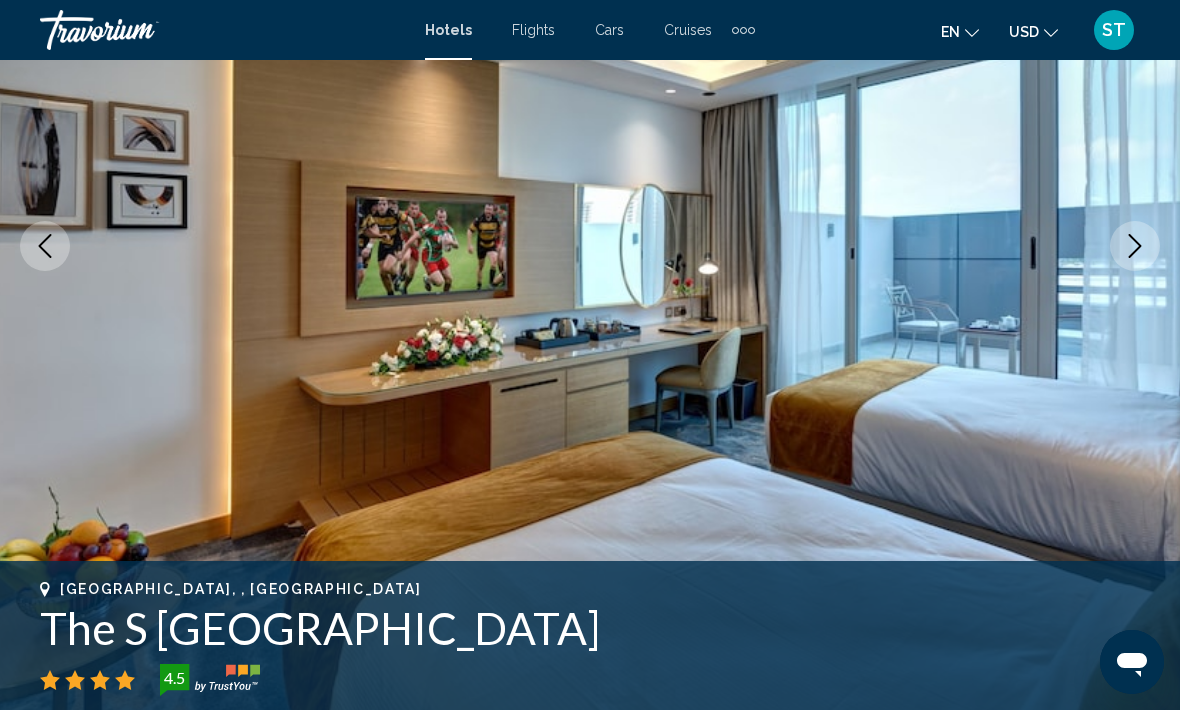 click 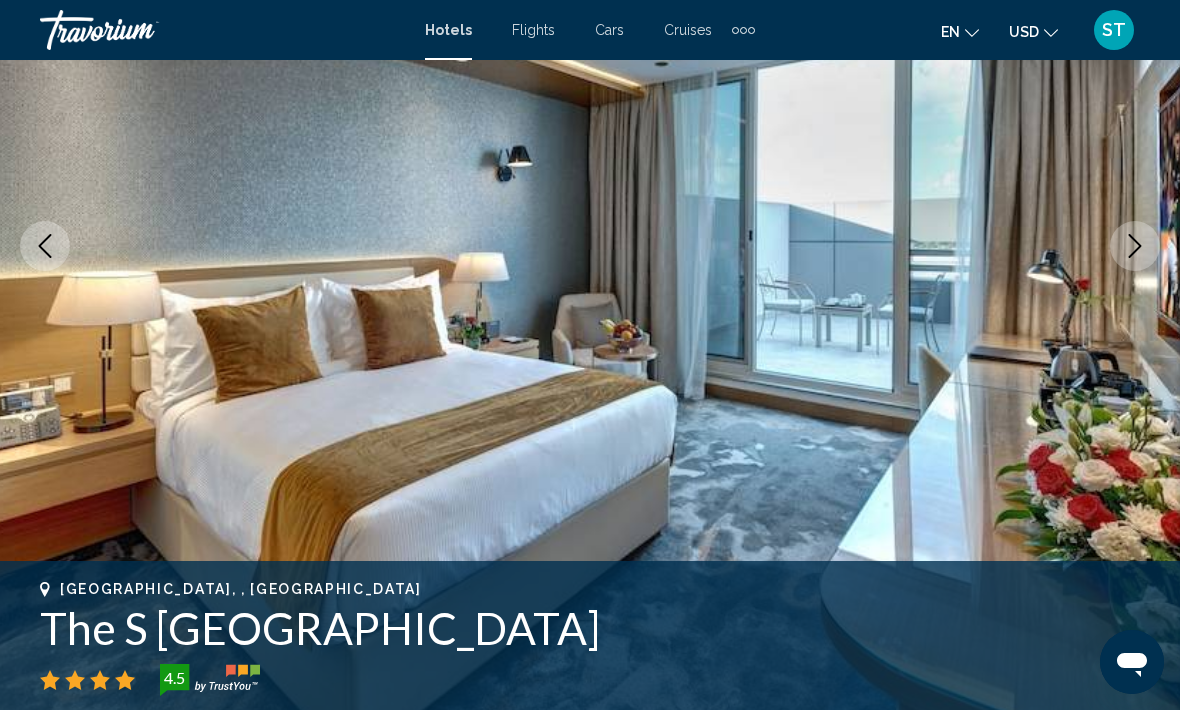 click 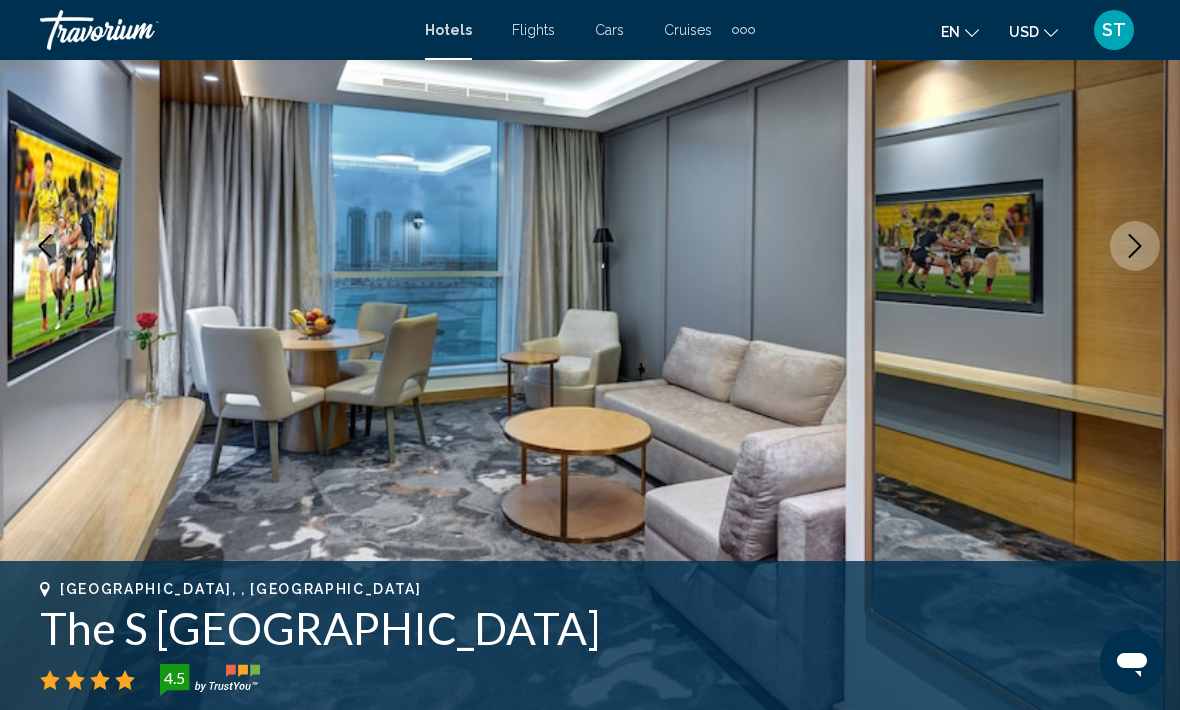 click 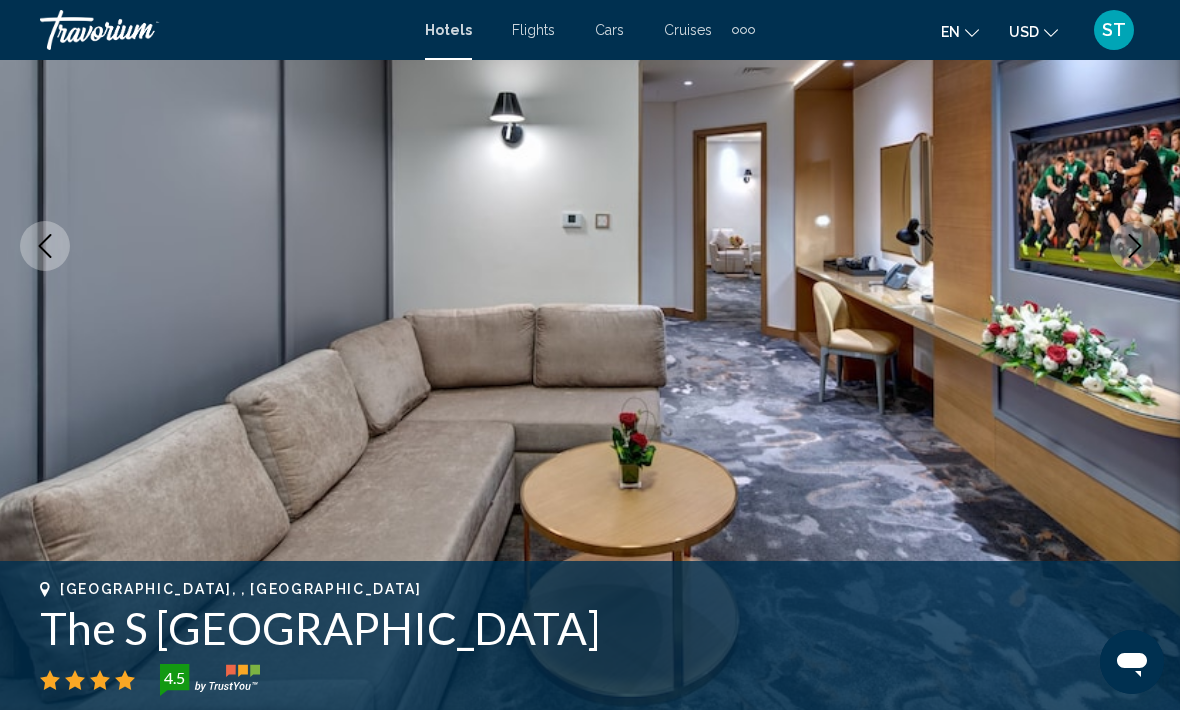 click 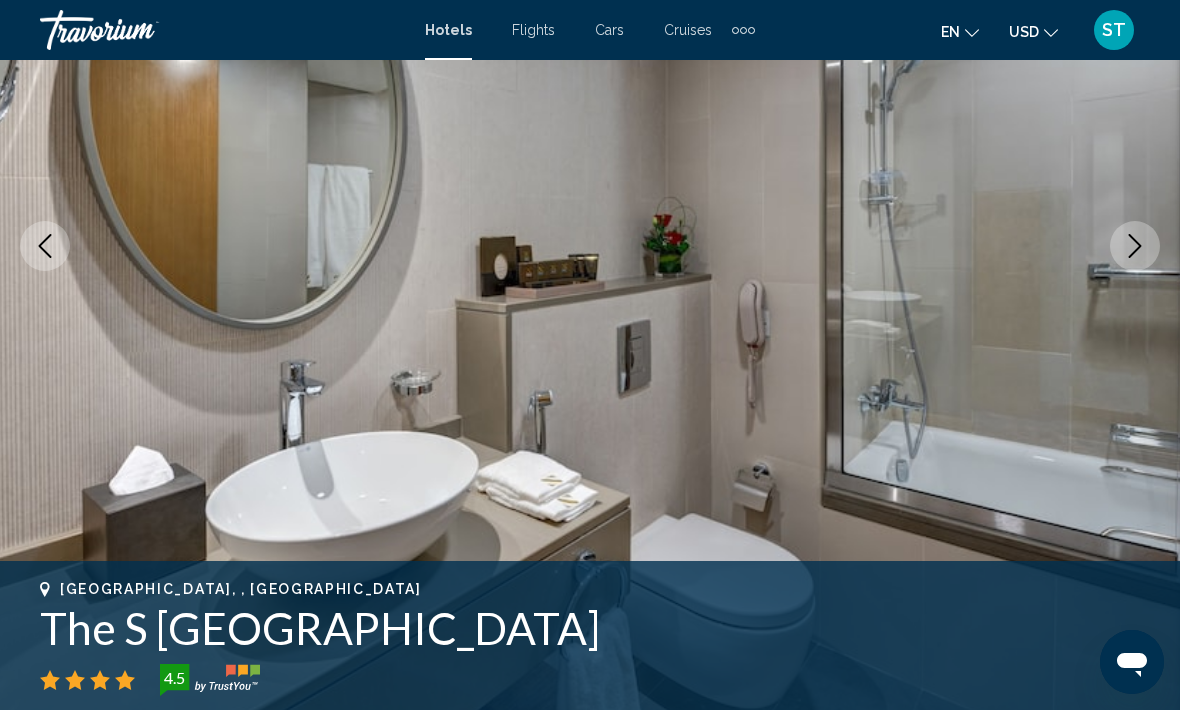 click 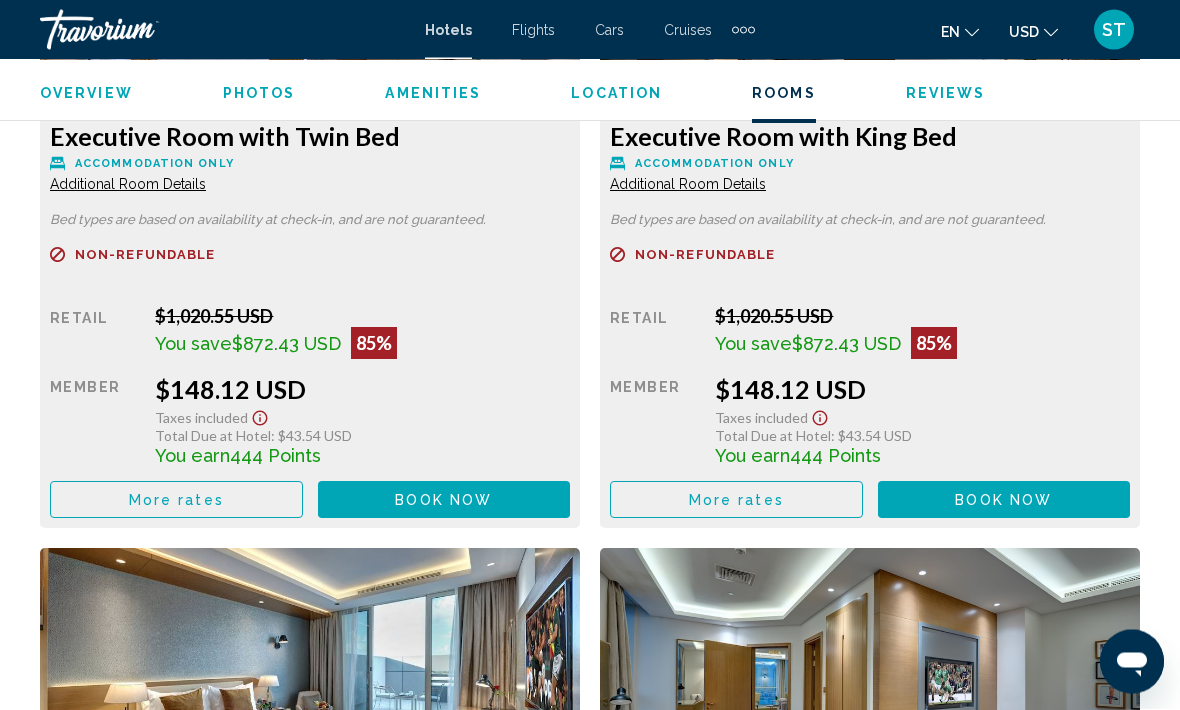 scroll, scrollTop: 3337, scrollLeft: 0, axis: vertical 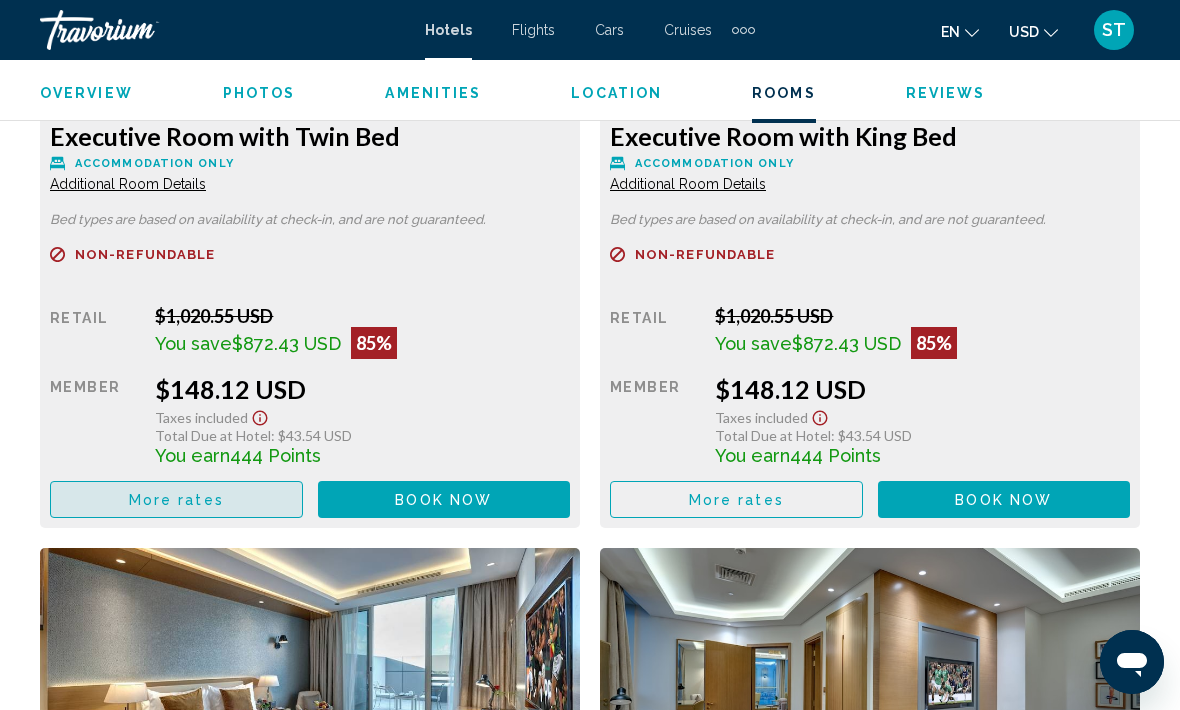click on "More rates" at bounding box center (176, 499) 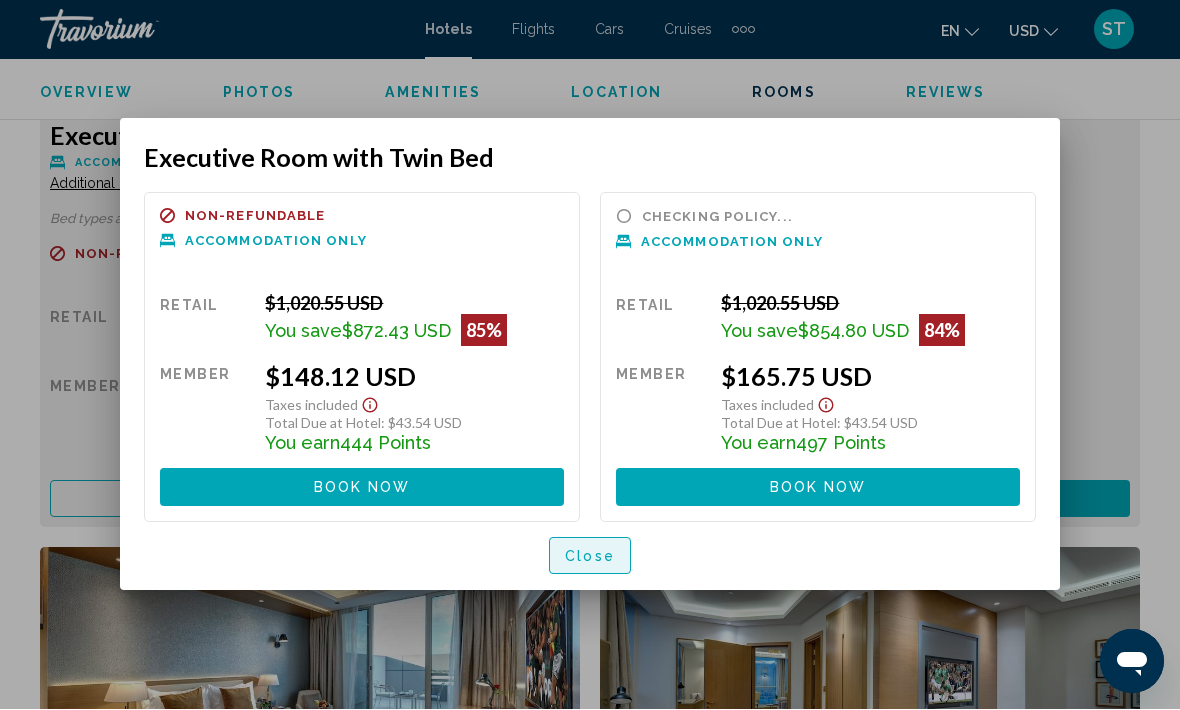 click on "Close" at bounding box center (590, 557) 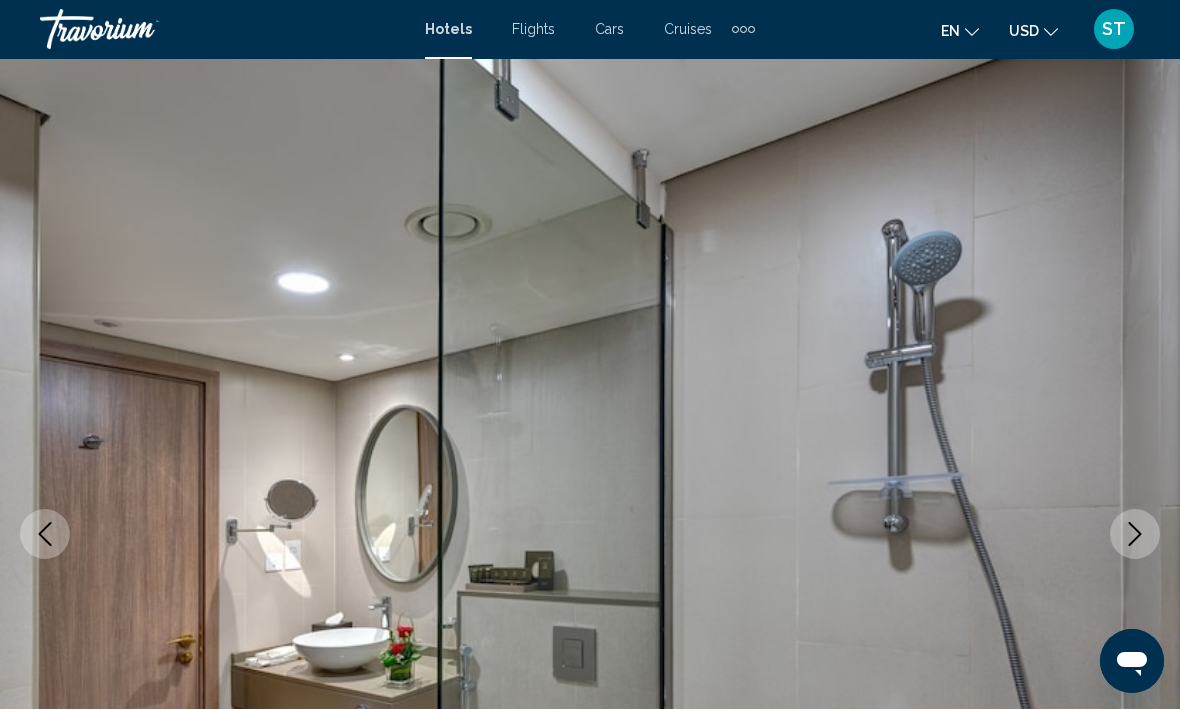 scroll, scrollTop: 3337, scrollLeft: 0, axis: vertical 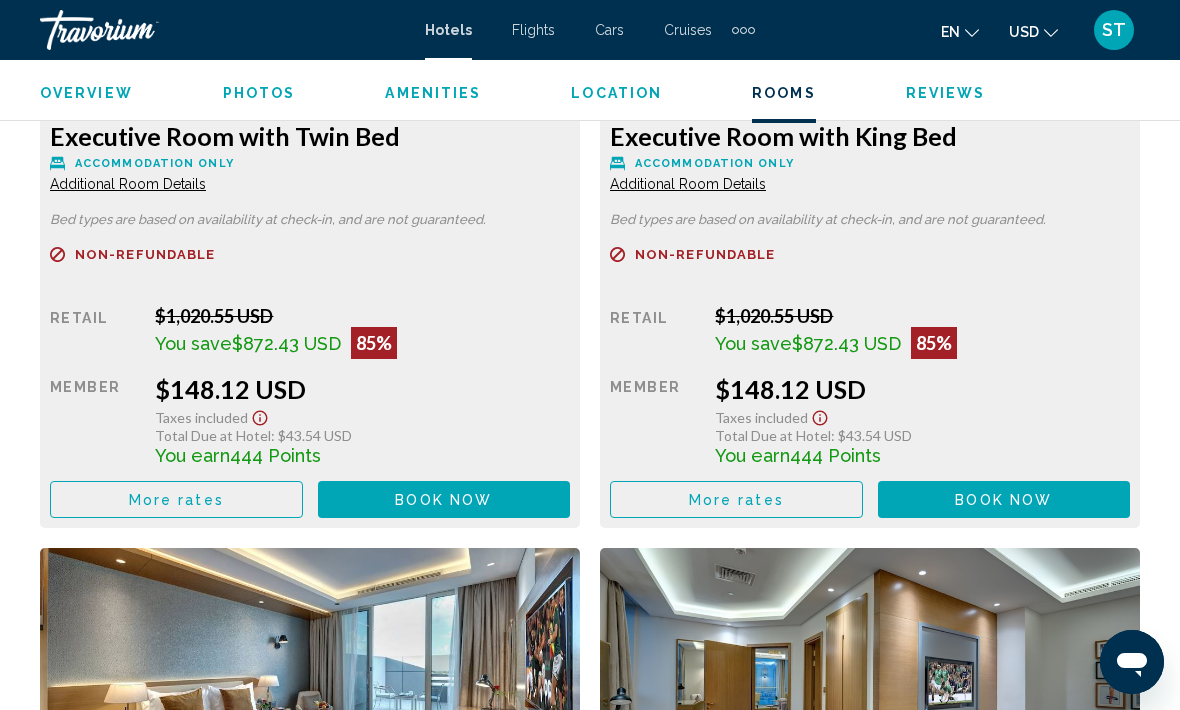 click on "More rates" at bounding box center (176, 500) 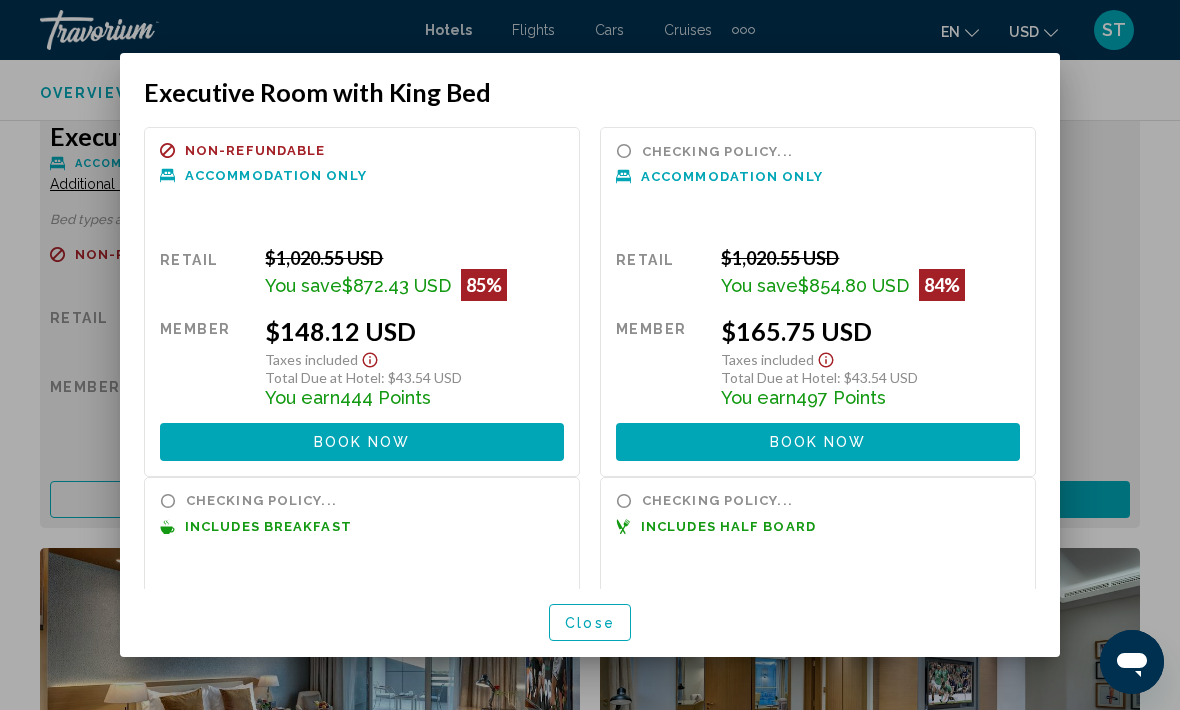 scroll, scrollTop: 0, scrollLeft: 0, axis: both 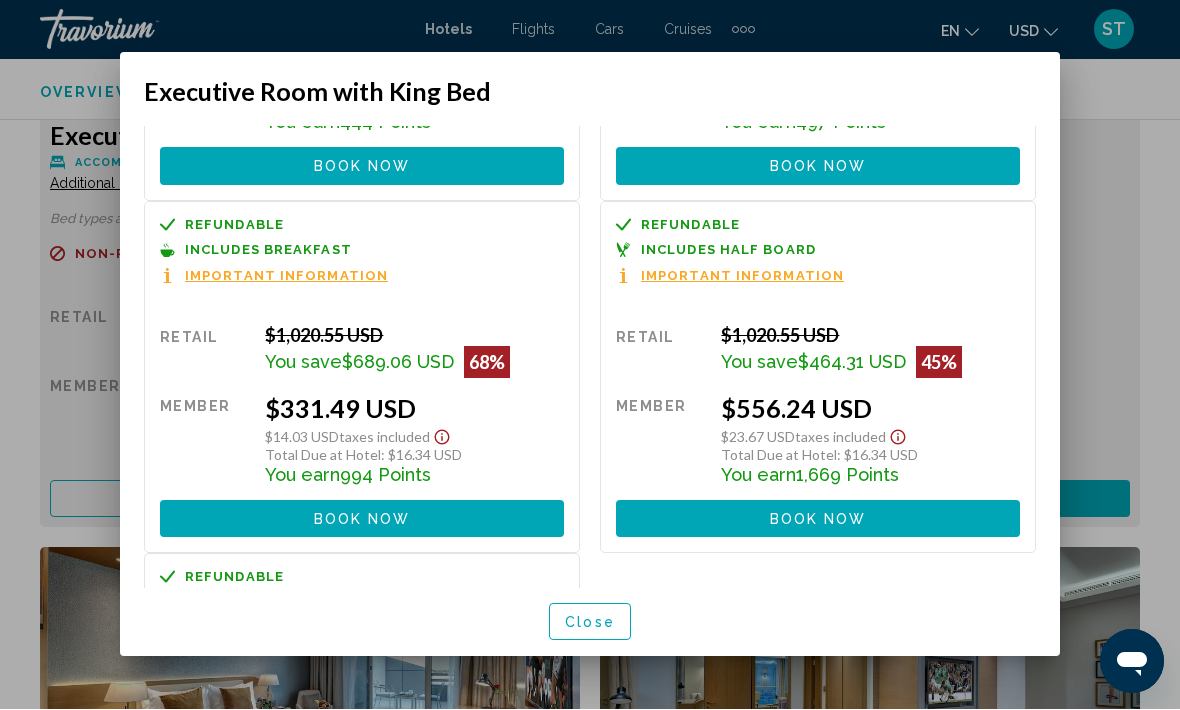 click on "Close" at bounding box center [590, 623] 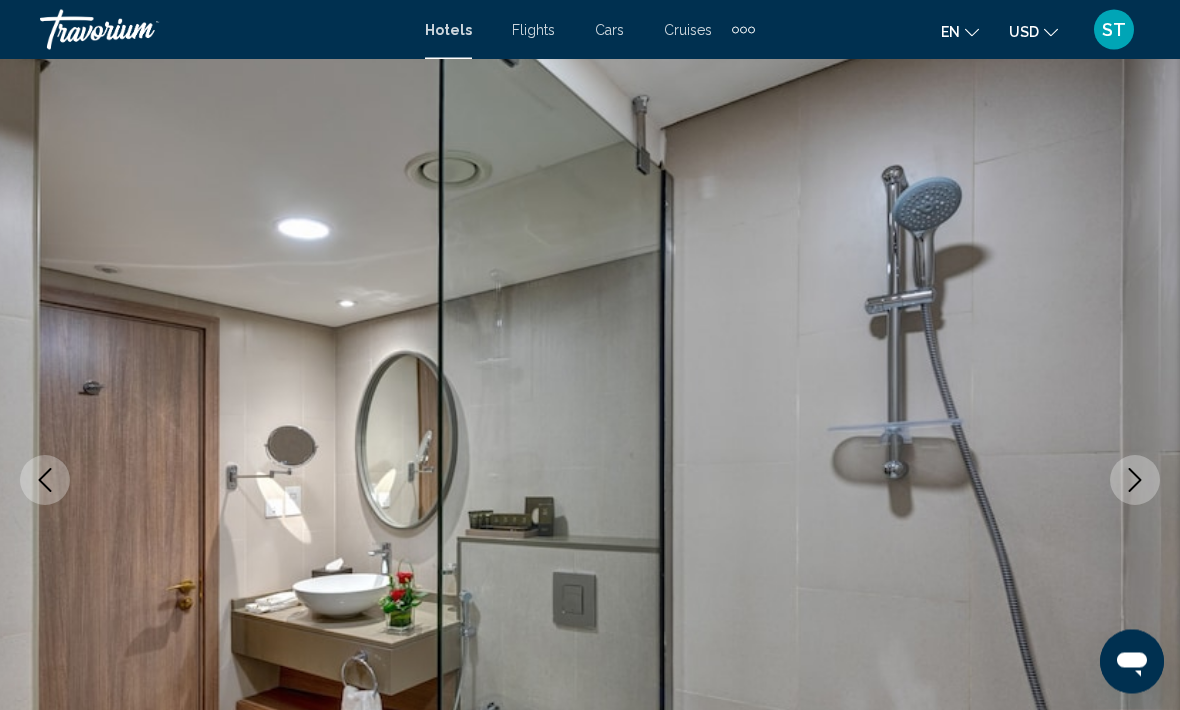 scroll, scrollTop: 0, scrollLeft: 0, axis: both 